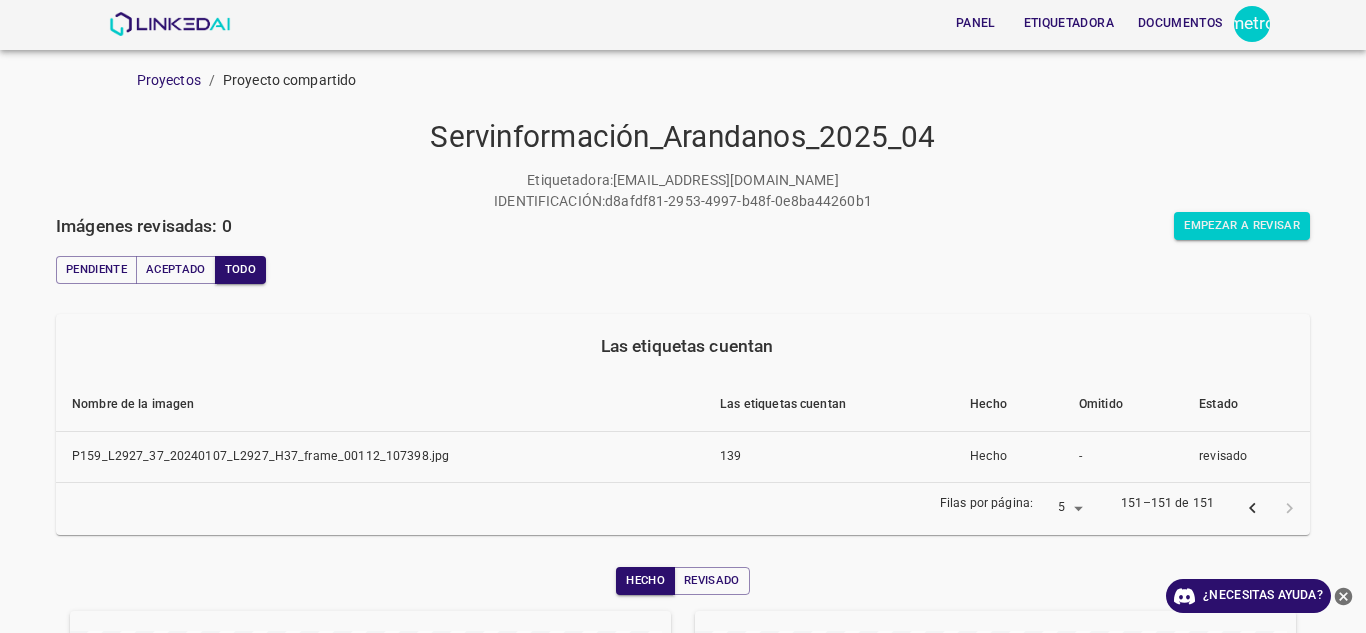 scroll, scrollTop: 0, scrollLeft: 0, axis: both 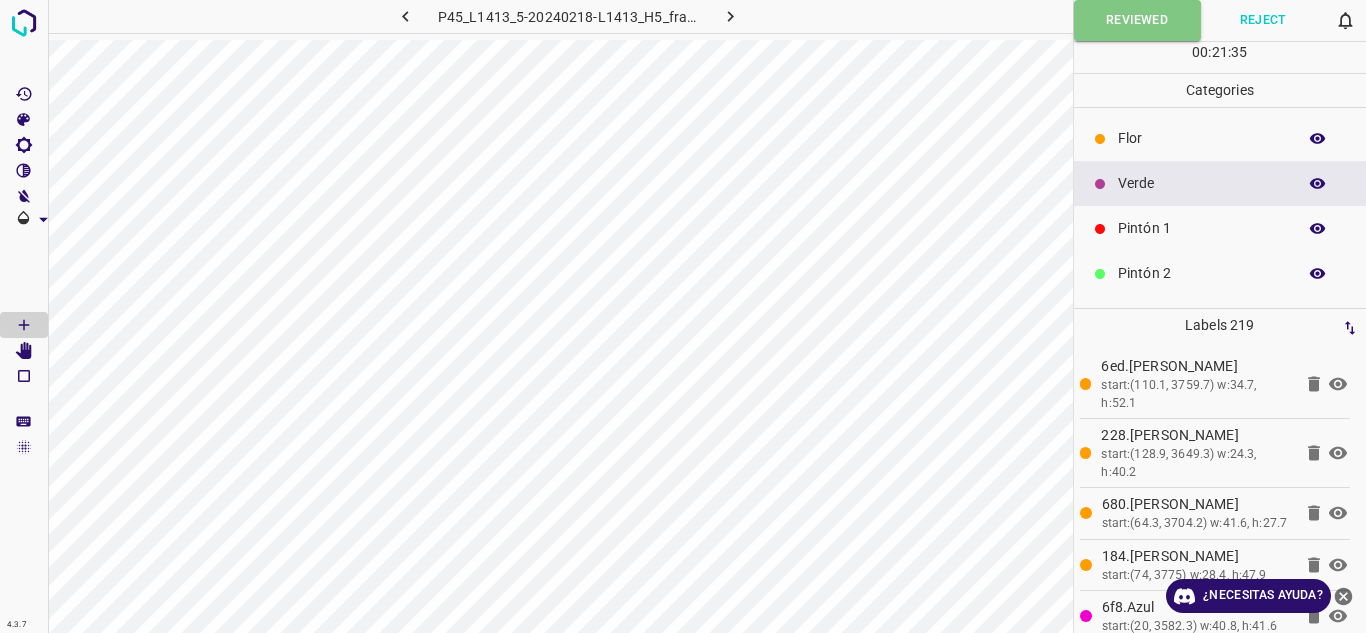 click 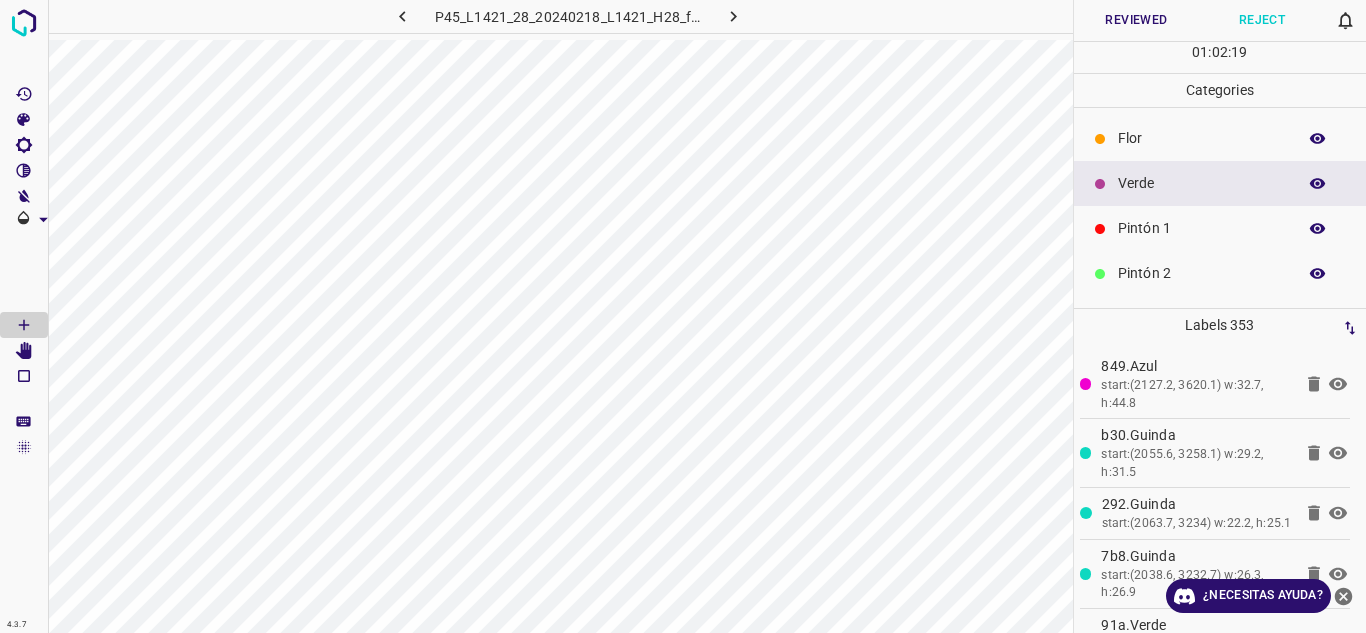 click on "Reviewed" at bounding box center [1137, 20] 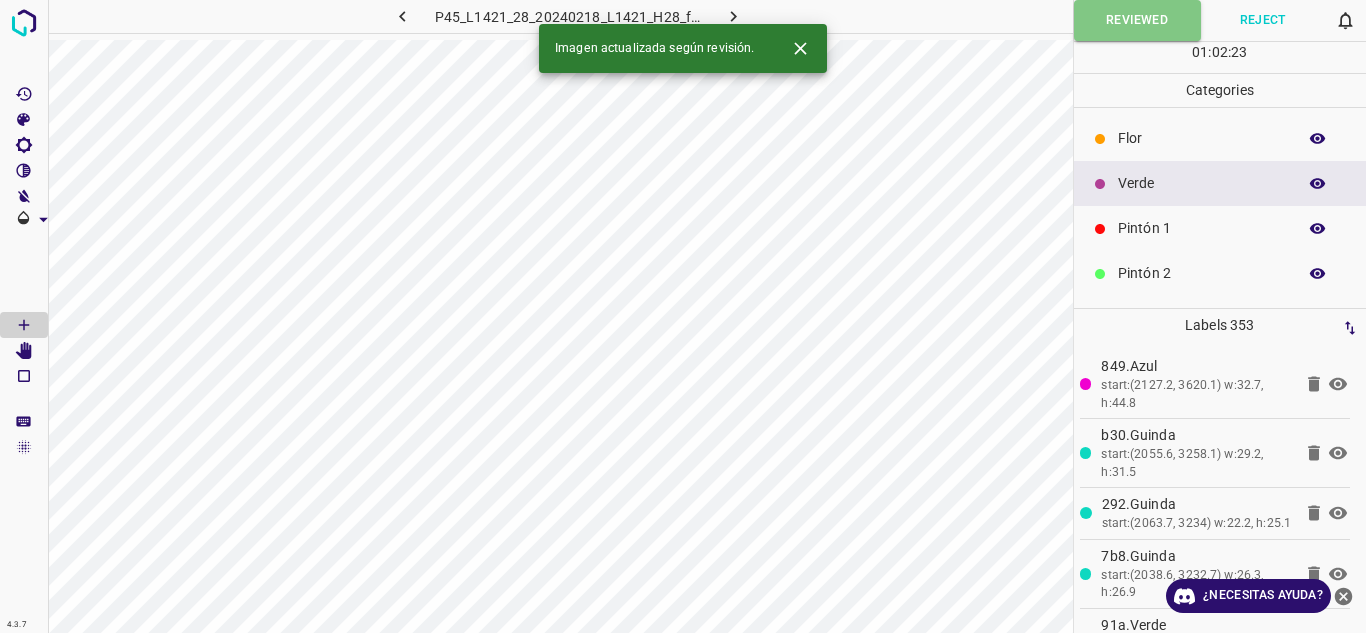 click at bounding box center (734, 16) 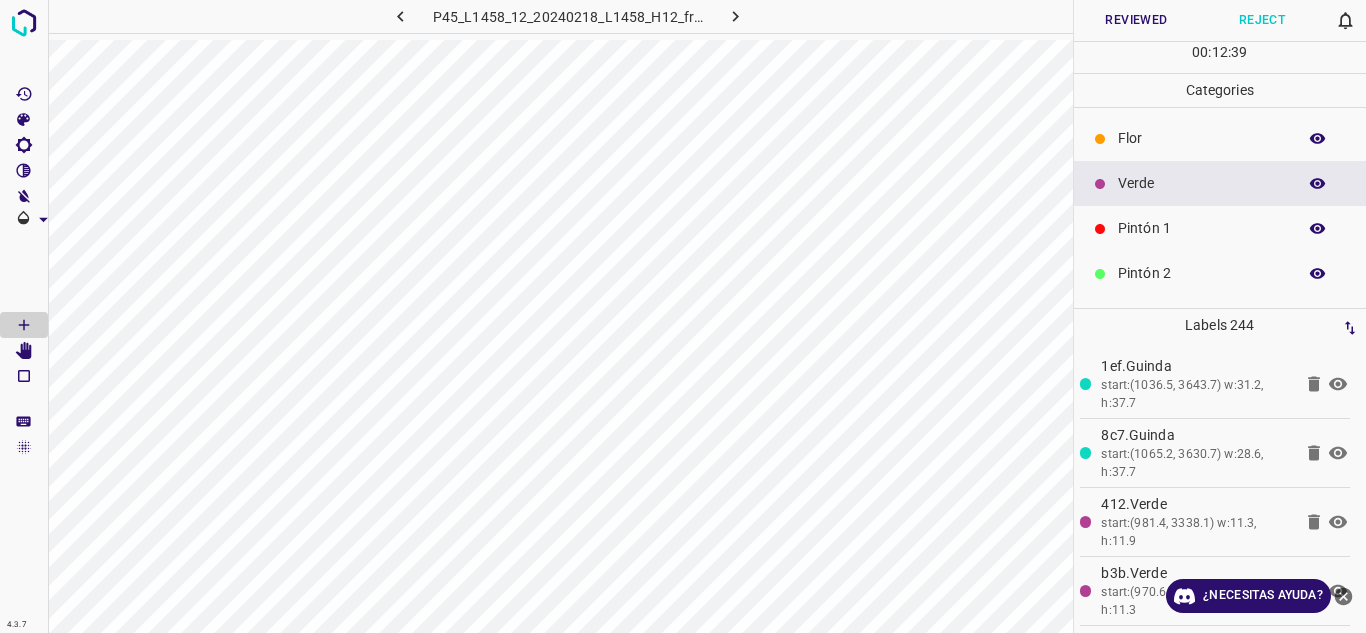 click on "Reviewed" at bounding box center (1137, 20) 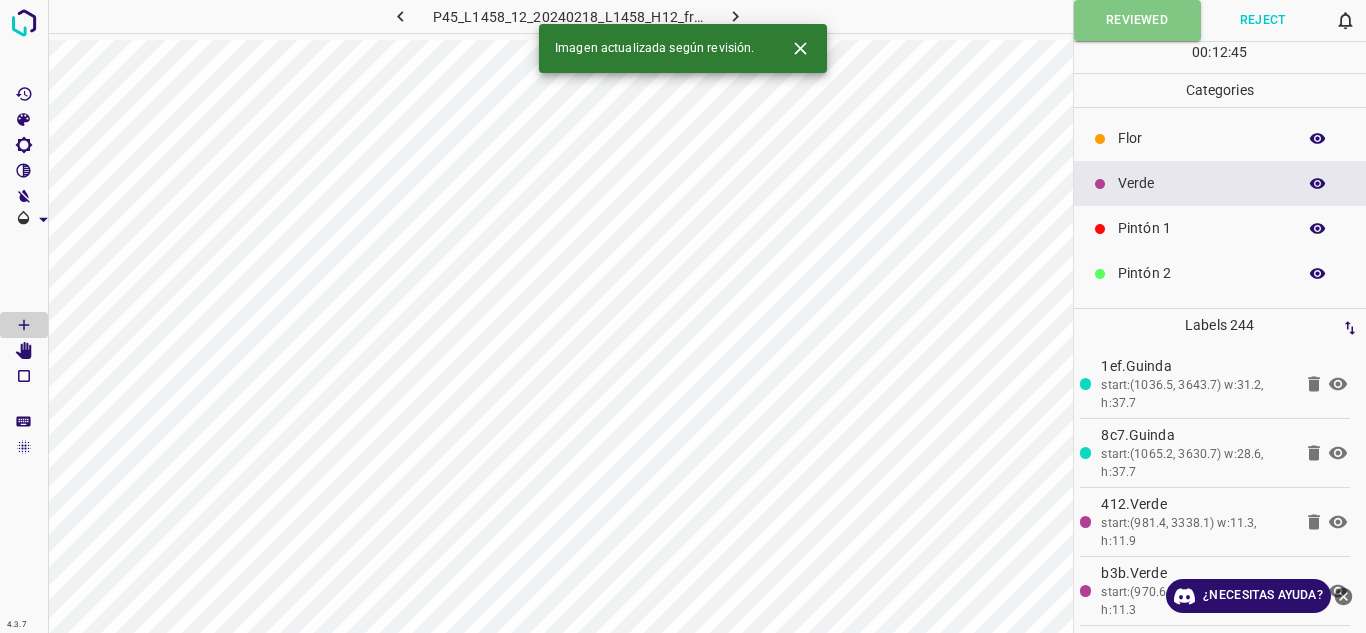 click at bounding box center (736, 16) 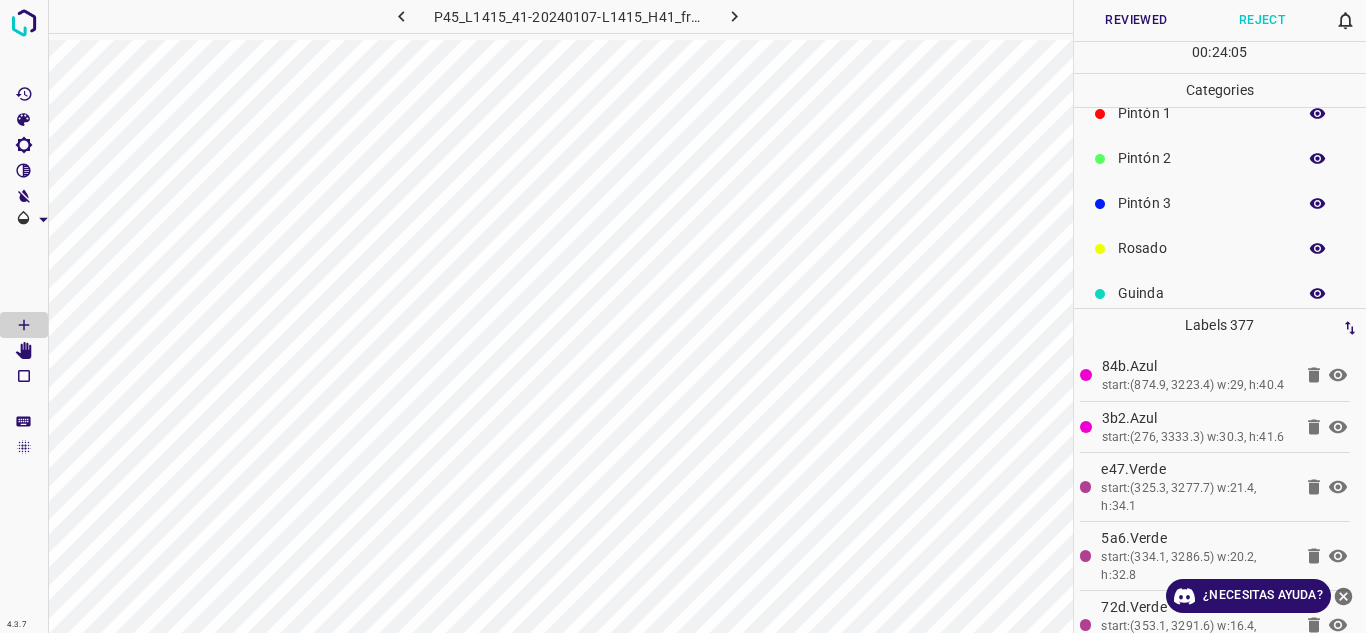 scroll, scrollTop: 176, scrollLeft: 0, axis: vertical 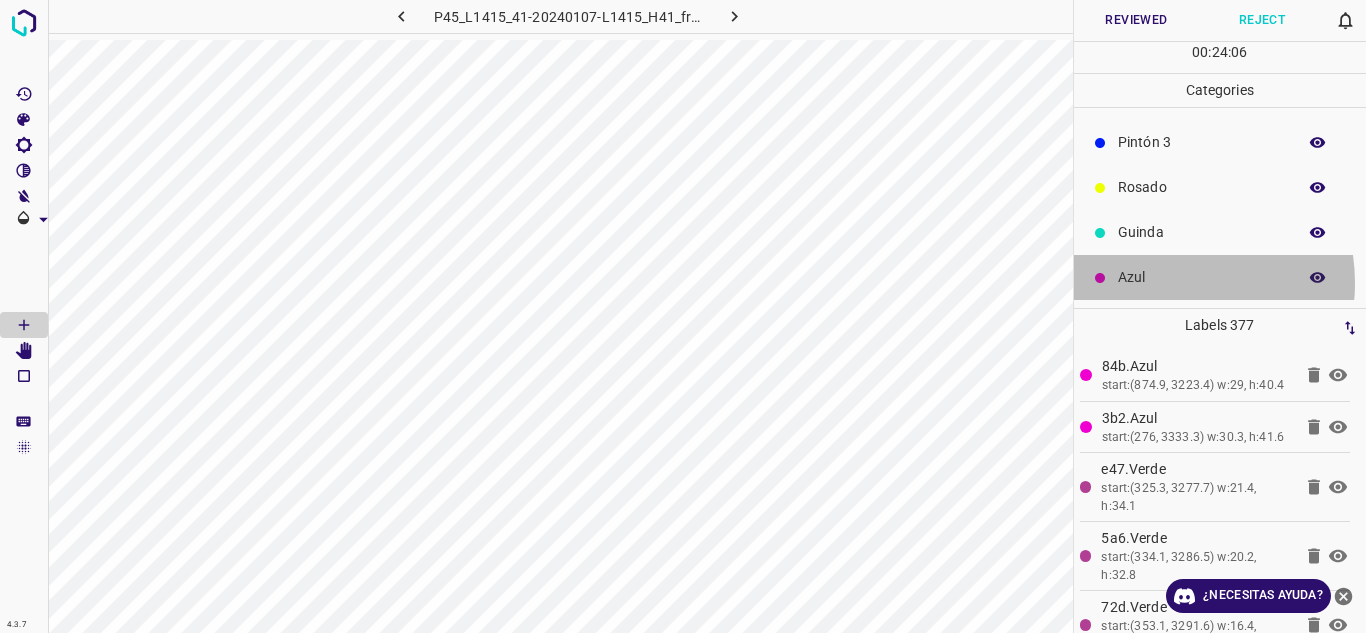 click on "Azul" at bounding box center (1202, 277) 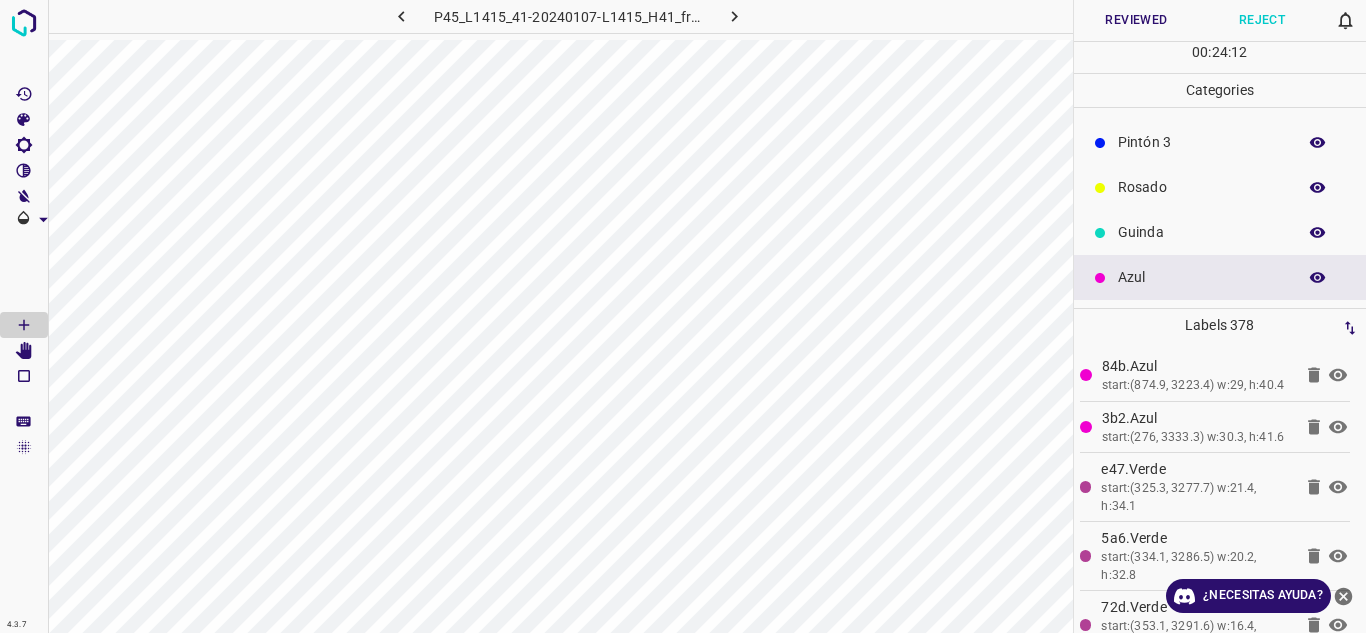 scroll, scrollTop: 0, scrollLeft: 0, axis: both 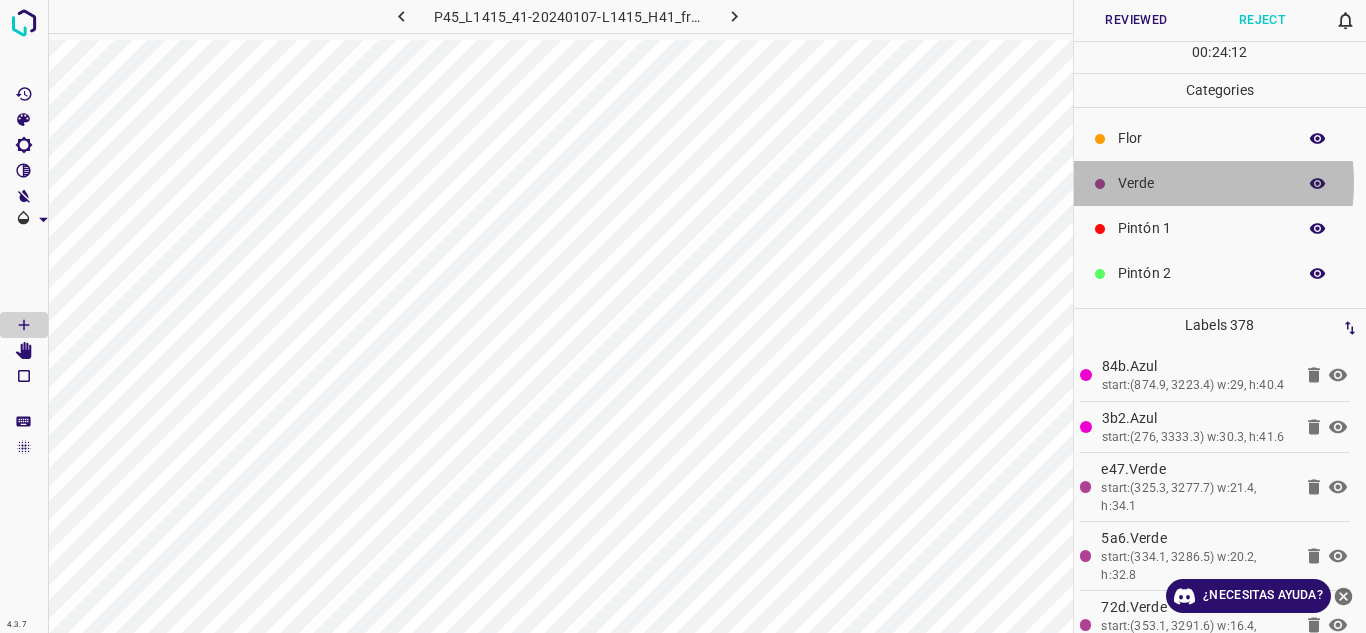 click on "Verde" at bounding box center [1202, 183] 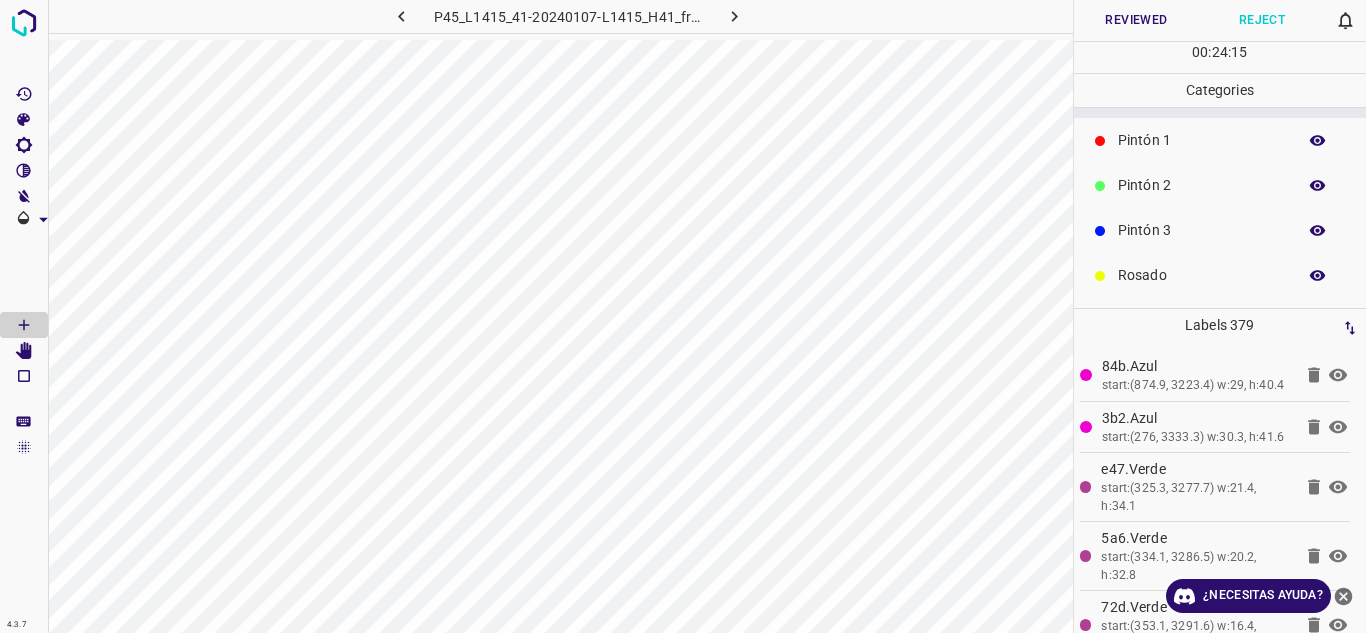 scroll, scrollTop: 176, scrollLeft: 0, axis: vertical 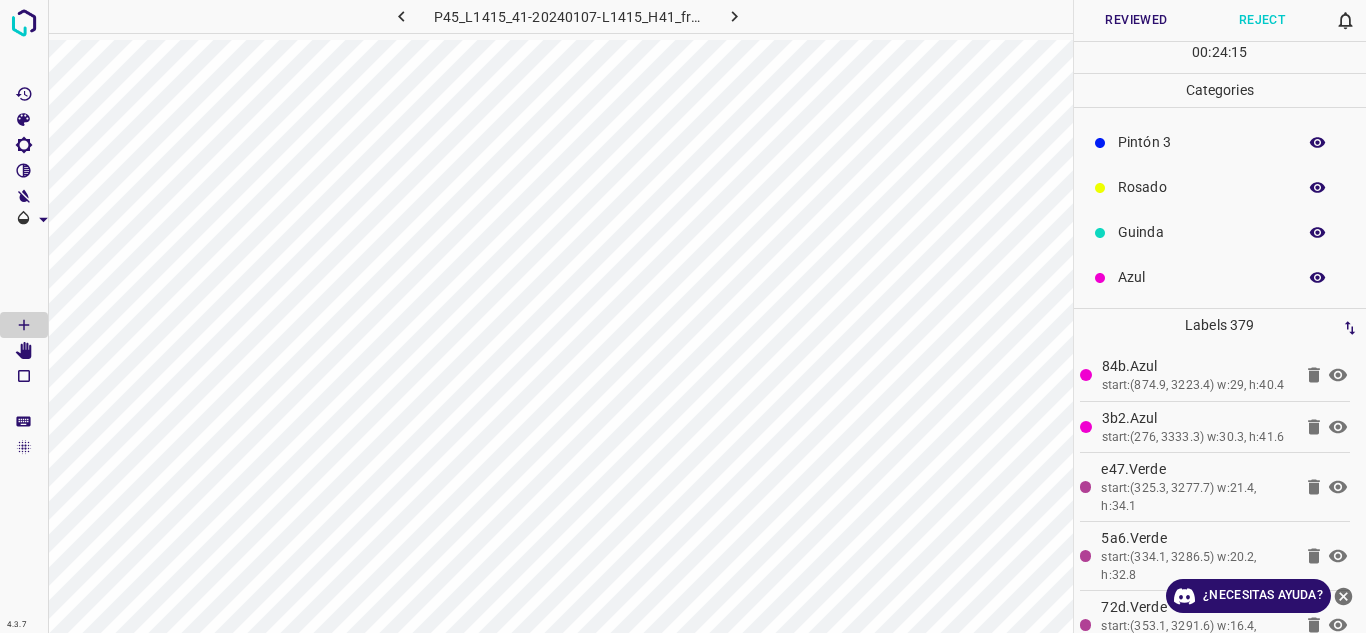 click on "Azul" at bounding box center [1202, 277] 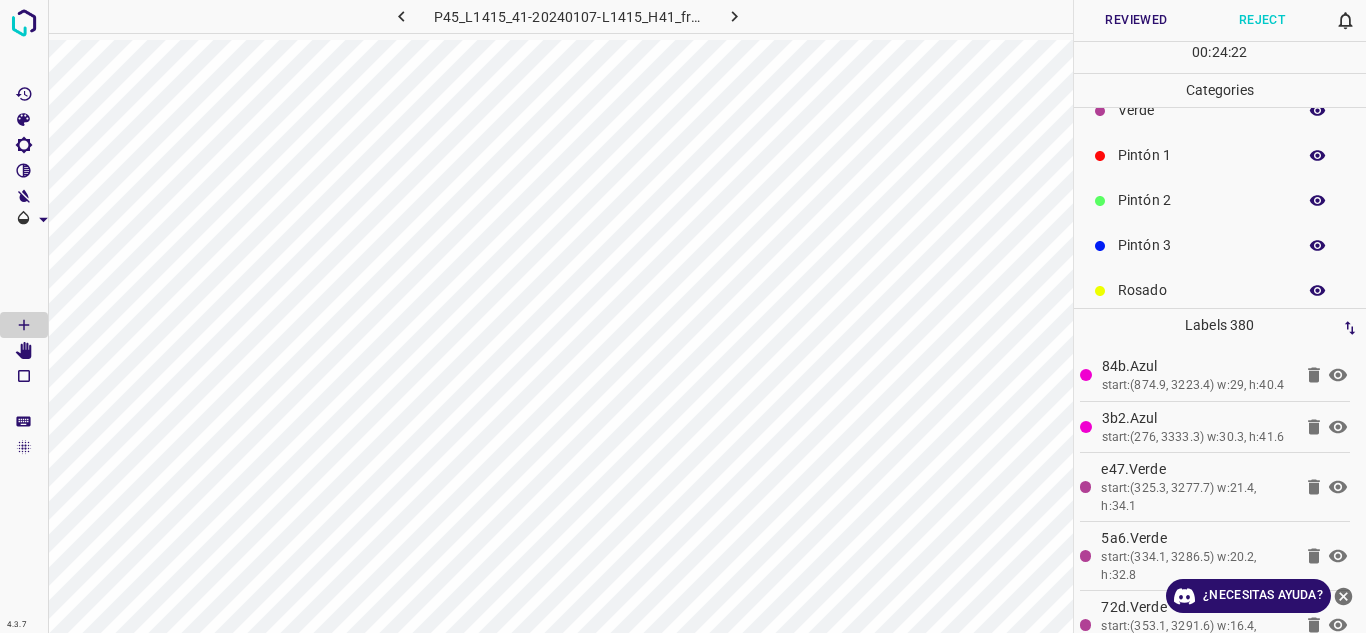 scroll, scrollTop: 0, scrollLeft: 0, axis: both 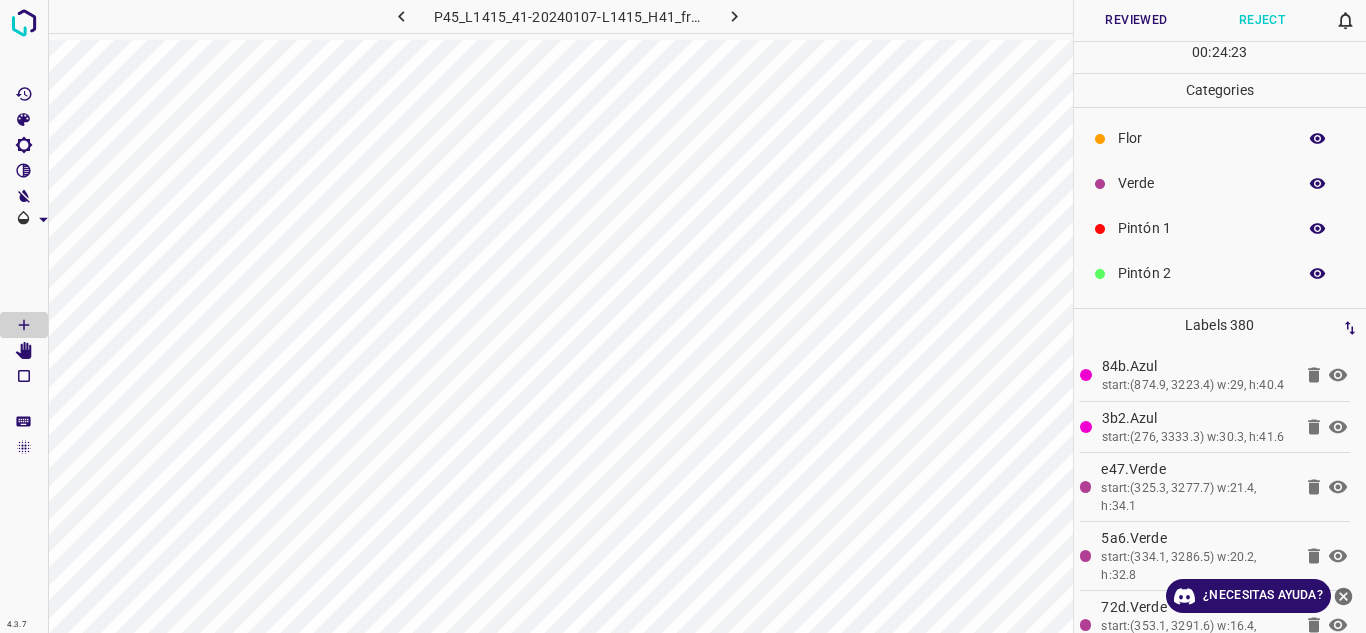 click on "Verde" at bounding box center [1202, 183] 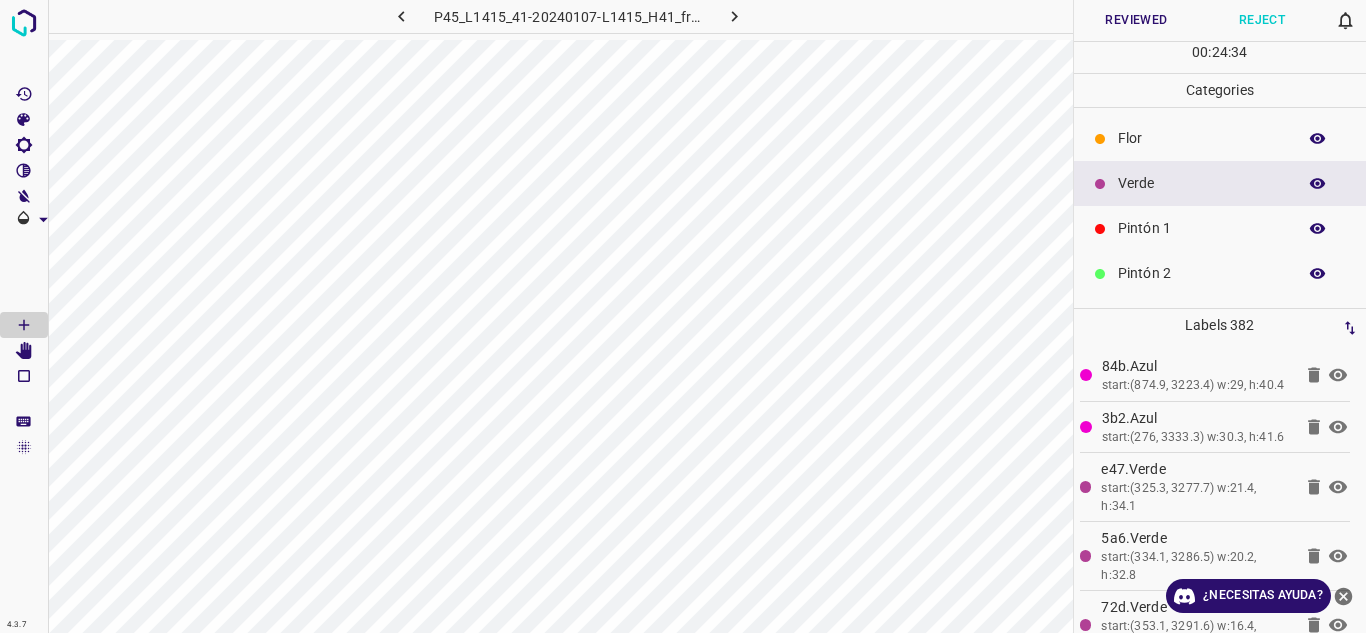 click on "Reviewed" at bounding box center [1137, 20] 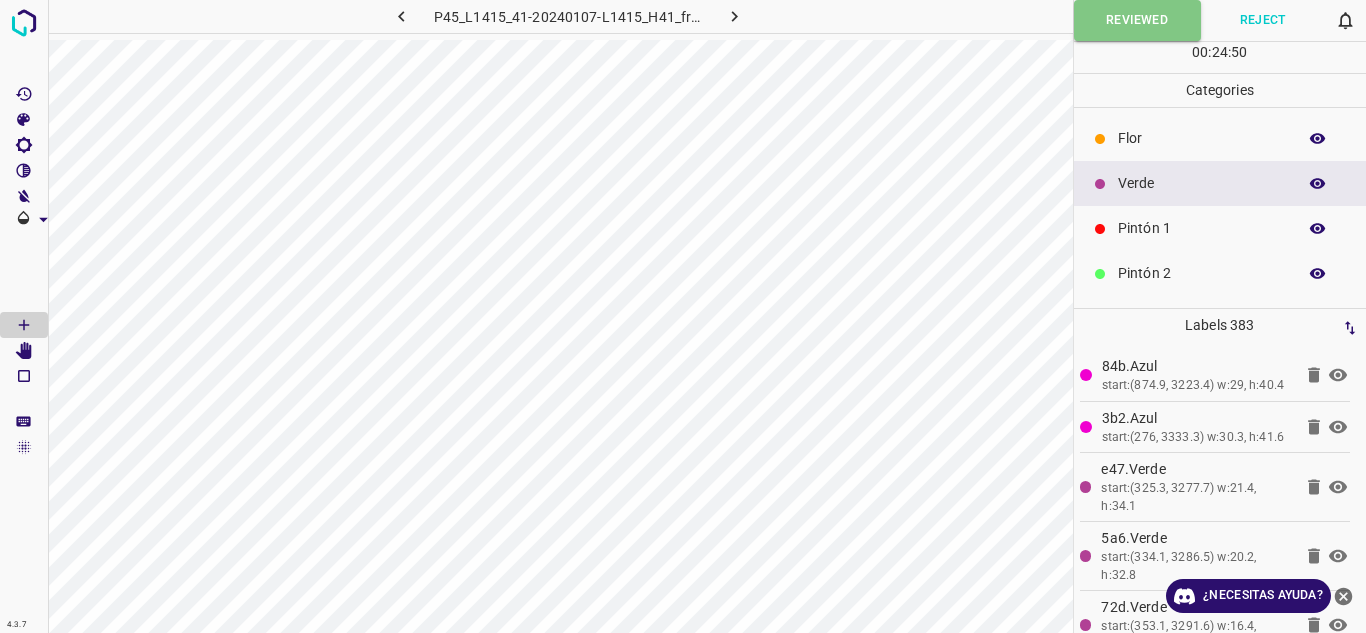 click on "Pintón 1" at bounding box center [1202, 228] 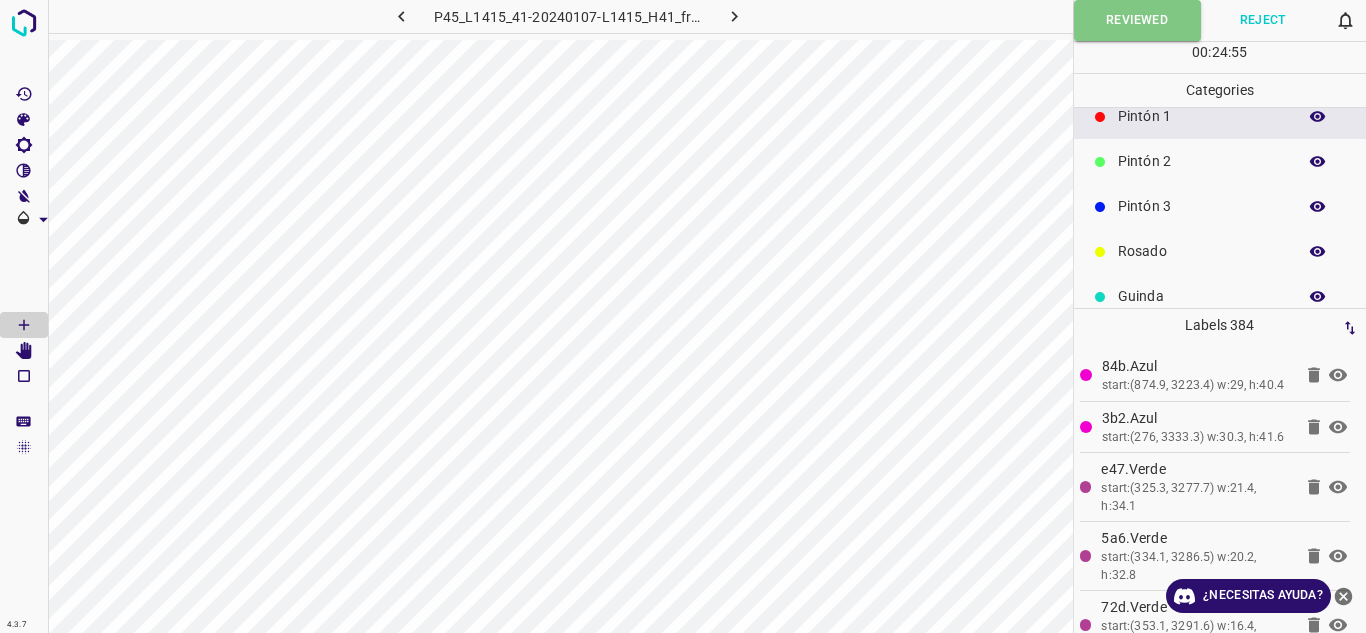 scroll, scrollTop: 176, scrollLeft: 0, axis: vertical 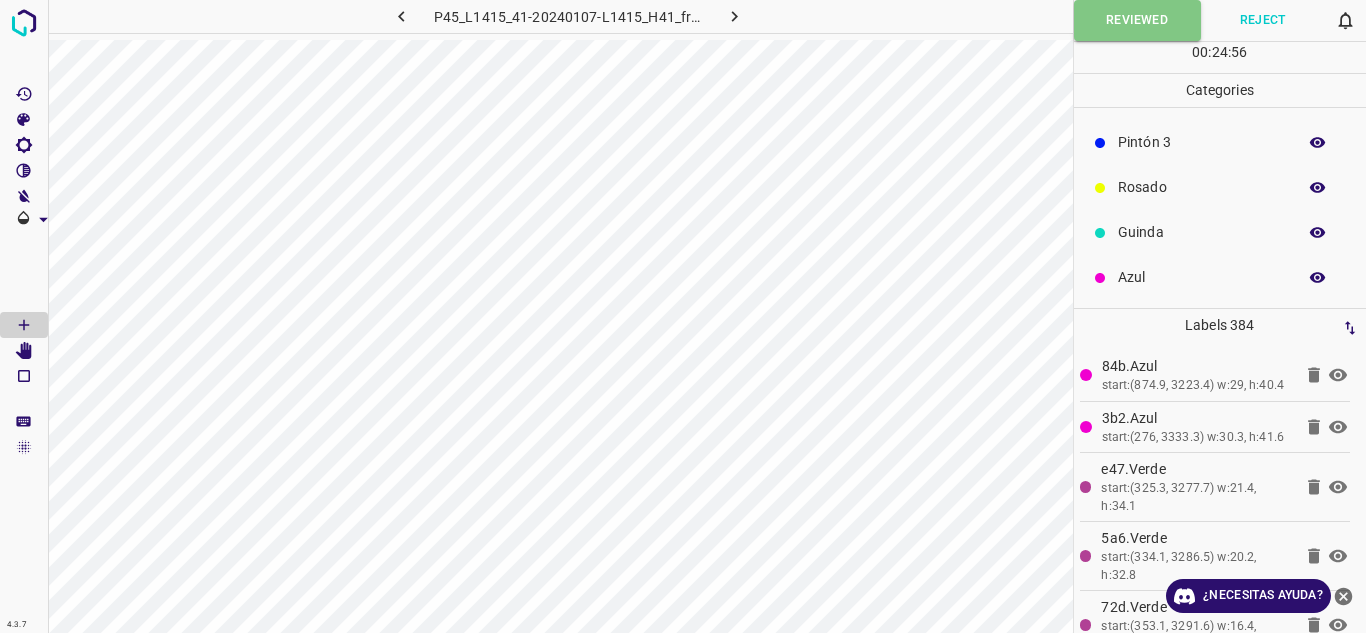 click on "Rosado" at bounding box center (1202, 187) 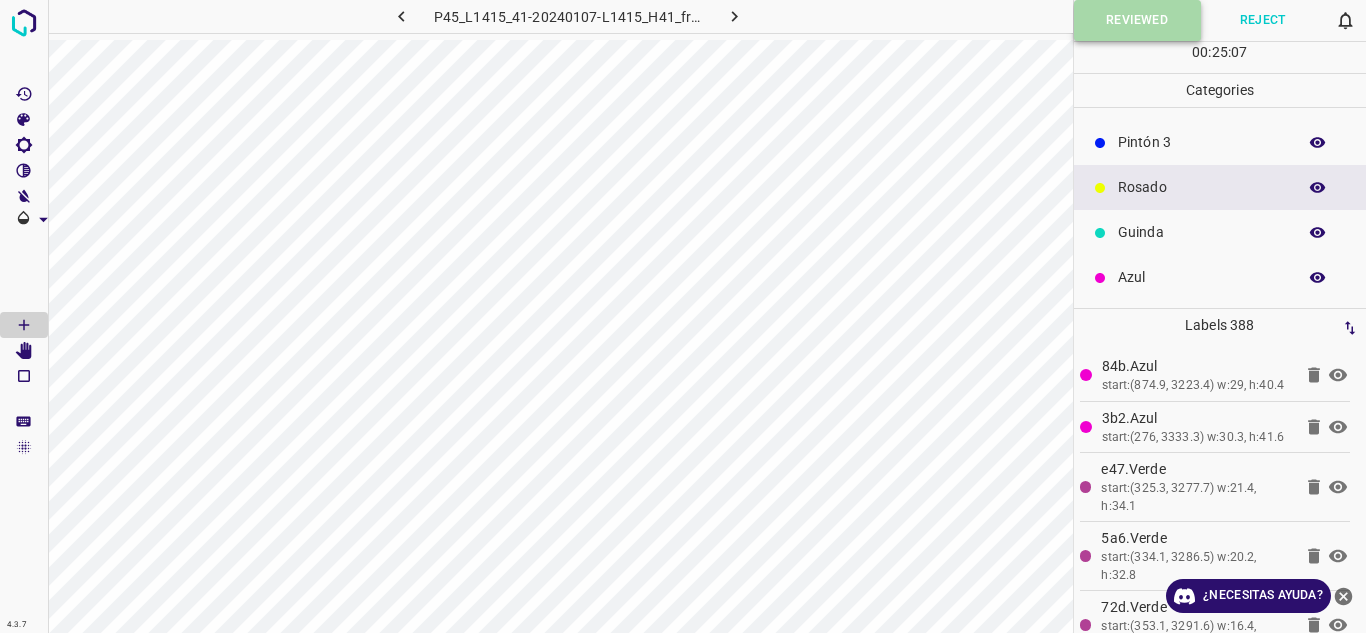 click on "Reviewed" at bounding box center [1137, 20] 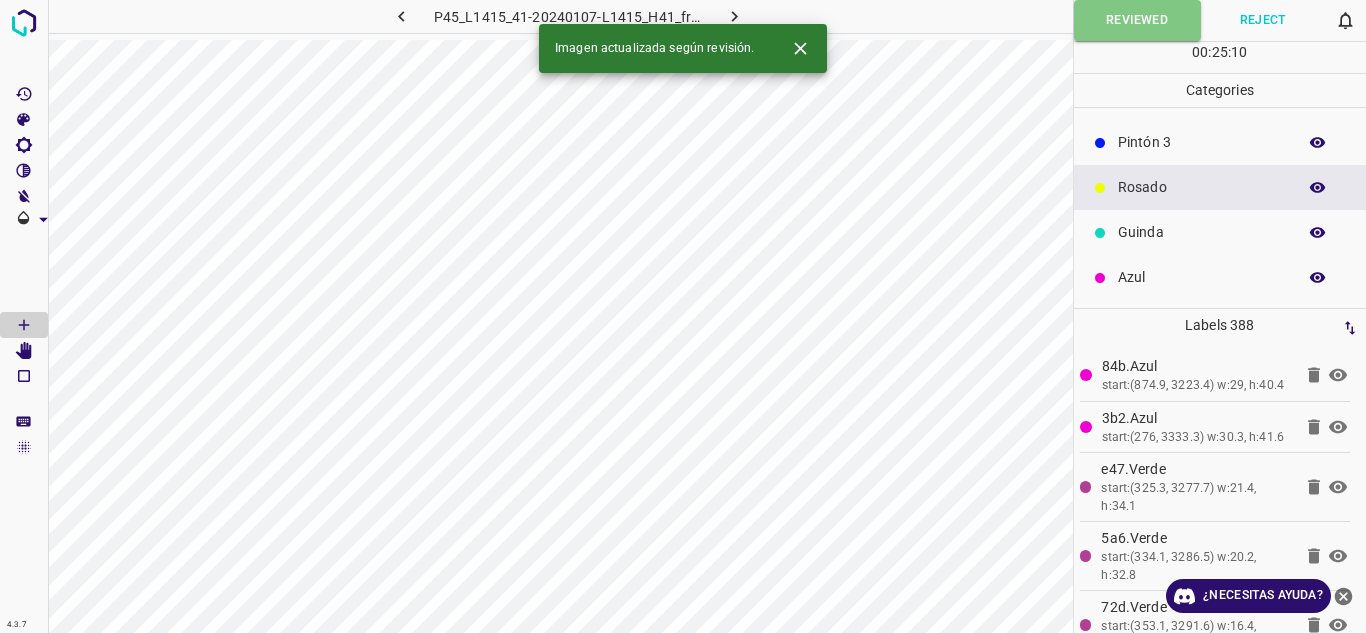 click 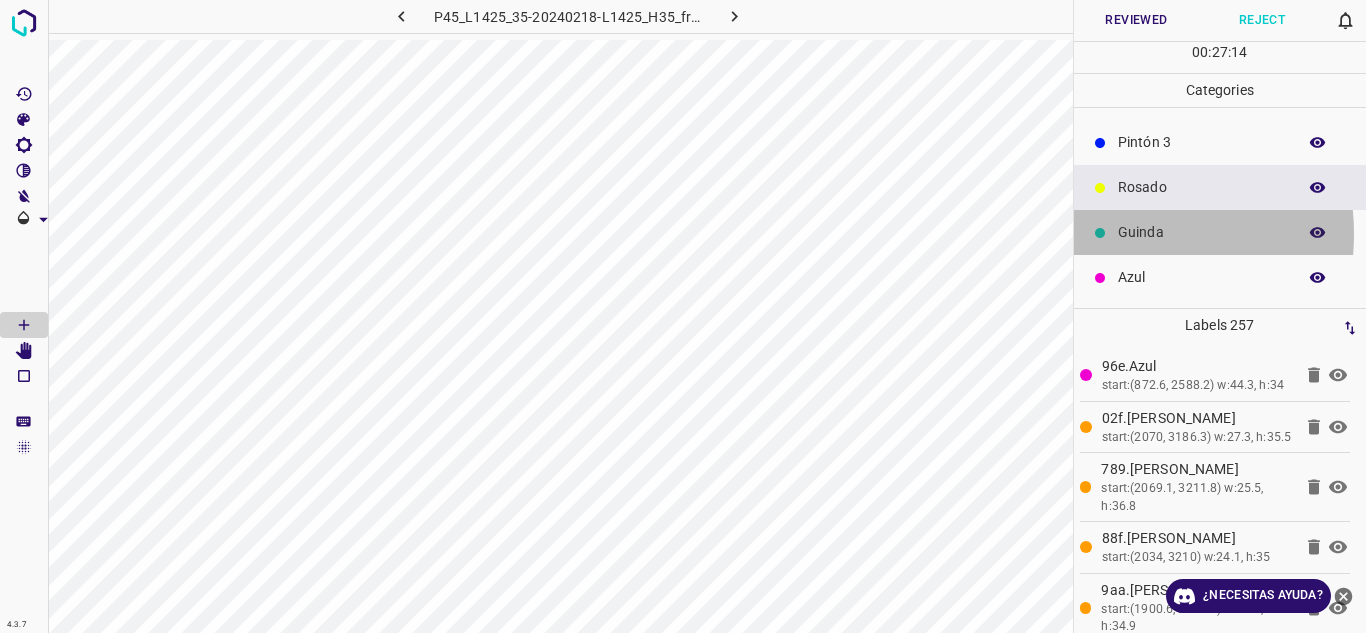 click 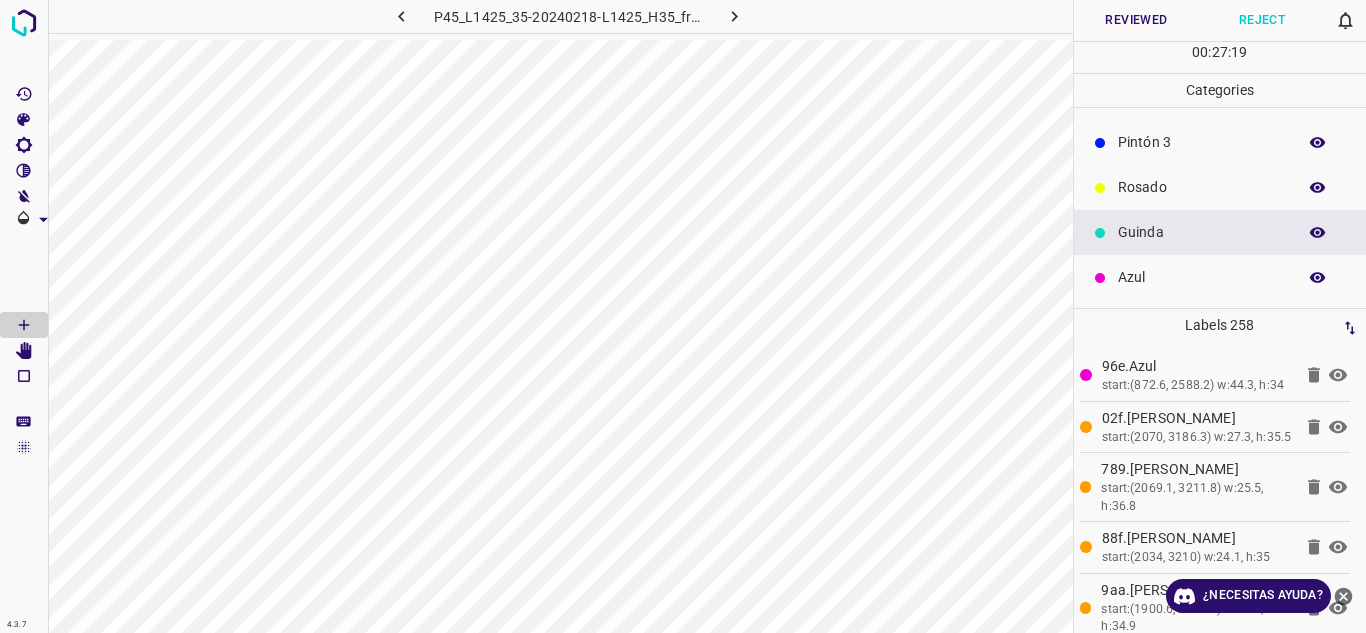 click on "Rosado" at bounding box center (1220, 187) 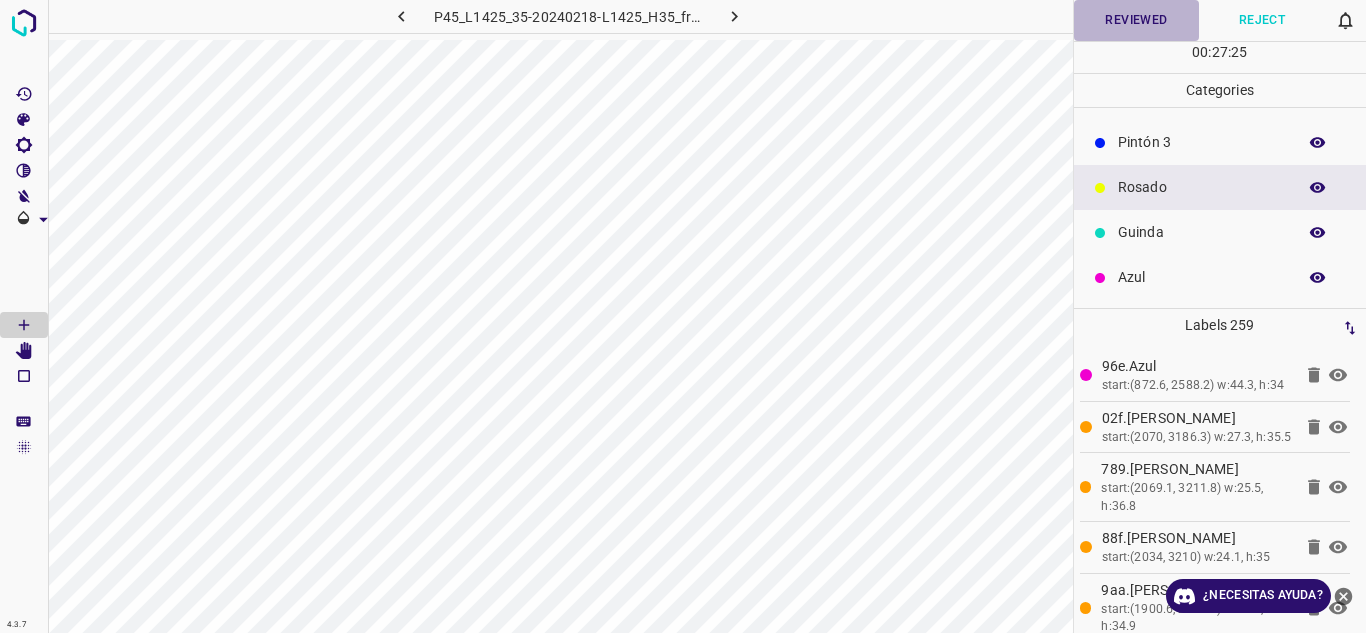 click on "Reviewed" at bounding box center (1137, 20) 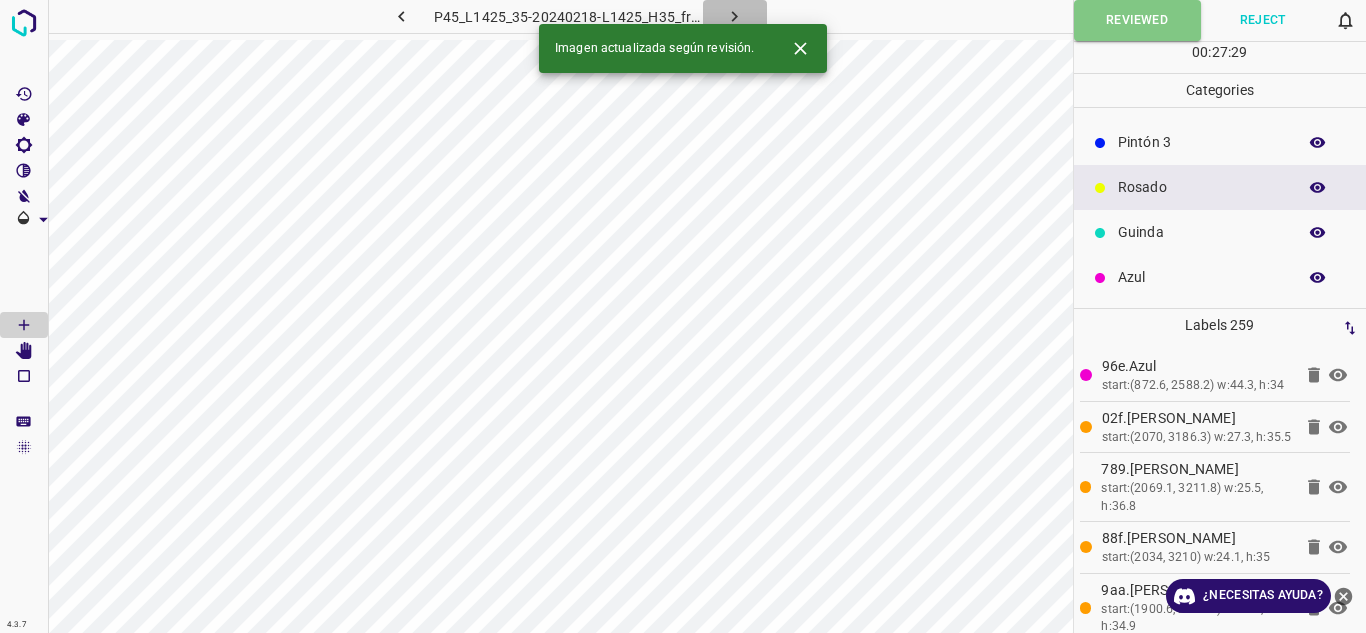 click 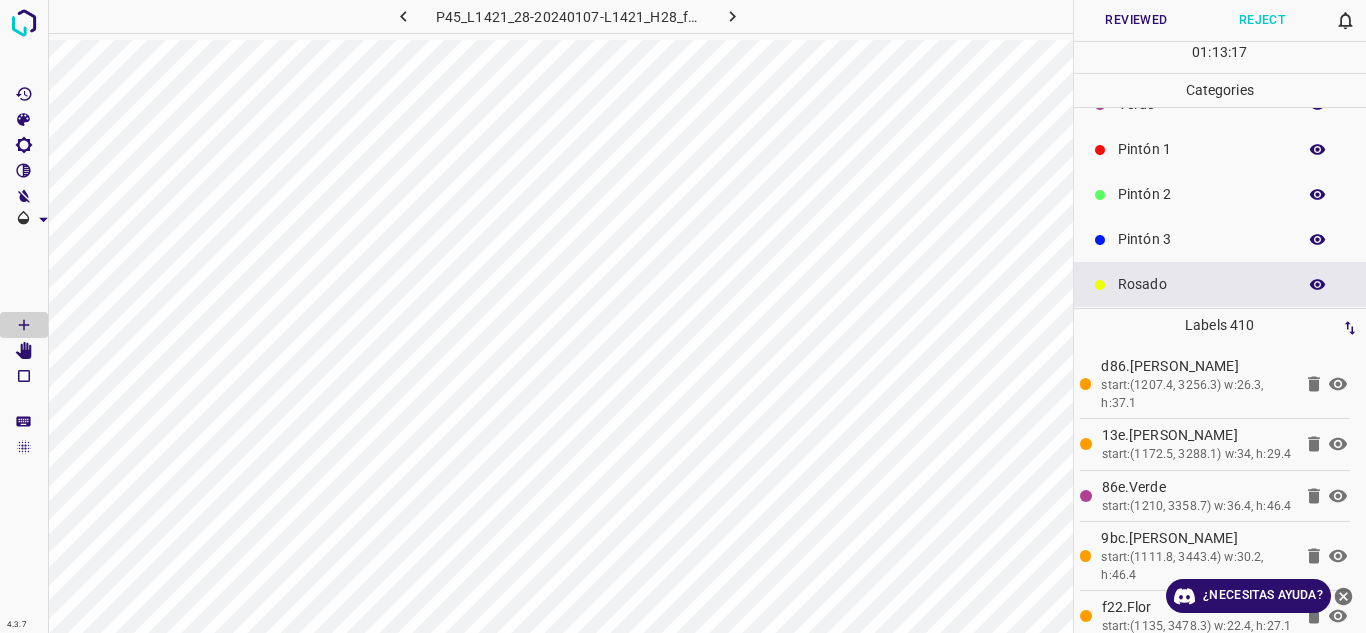 scroll, scrollTop: 0, scrollLeft: 0, axis: both 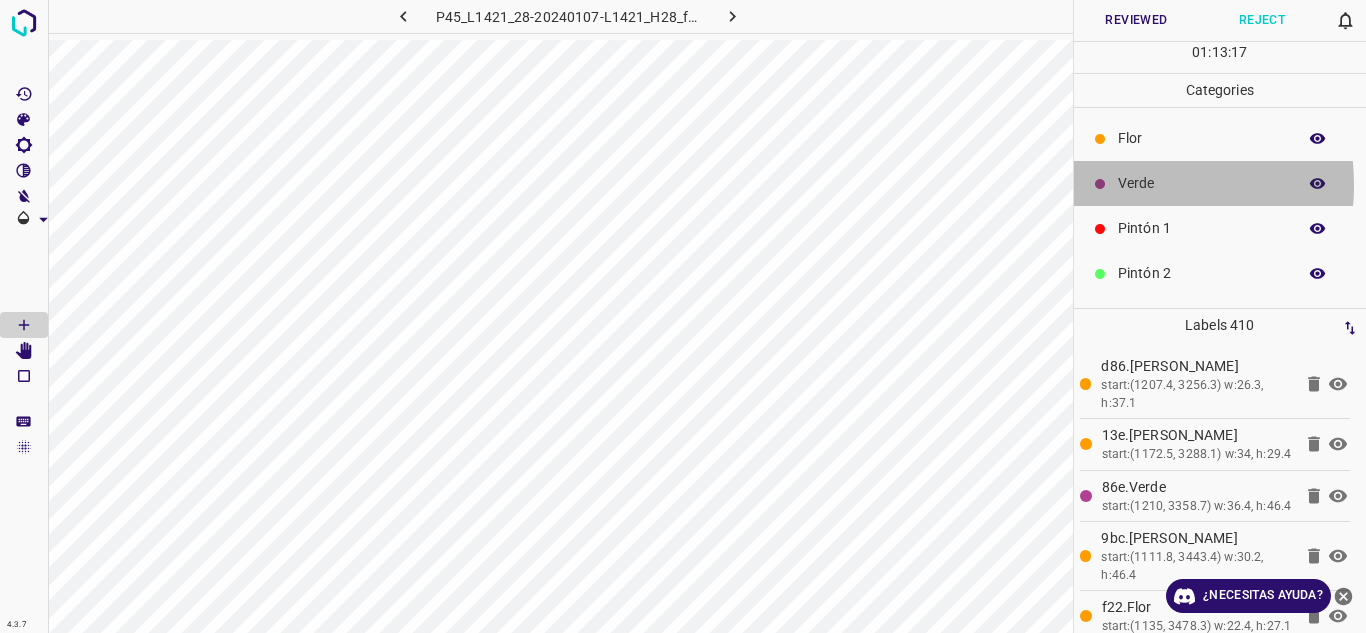 click on "Verde" at bounding box center (1220, 183) 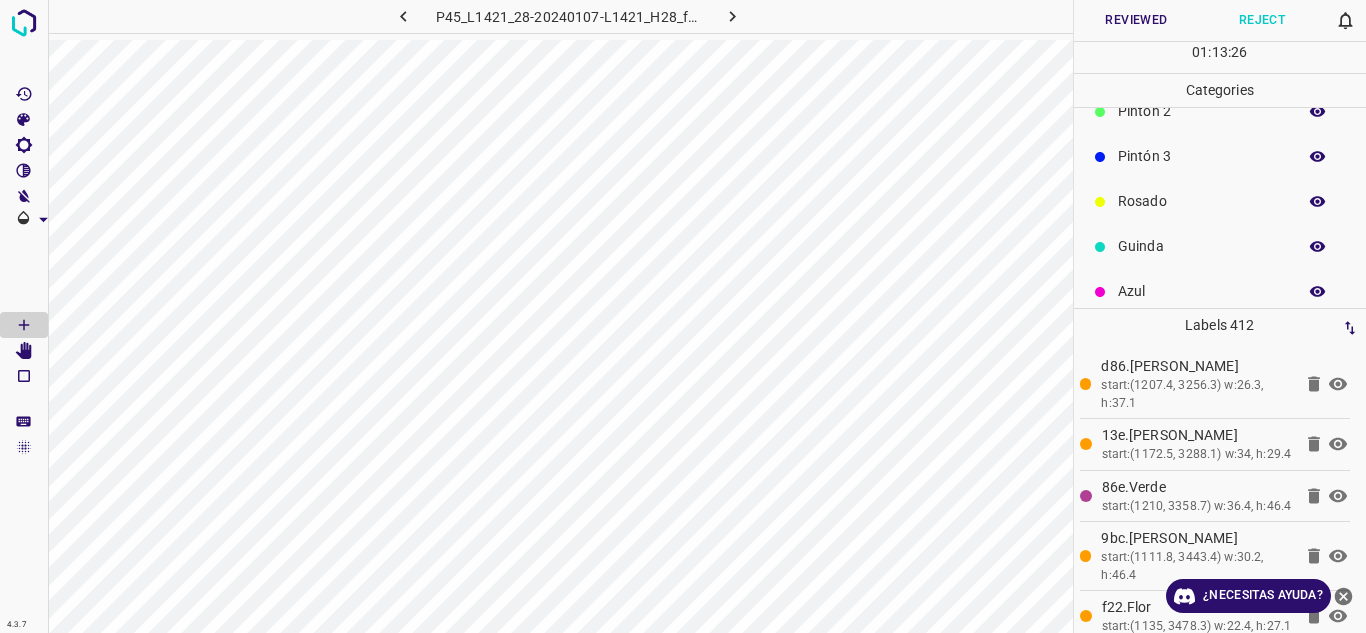 scroll, scrollTop: 176, scrollLeft: 0, axis: vertical 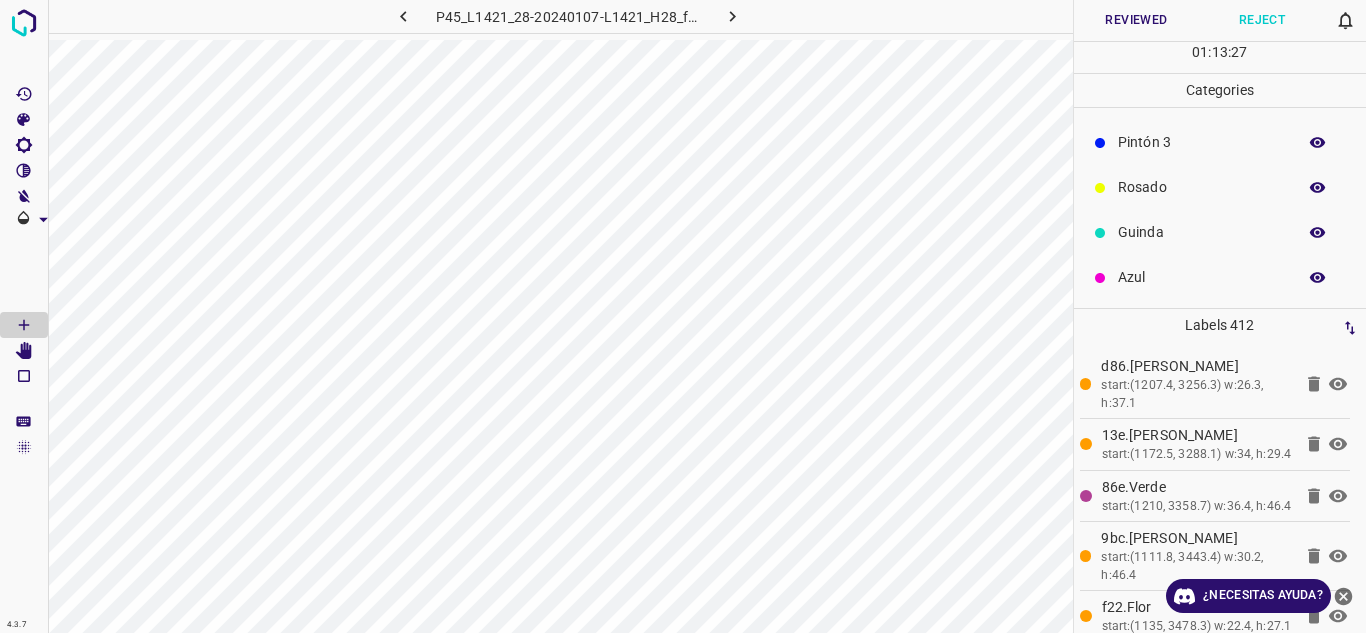 click on "Azul" at bounding box center (1220, 277) 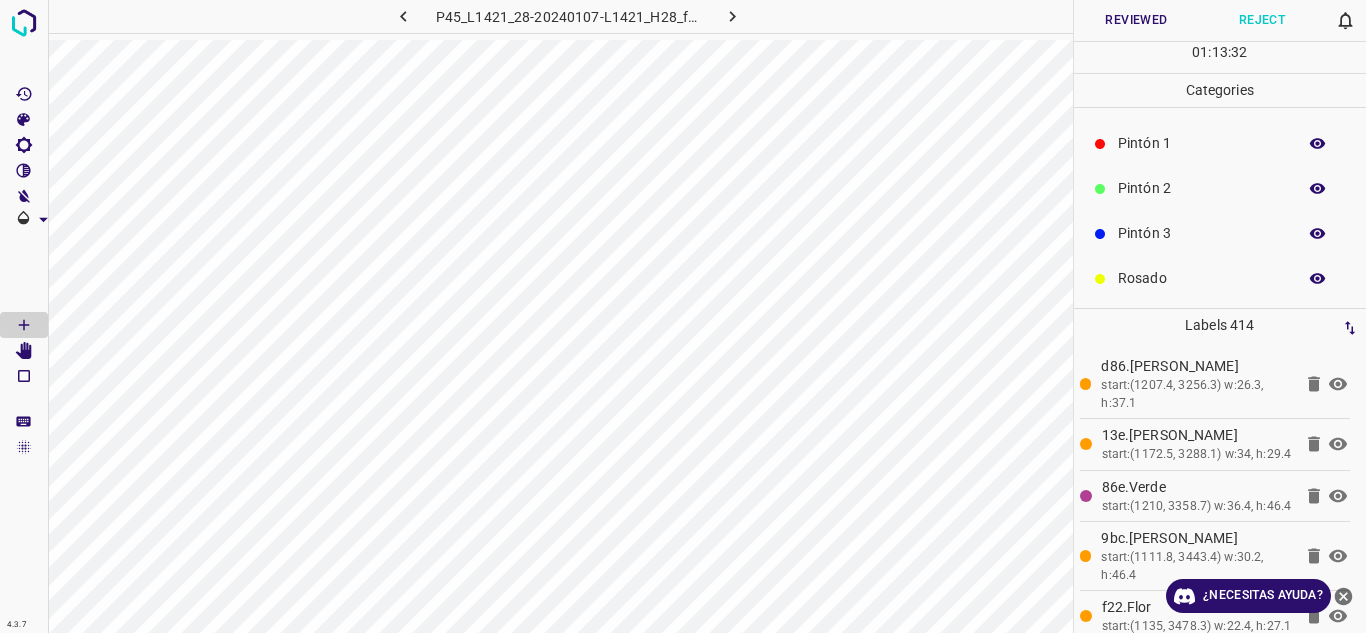 scroll, scrollTop: 0, scrollLeft: 0, axis: both 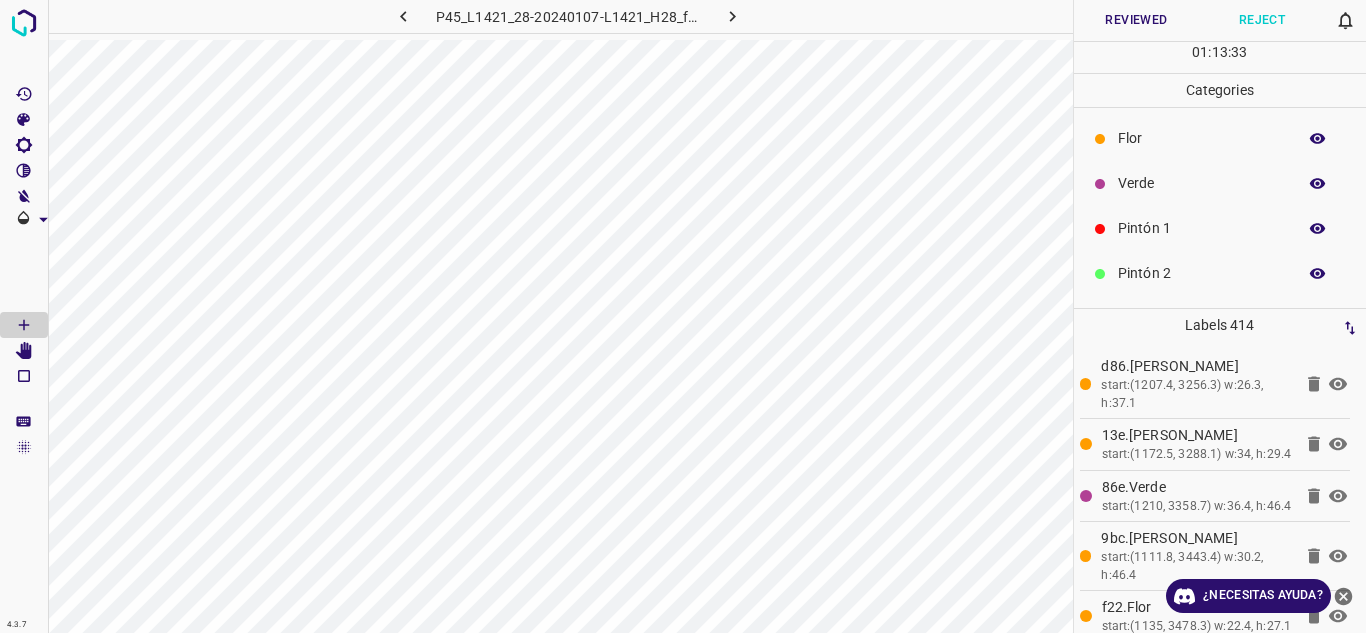 click on "Verde" at bounding box center (1202, 183) 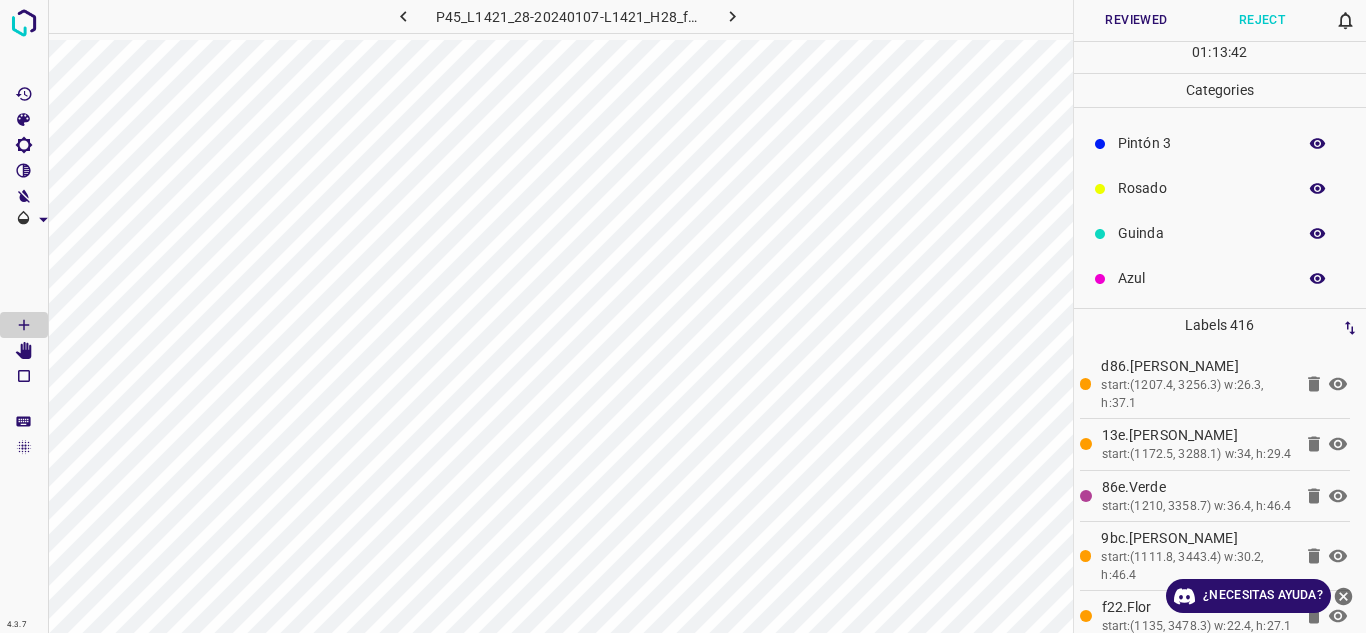 scroll, scrollTop: 176, scrollLeft: 0, axis: vertical 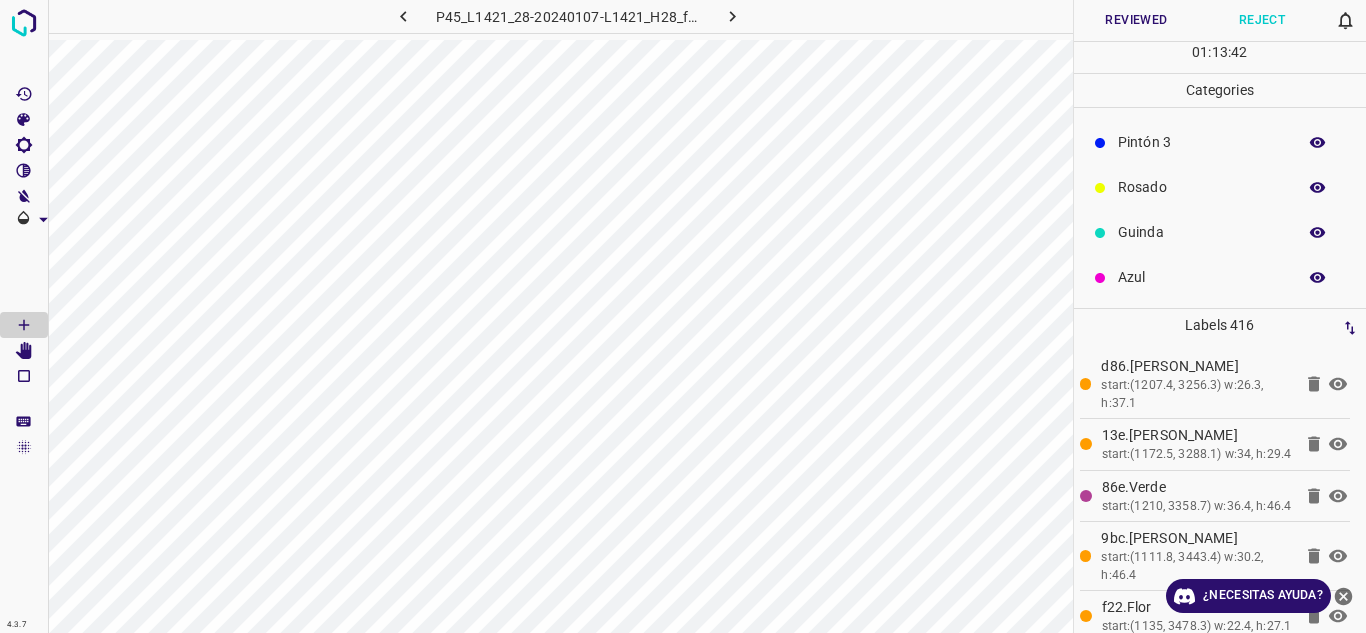 click on "Azul" at bounding box center (1220, 277) 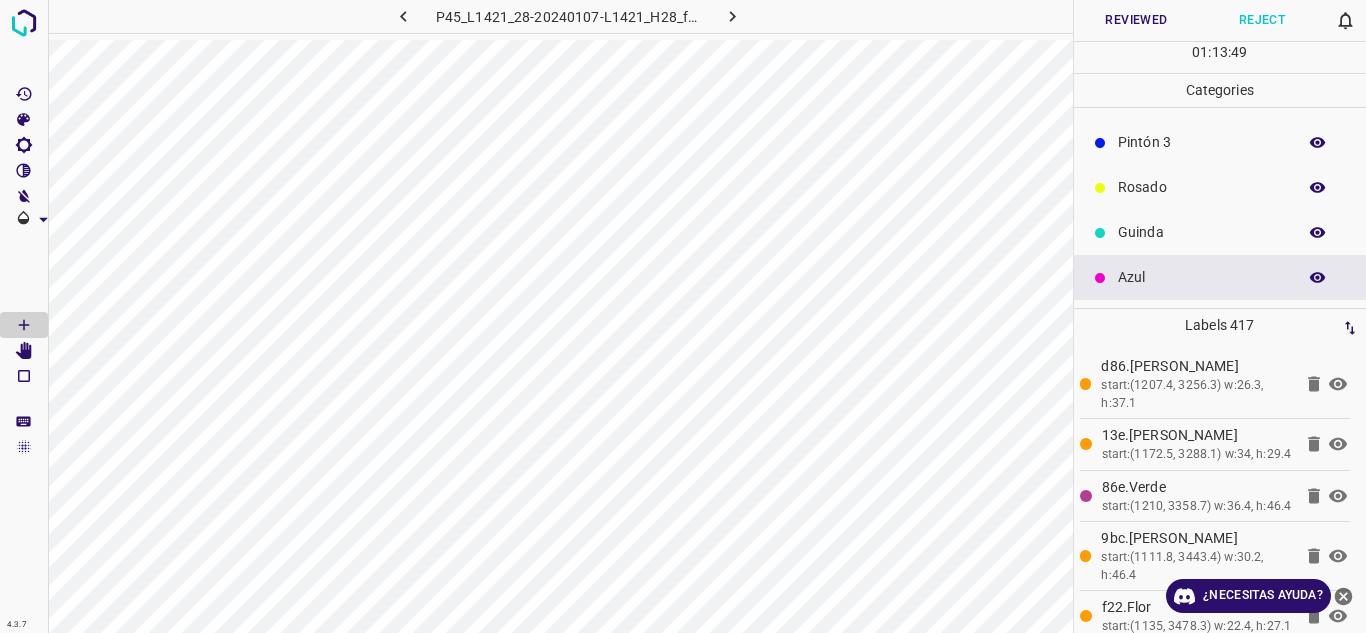 scroll, scrollTop: 0, scrollLeft: 0, axis: both 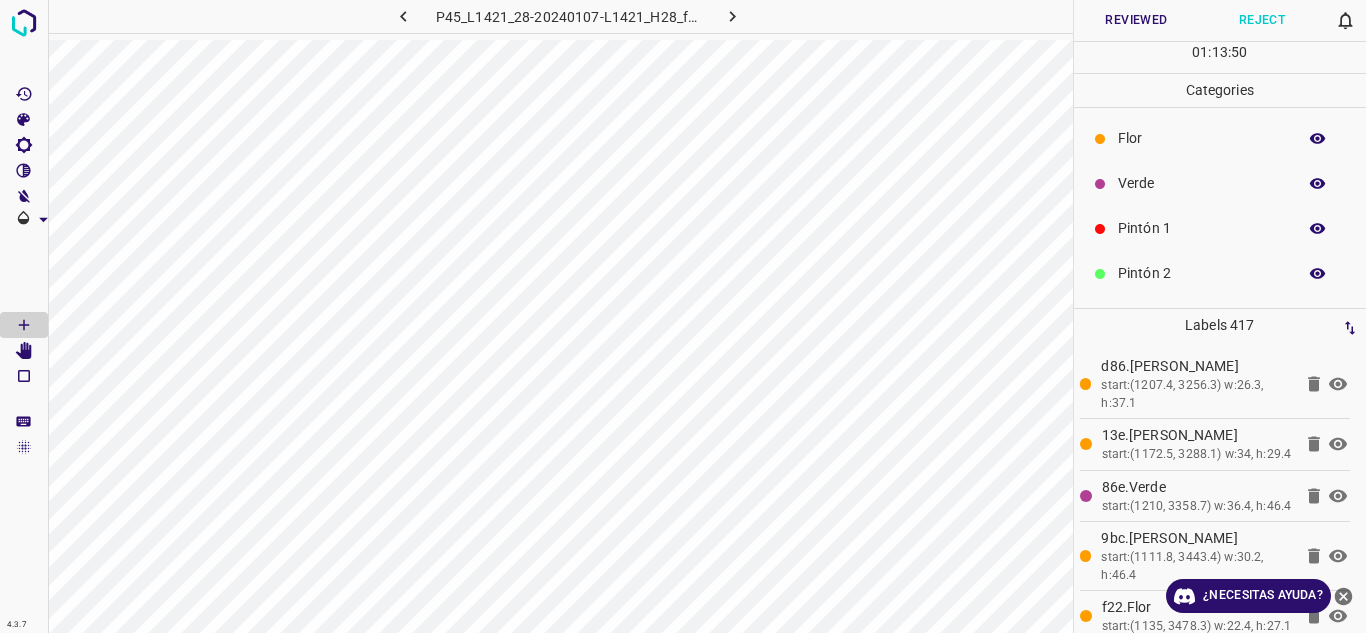 click on "Verde" at bounding box center (1220, 183) 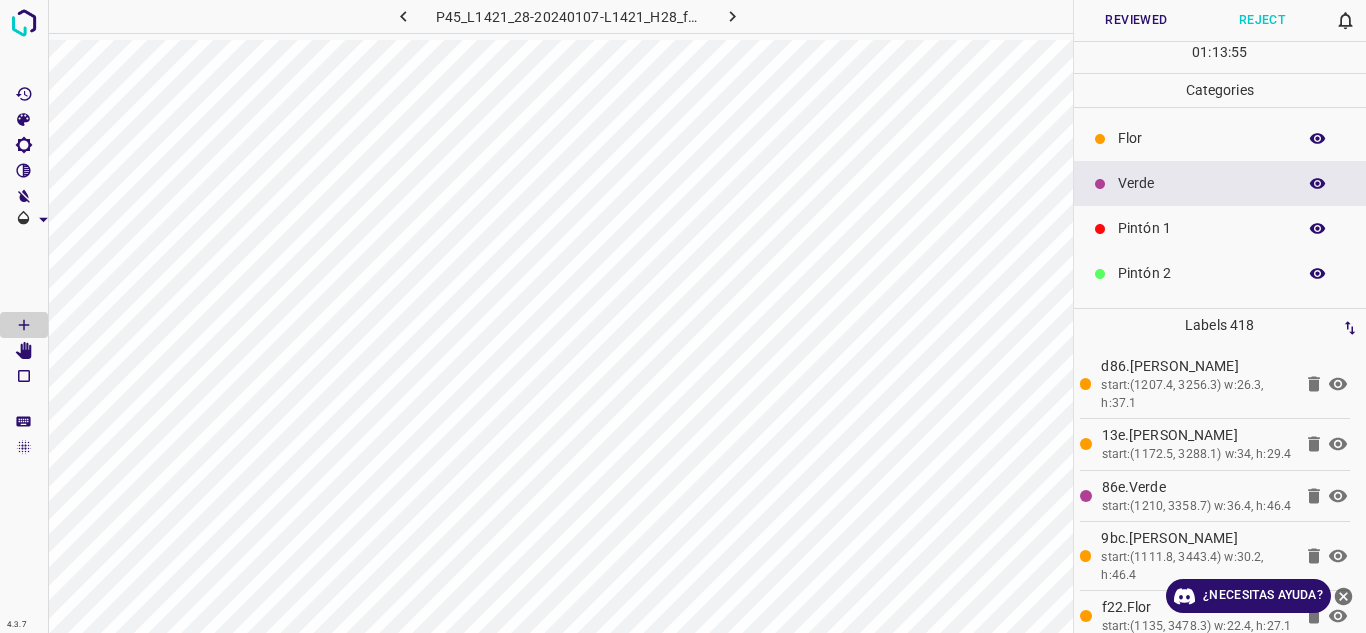 click on "Reviewed" at bounding box center (1137, 20) 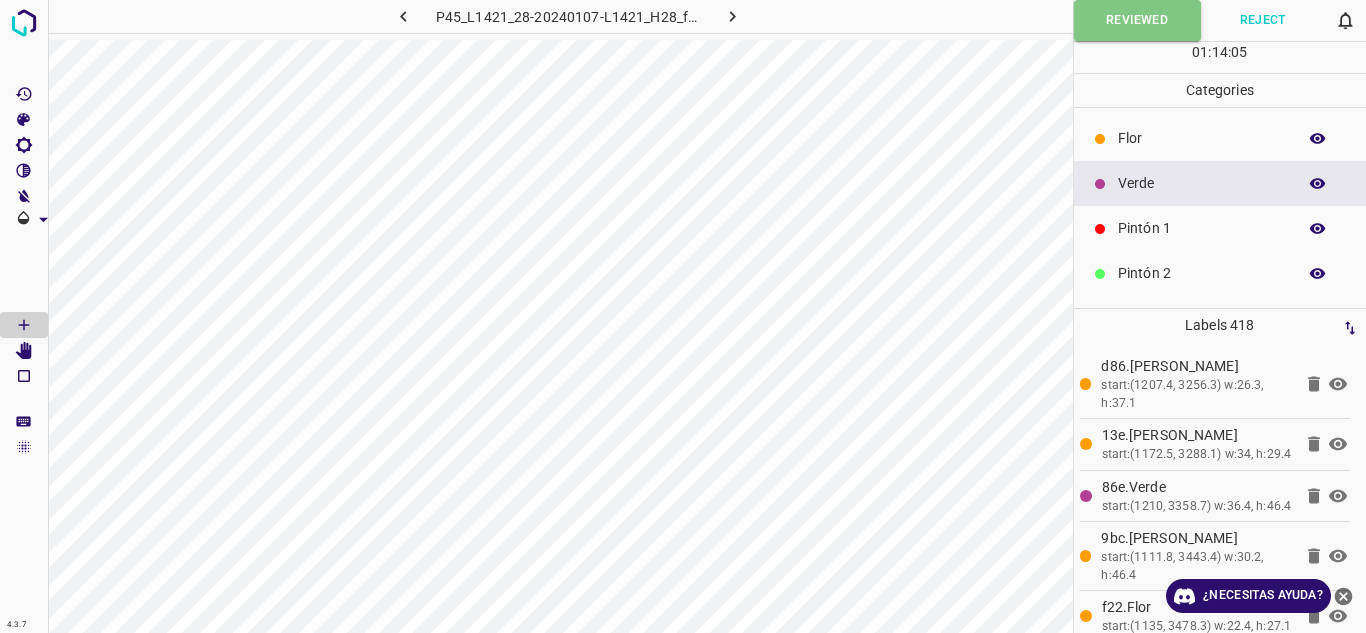 click 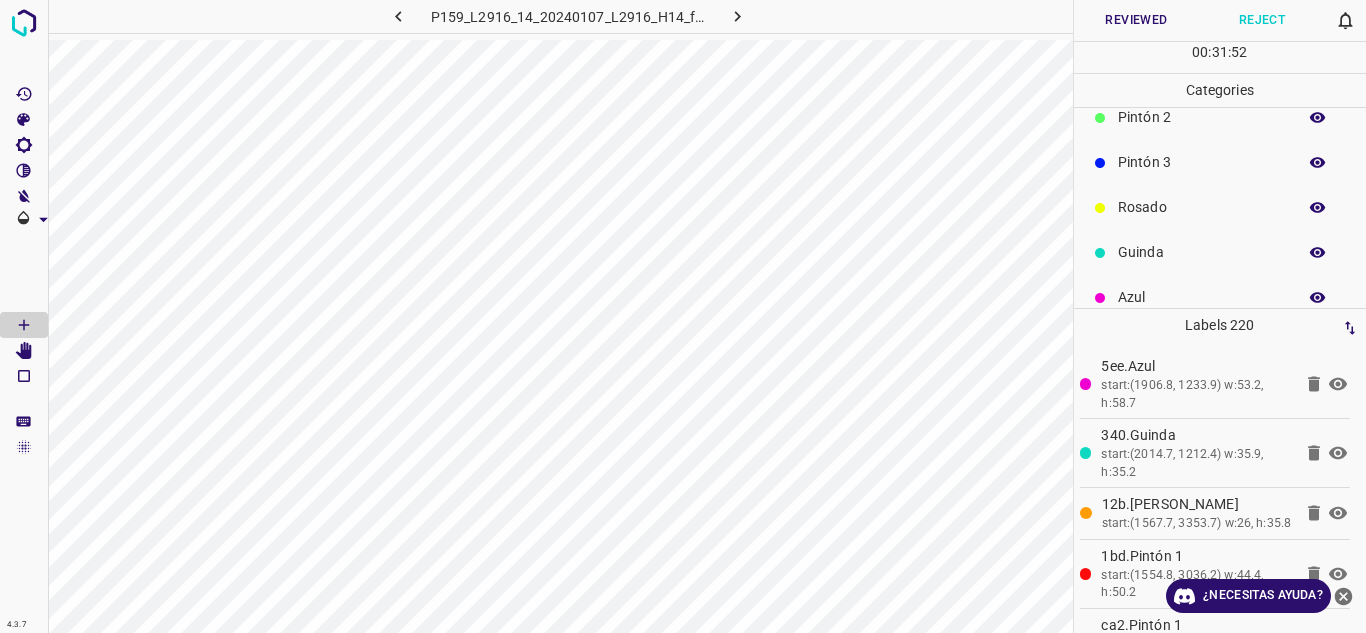 scroll, scrollTop: 176, scrollLeft: 0, axis: vertical 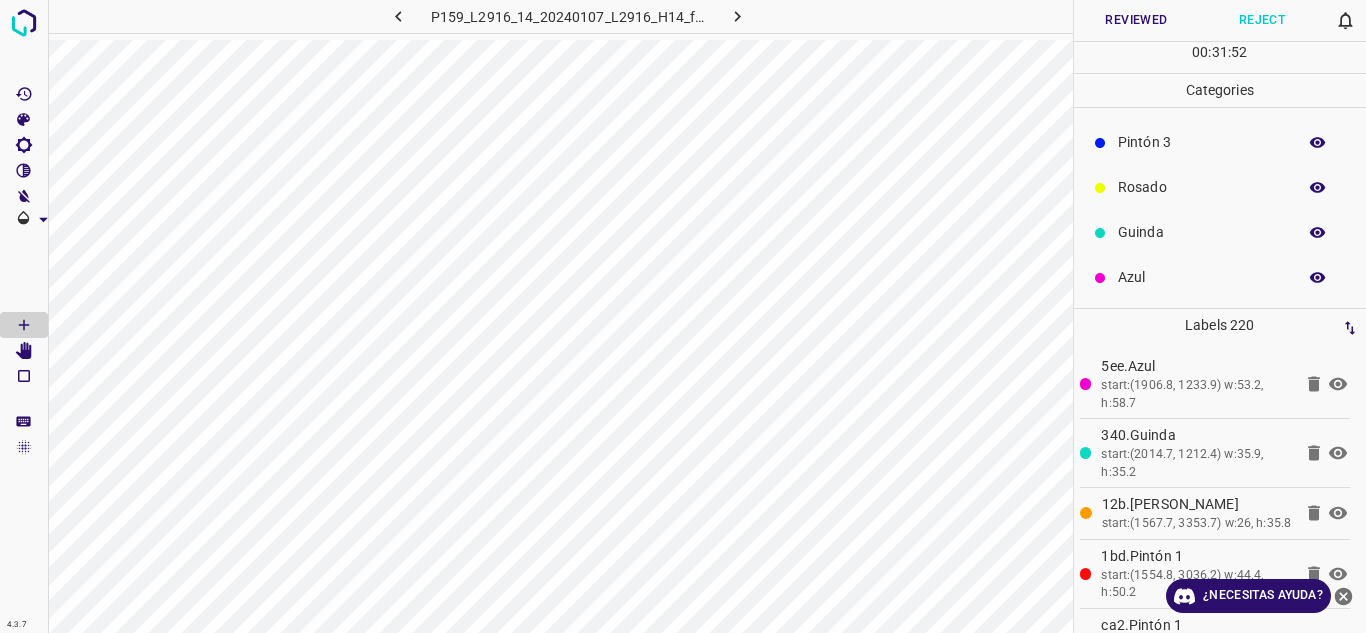 click on "Azul" at bounding box center (1202, 277) 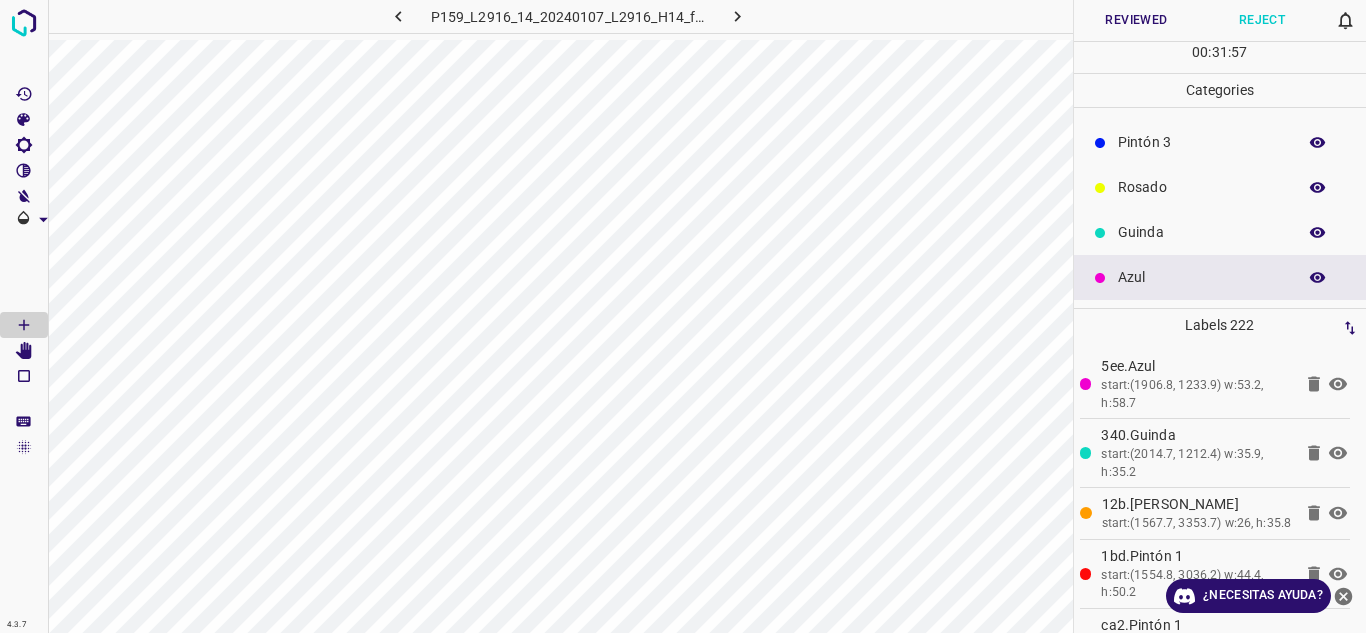 click on "Rosado" at bounding box center [1220, 187] 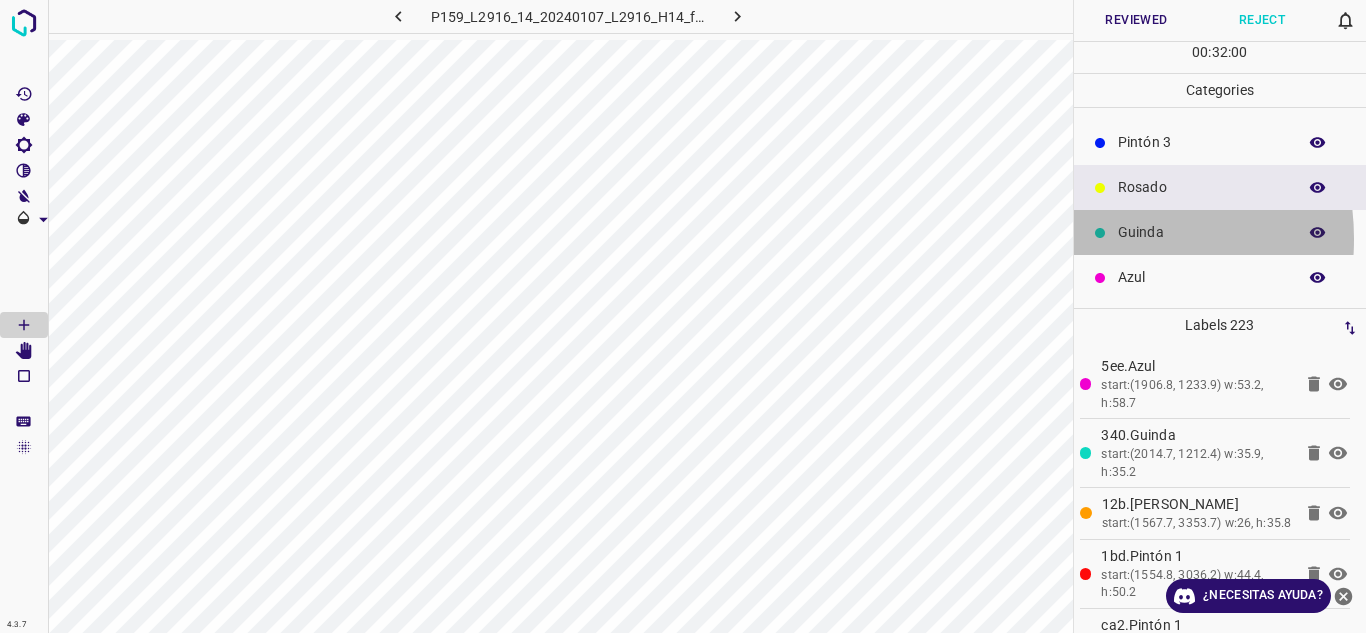 click at bounding box center (1100, 232) 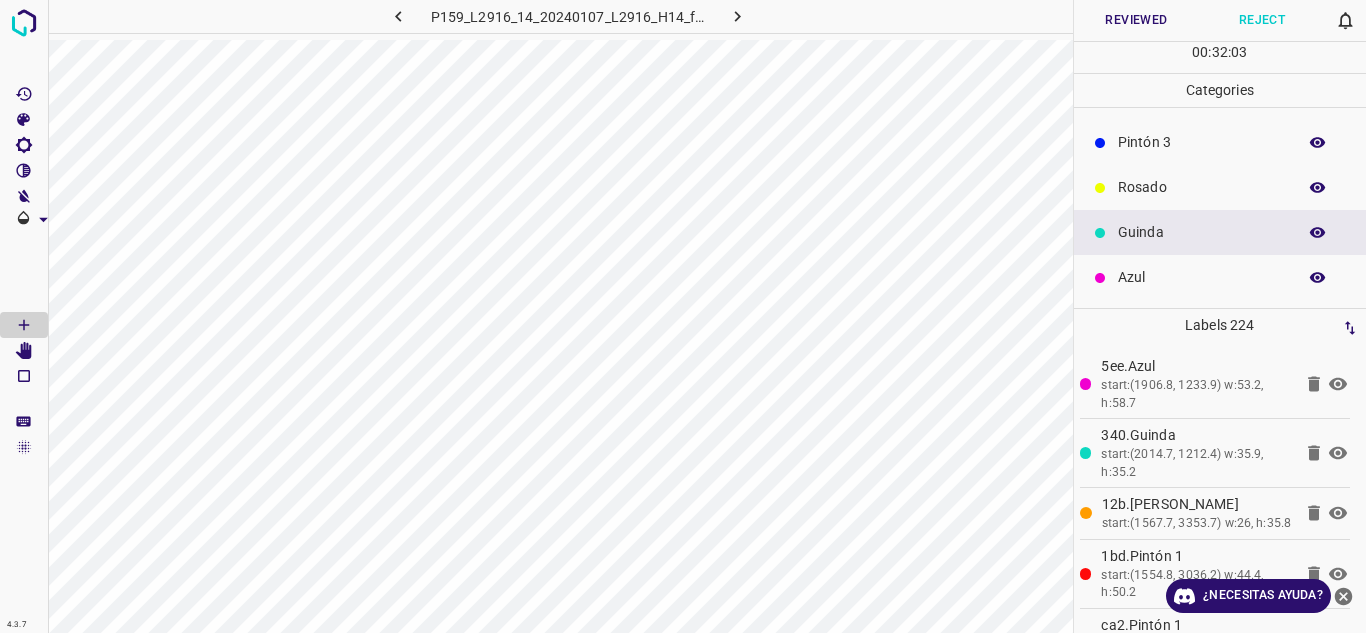 scroll, scrollTop: 0, scrollLeft: 0, axis: both 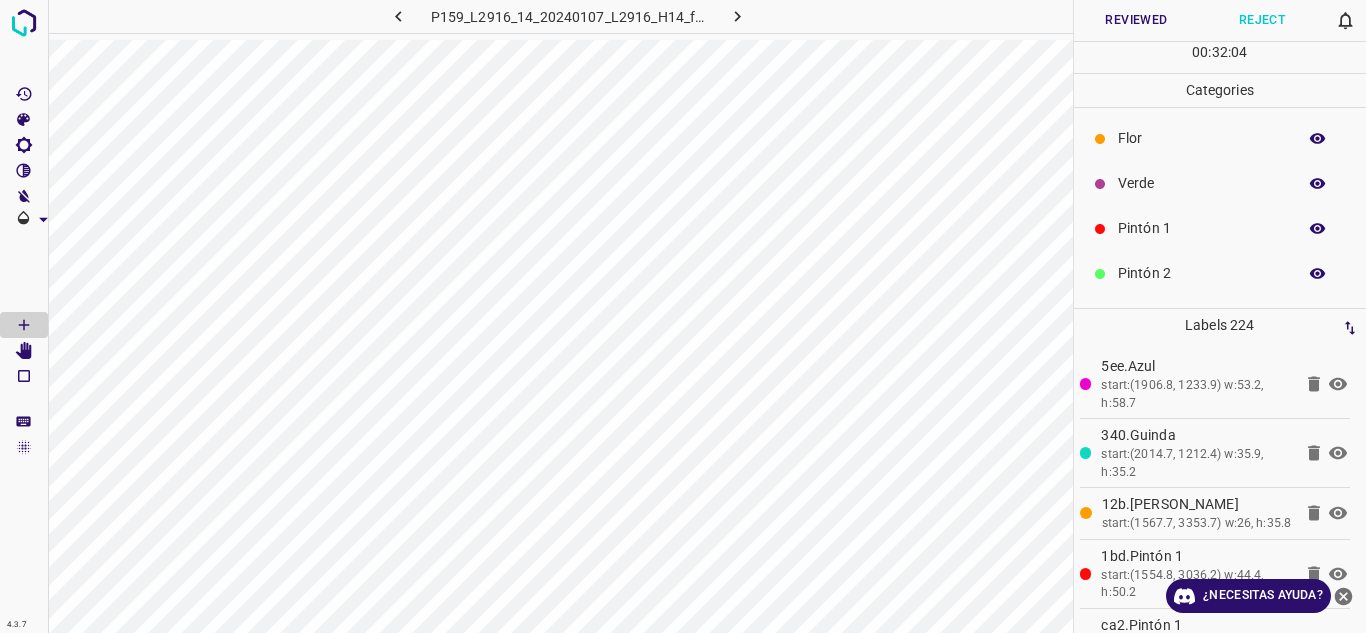 click at bounding box center (1100, 228) 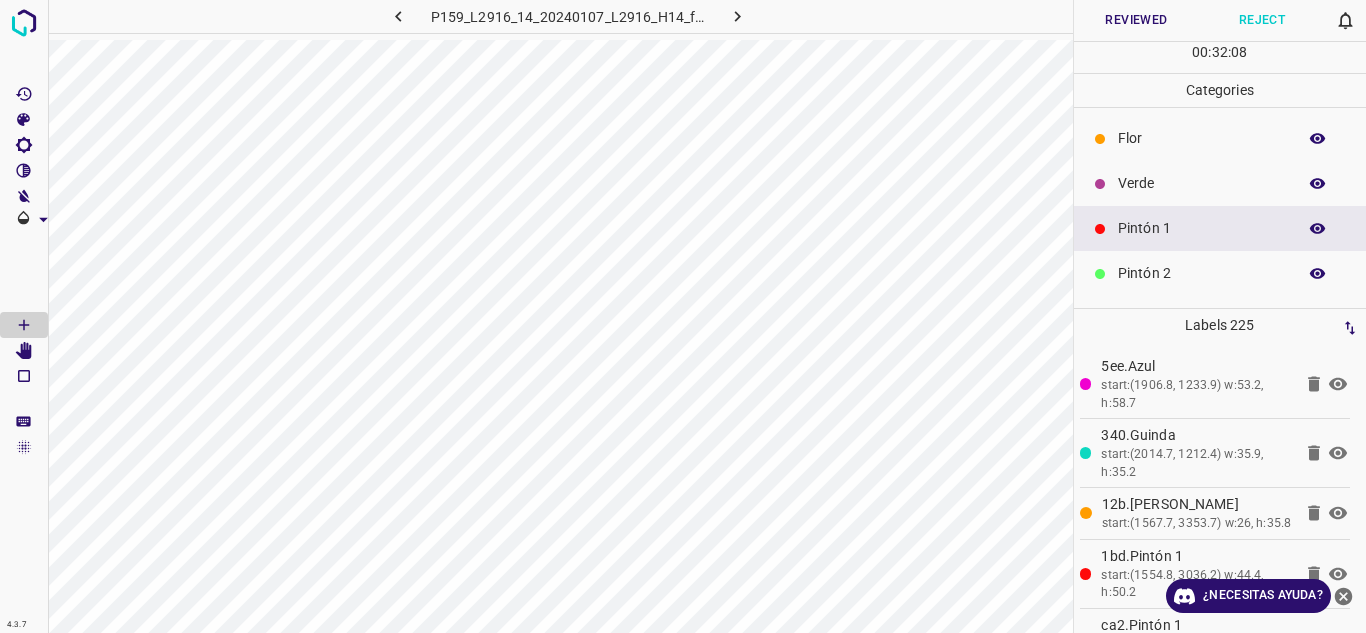click on "Pintón 2" at bounding box center [1220, 273] 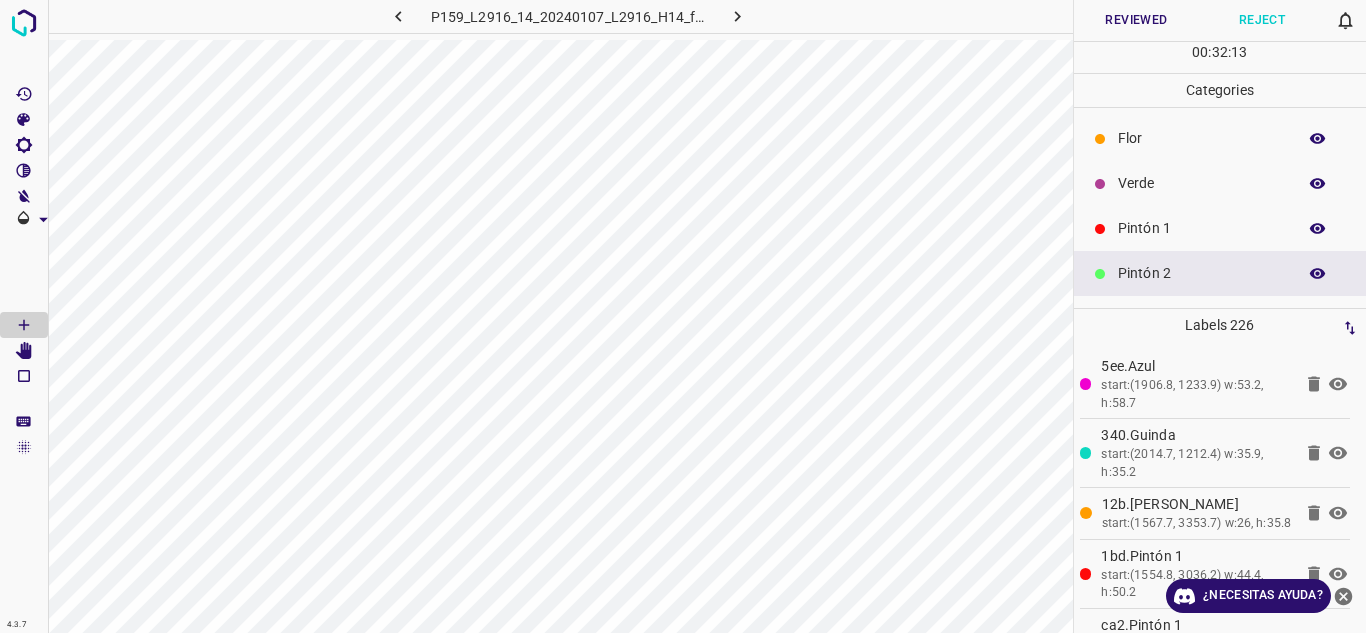 click on "Verde" at bounding box center [1220, 183] 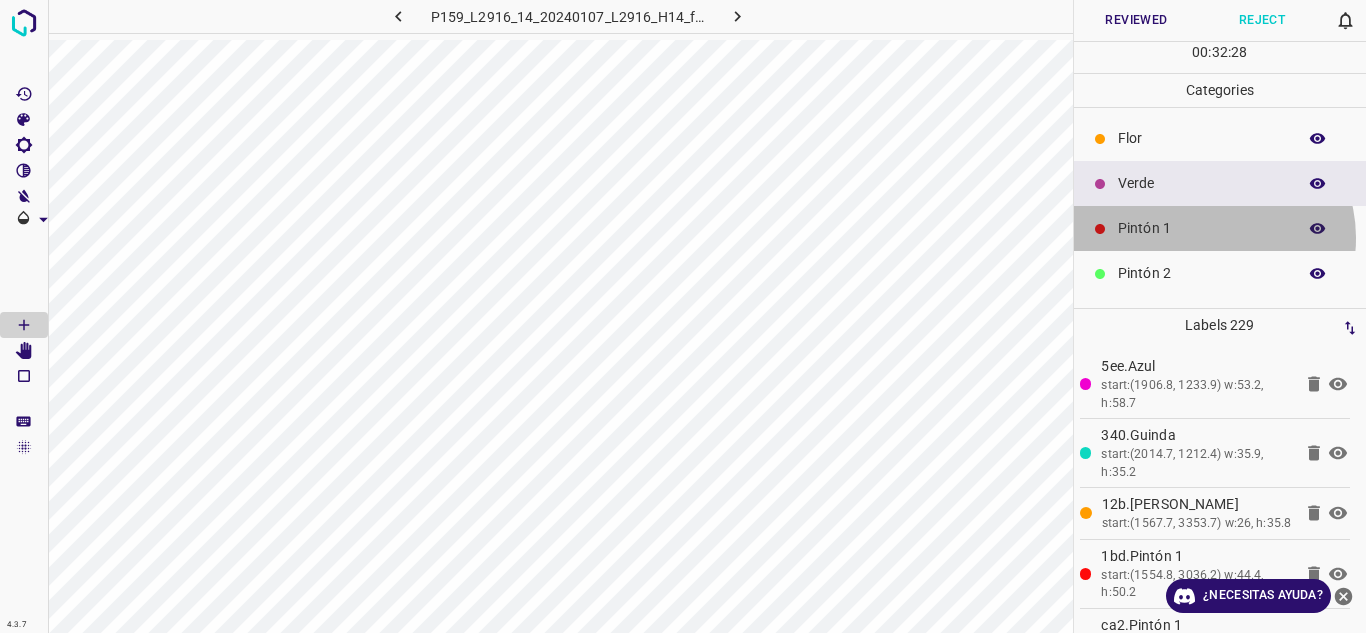 click on "Pintón 1" at bounding box center [1202, 228] 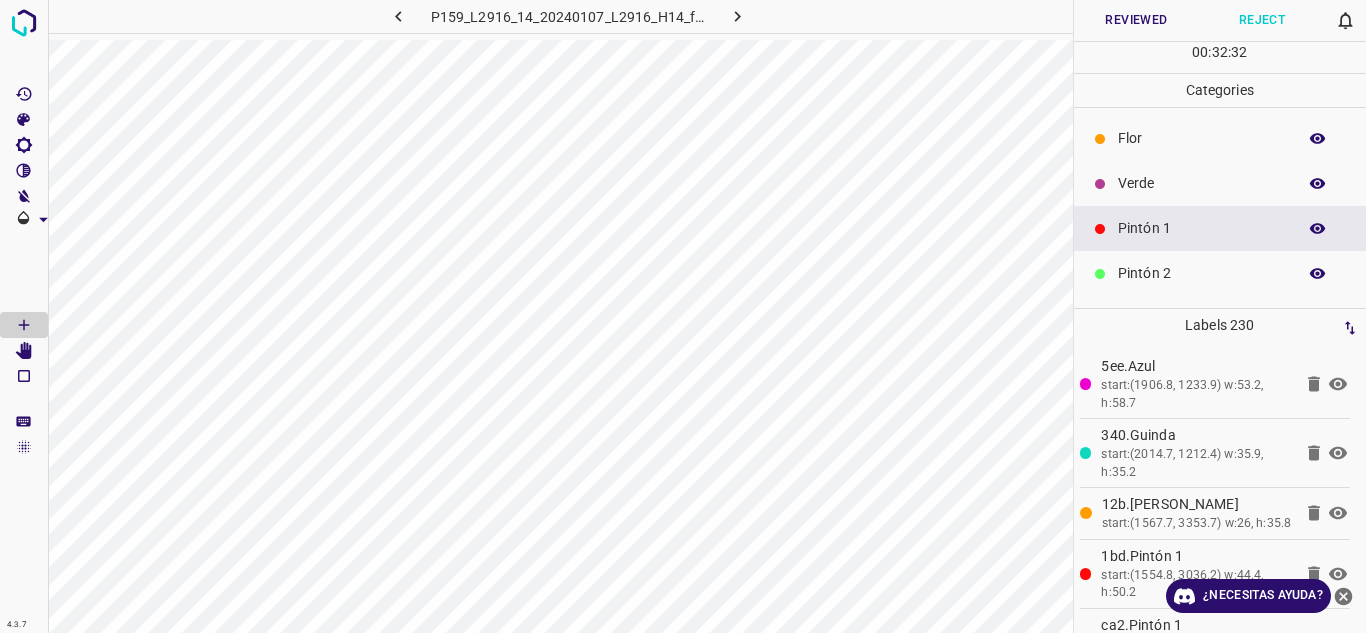 click on "Verde" at bounding box center [1202, 183] 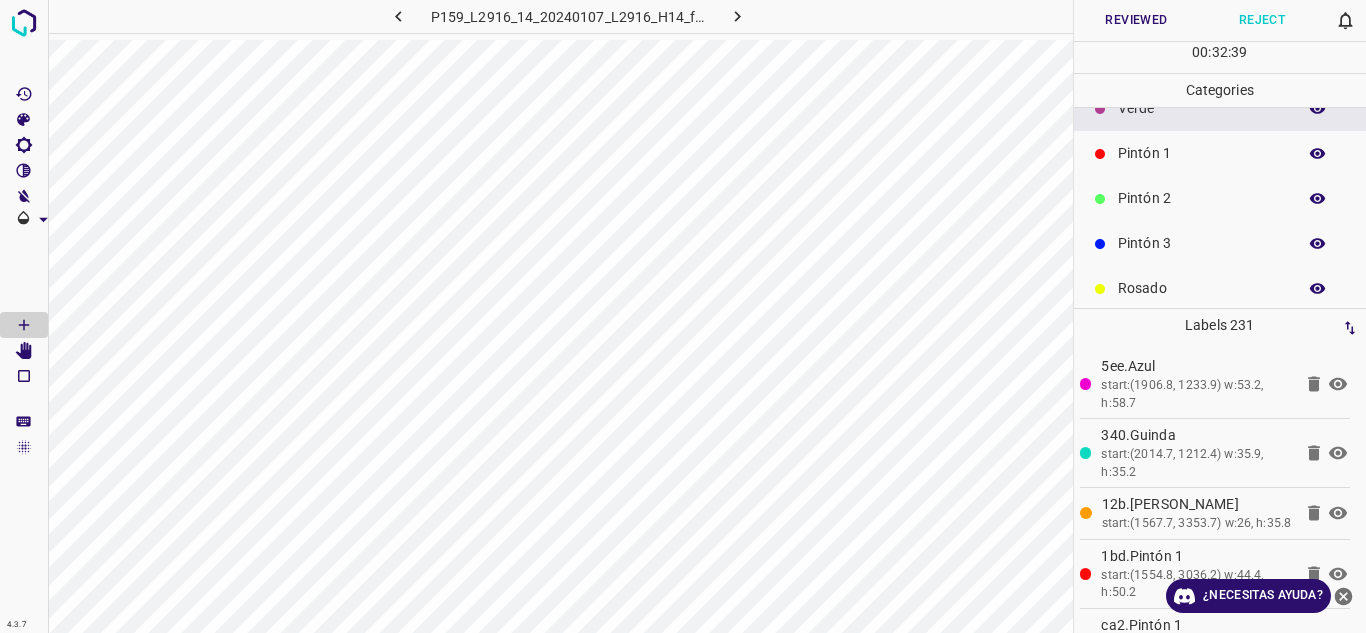 scroll, scrollTop: 176, scrollLeft: 0, axis: vertical 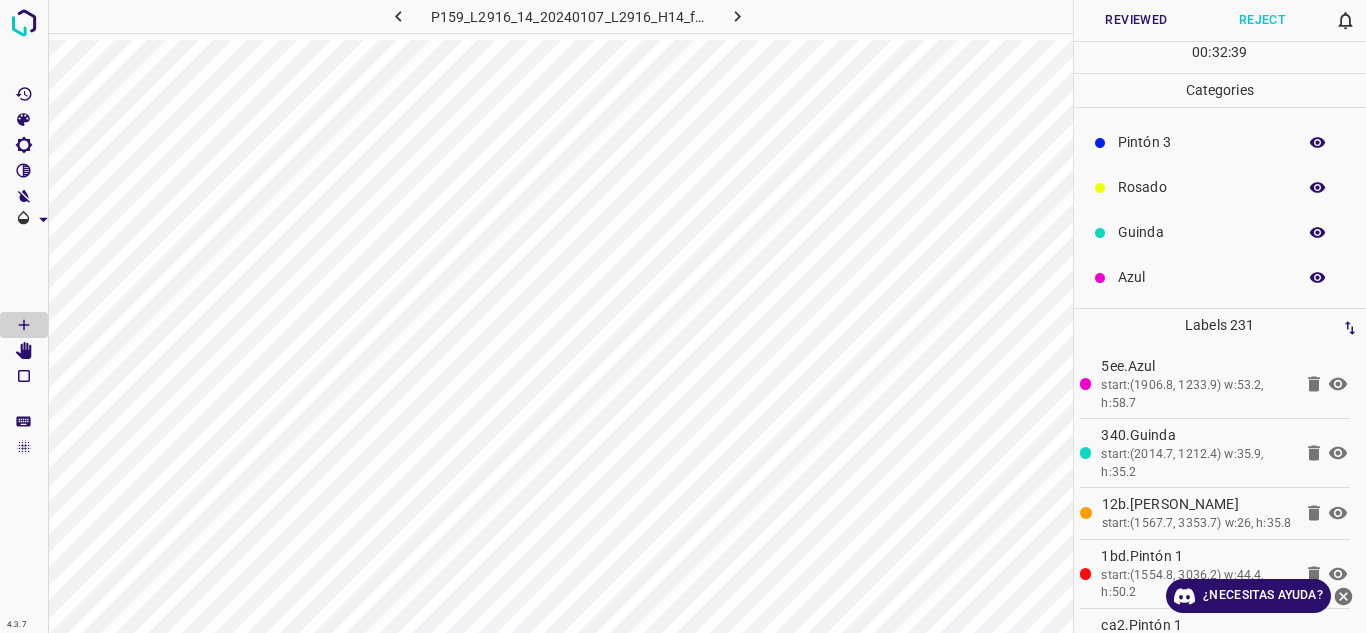 click on "Guinda" at bounding box center (1202, 232) 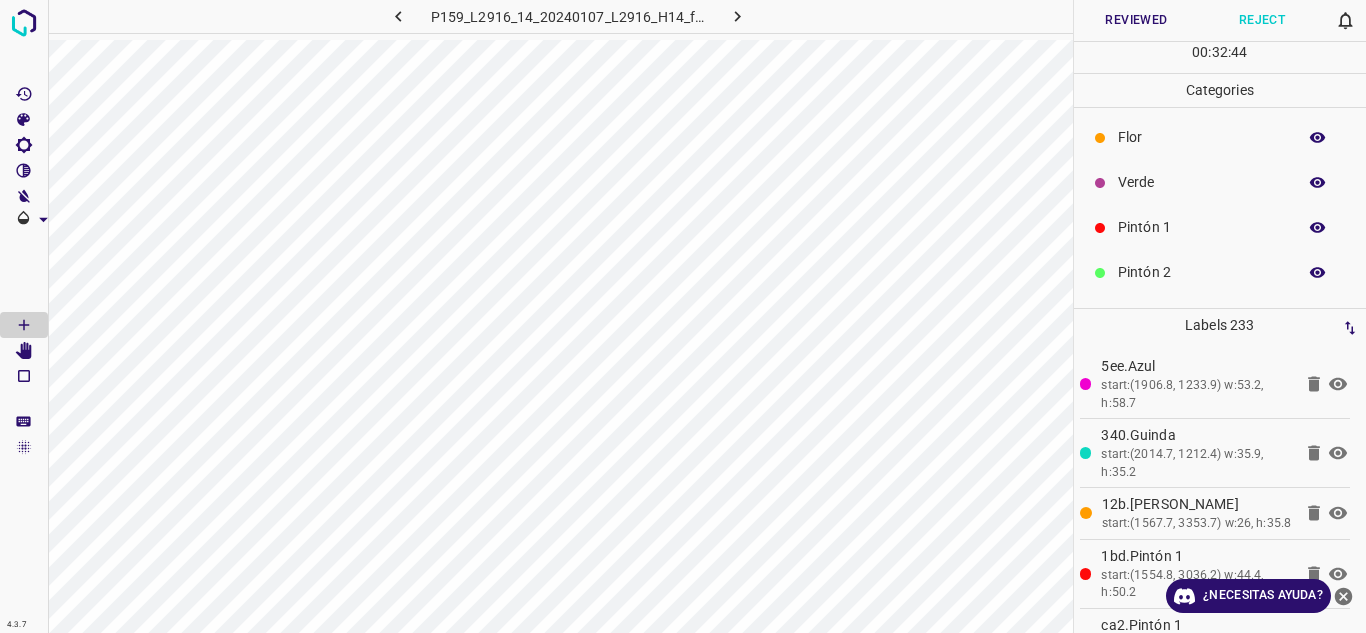 scroll, scrollTop: 0, scrollLeft: 0, axis: both 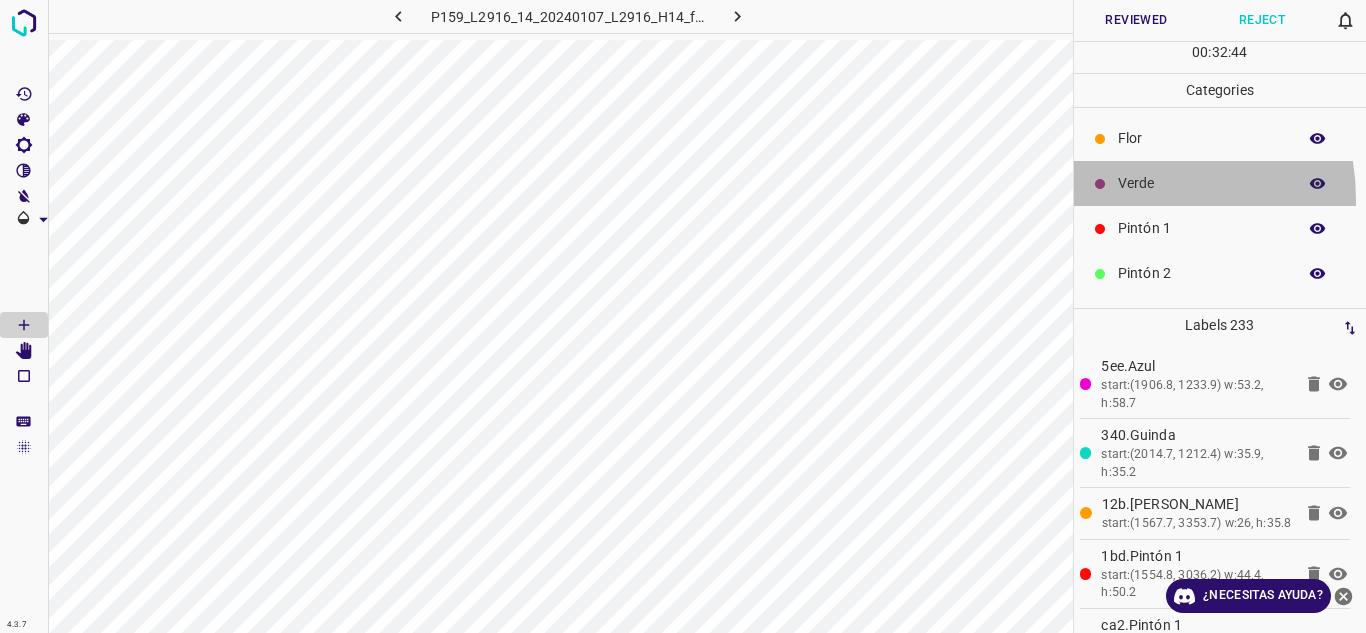 click on "Verde" at bounding box center (1220, 183) 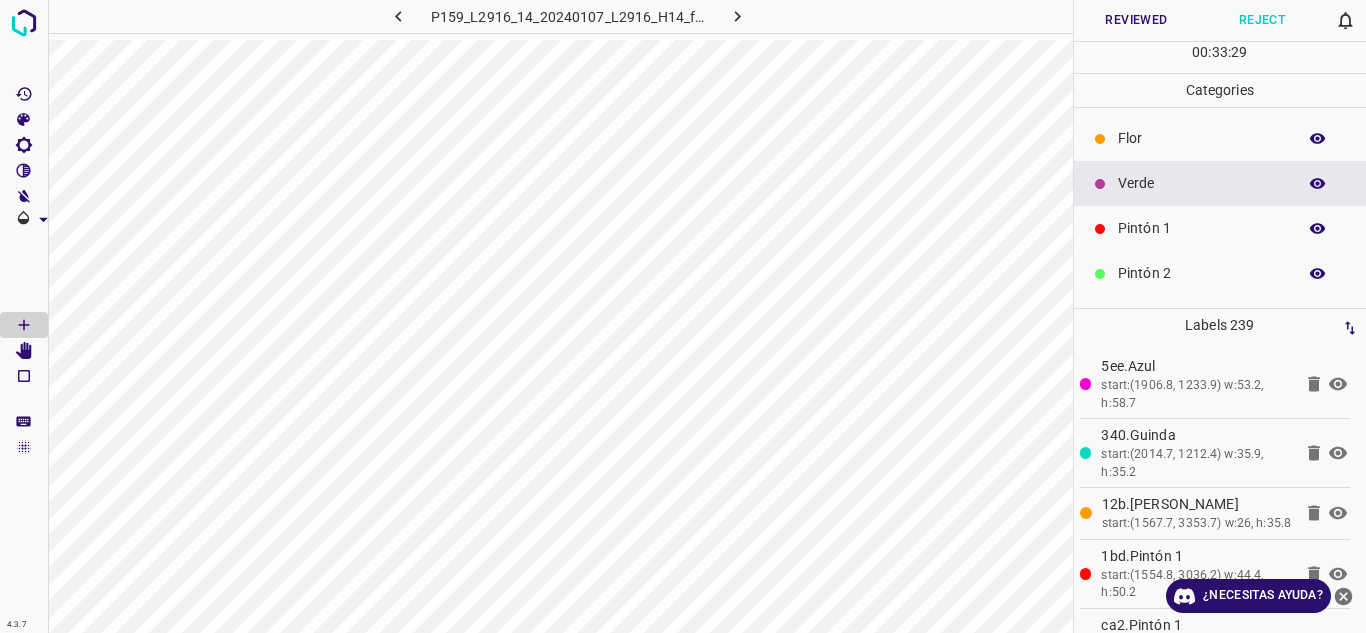 click on "Reviewed" at bounding box center (1137, 20) 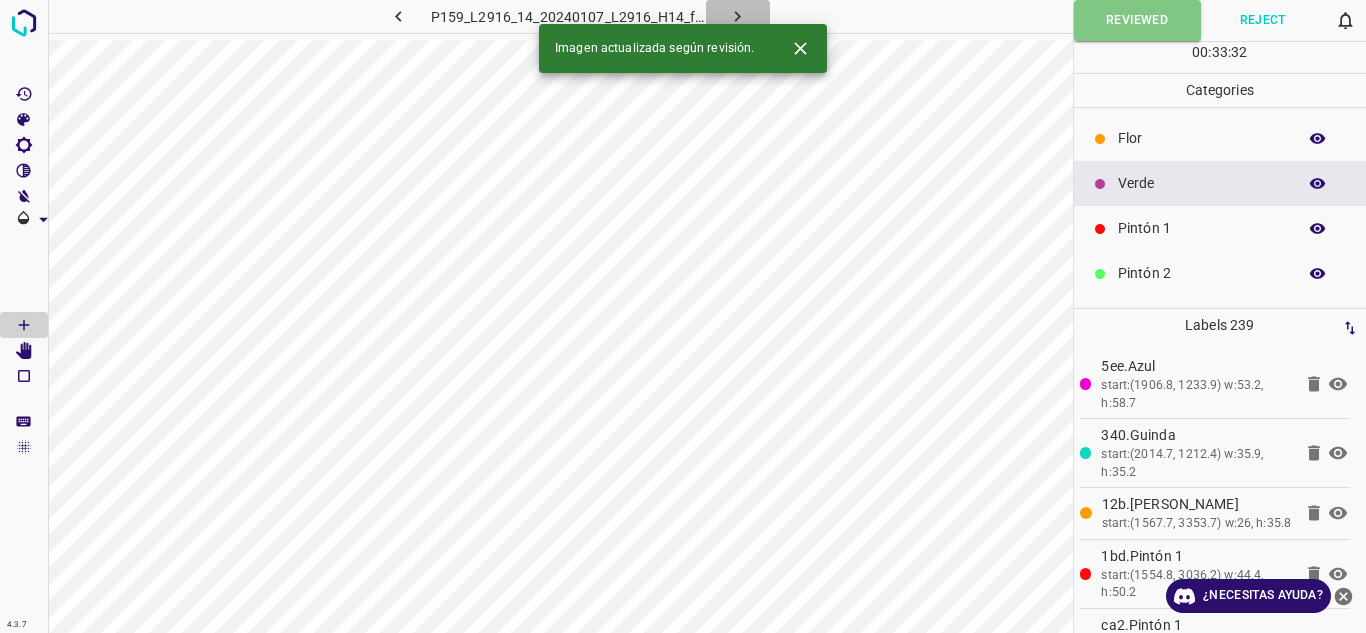 click 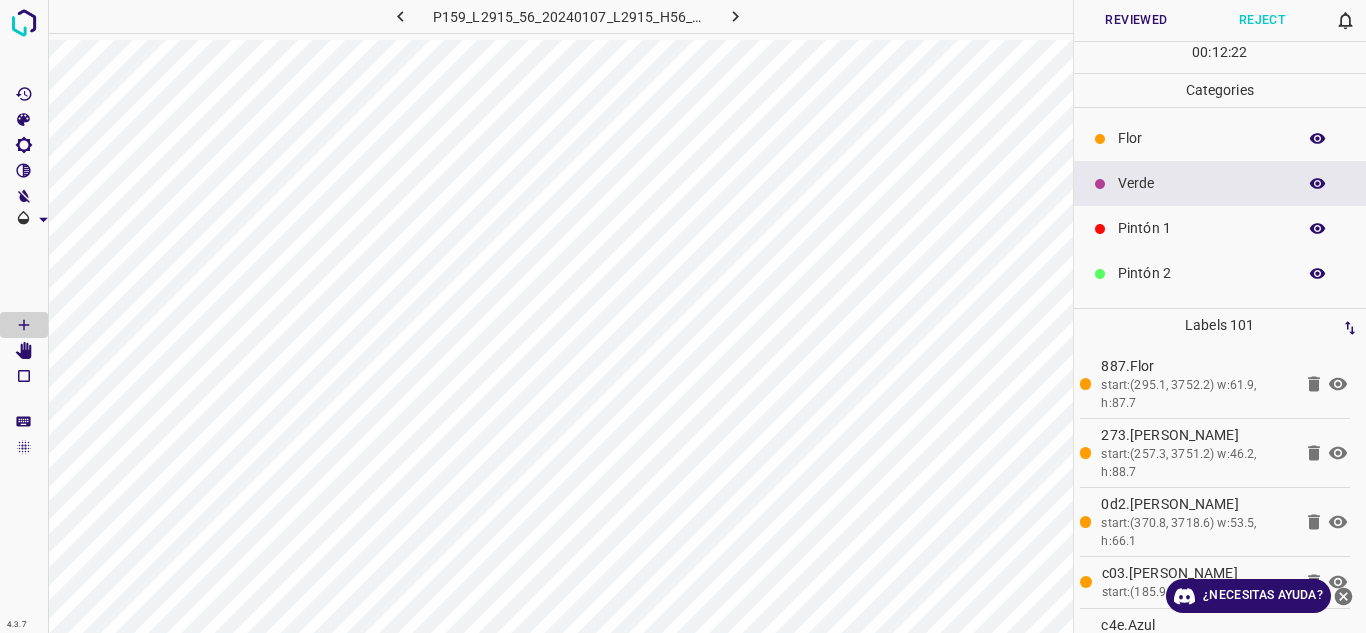 scroll, scrollTop: 176, scrollLeft: 0, axis: vertical 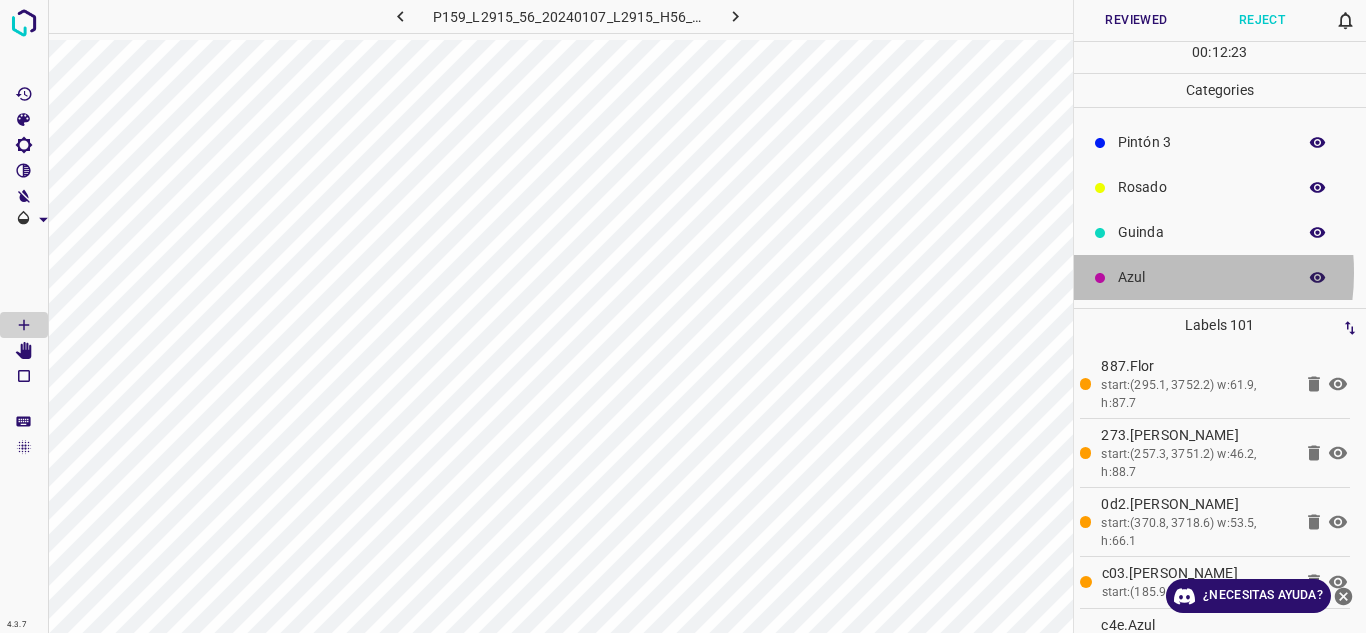 click on "Azul" at bounding box center [1202, 277] 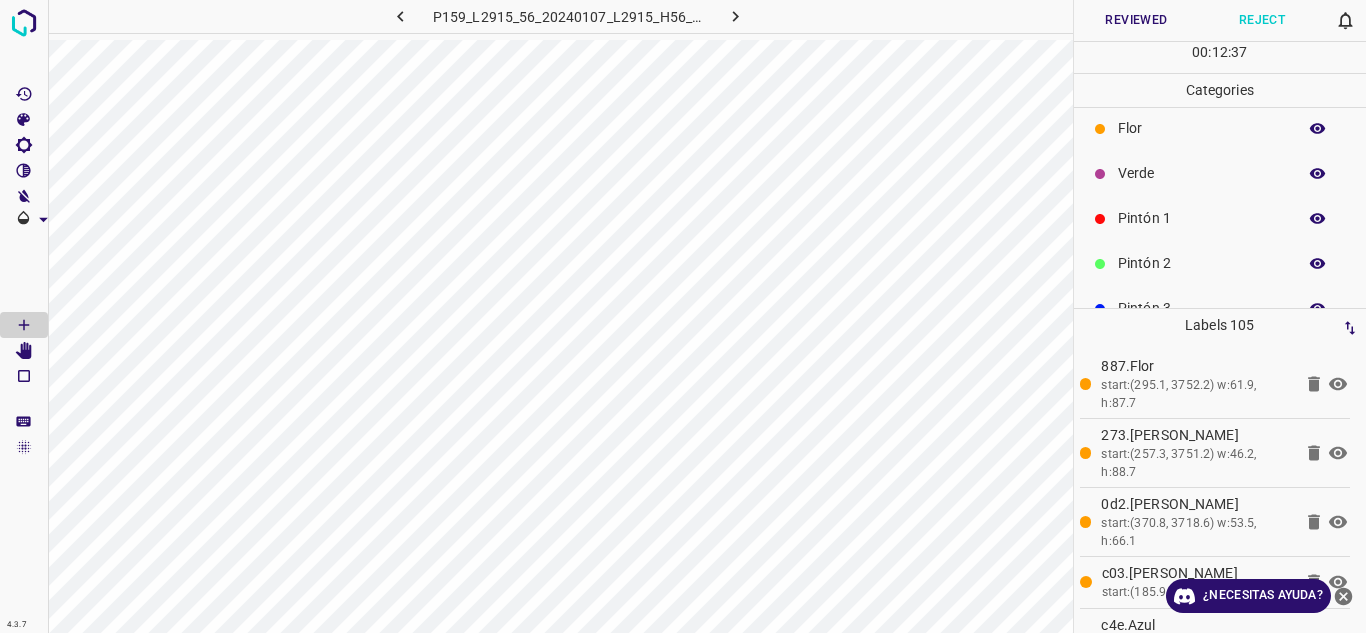 scroll, scrollTop: 0, scrollLeft: 0, axis: both 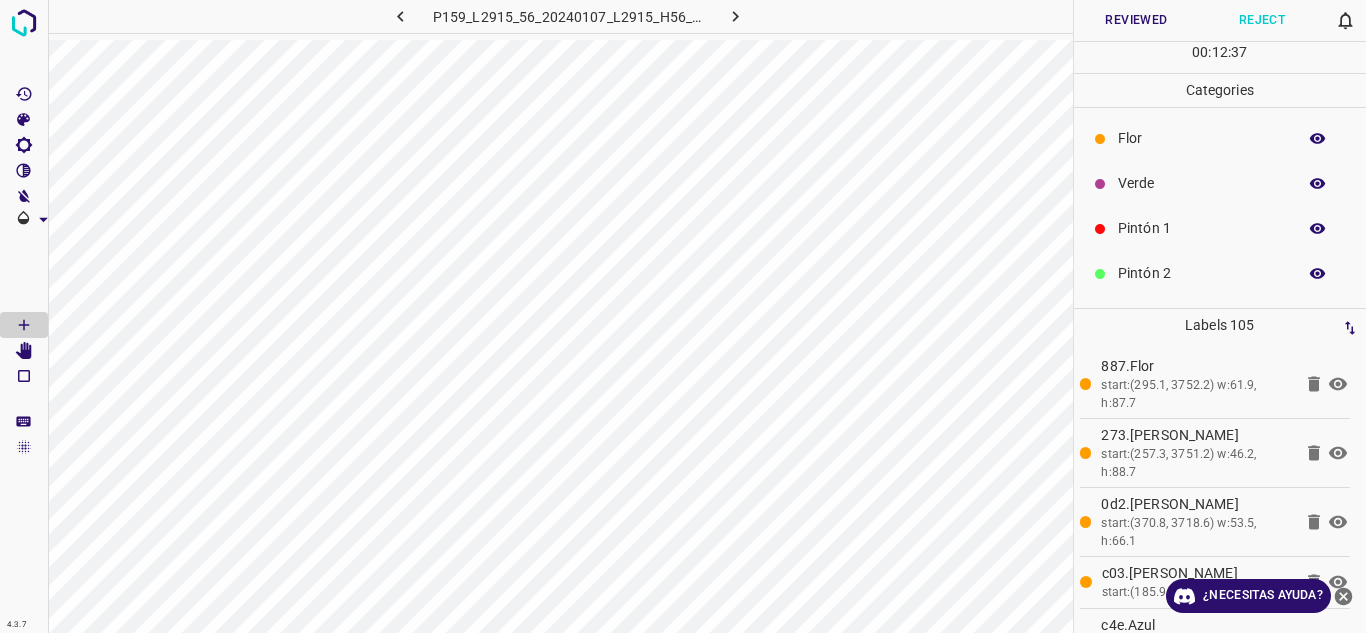 click on "Verde" at bounding box center (1202, 183) 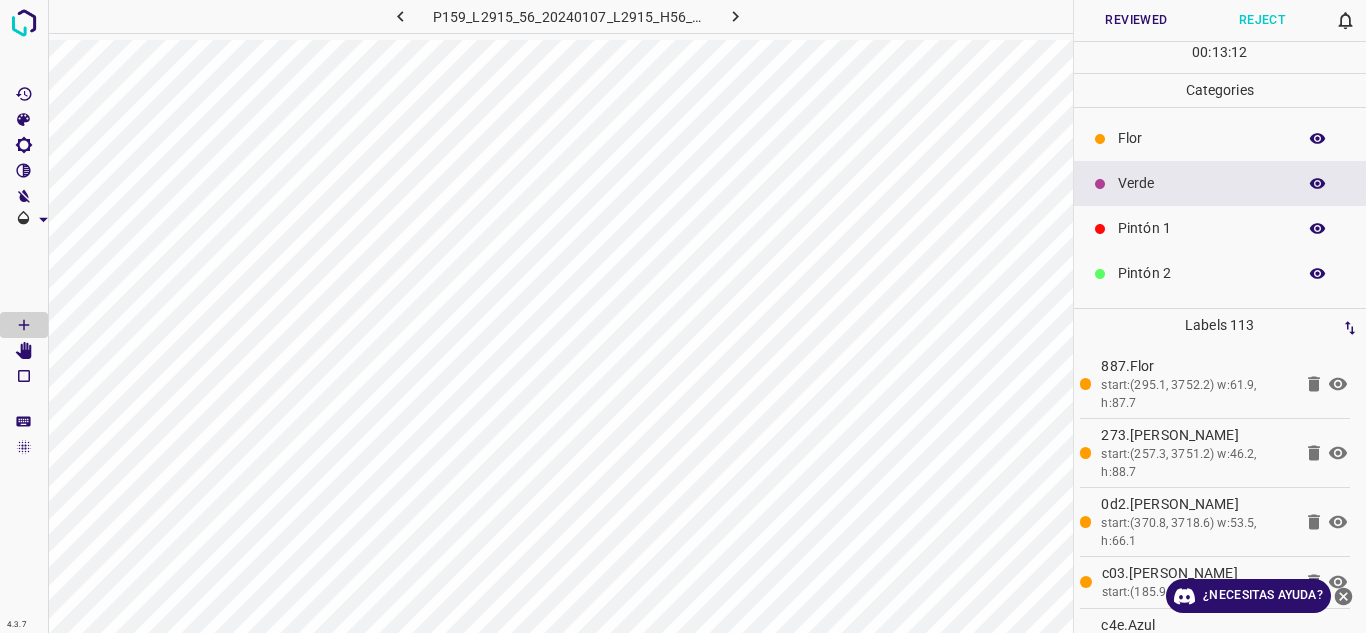 click on "Pintón 2" at bounding box center (1202, 273) 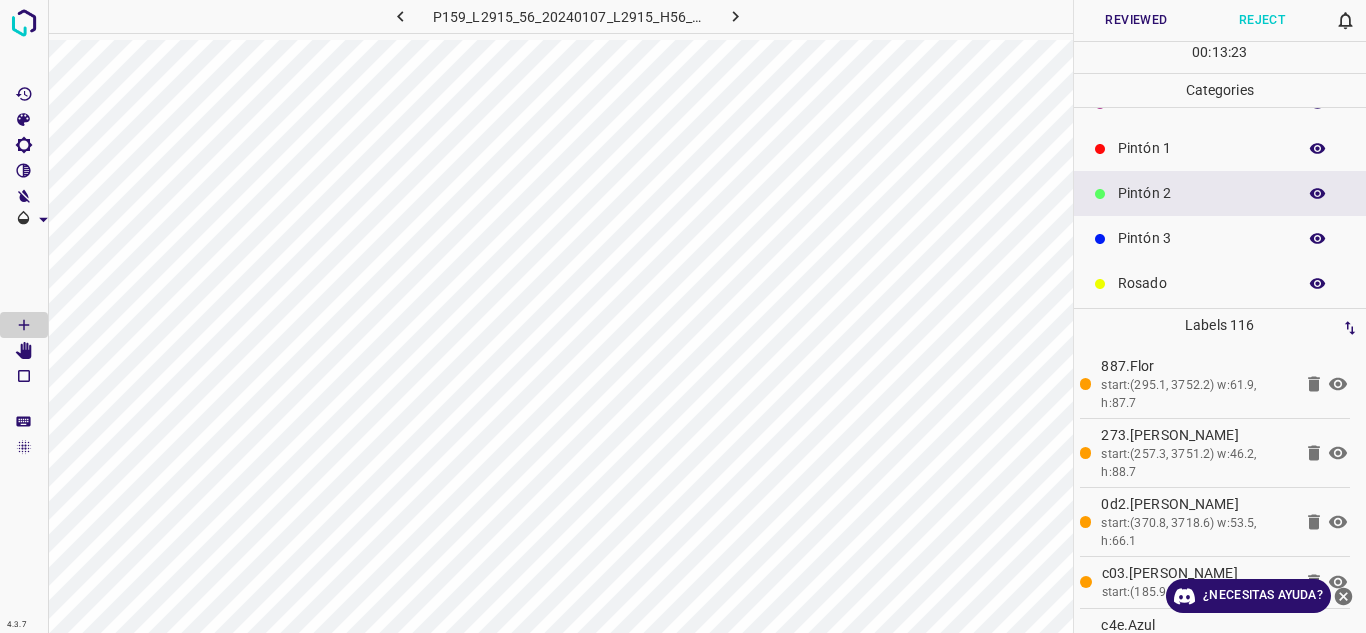 scroll, scrollTop: 176, scrollLeft: 0, axis: vertical 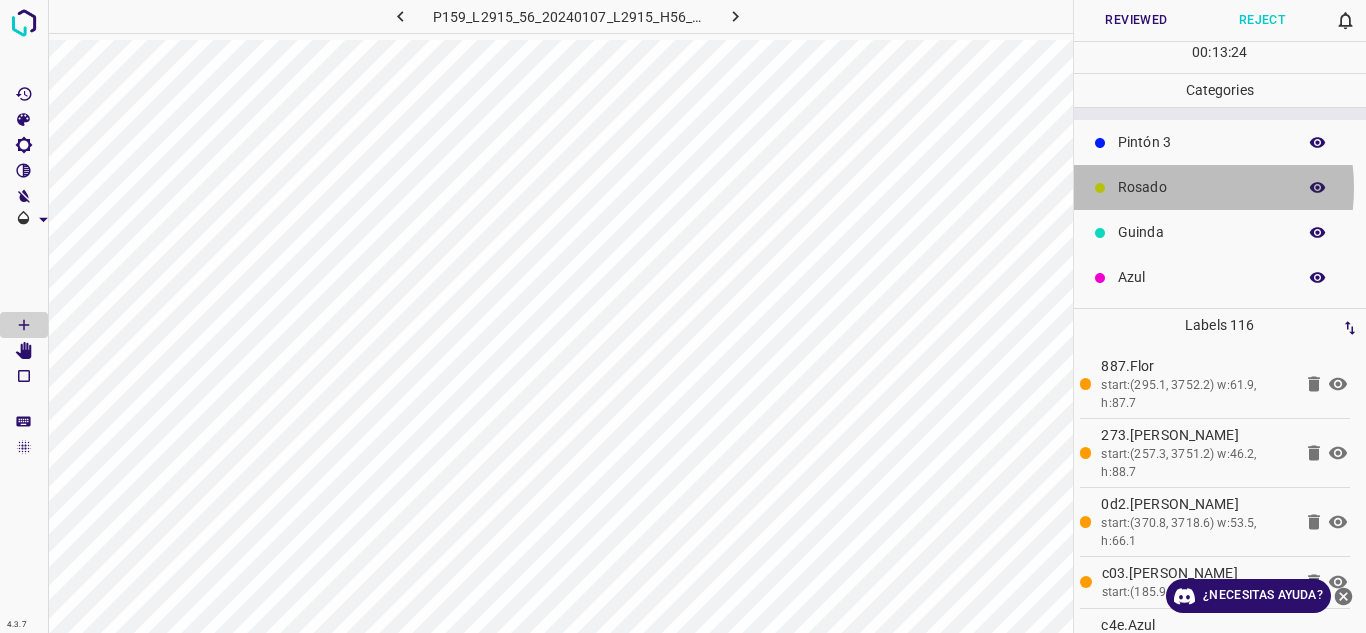 click on "Rosado" at bounding box center [1202, 187] 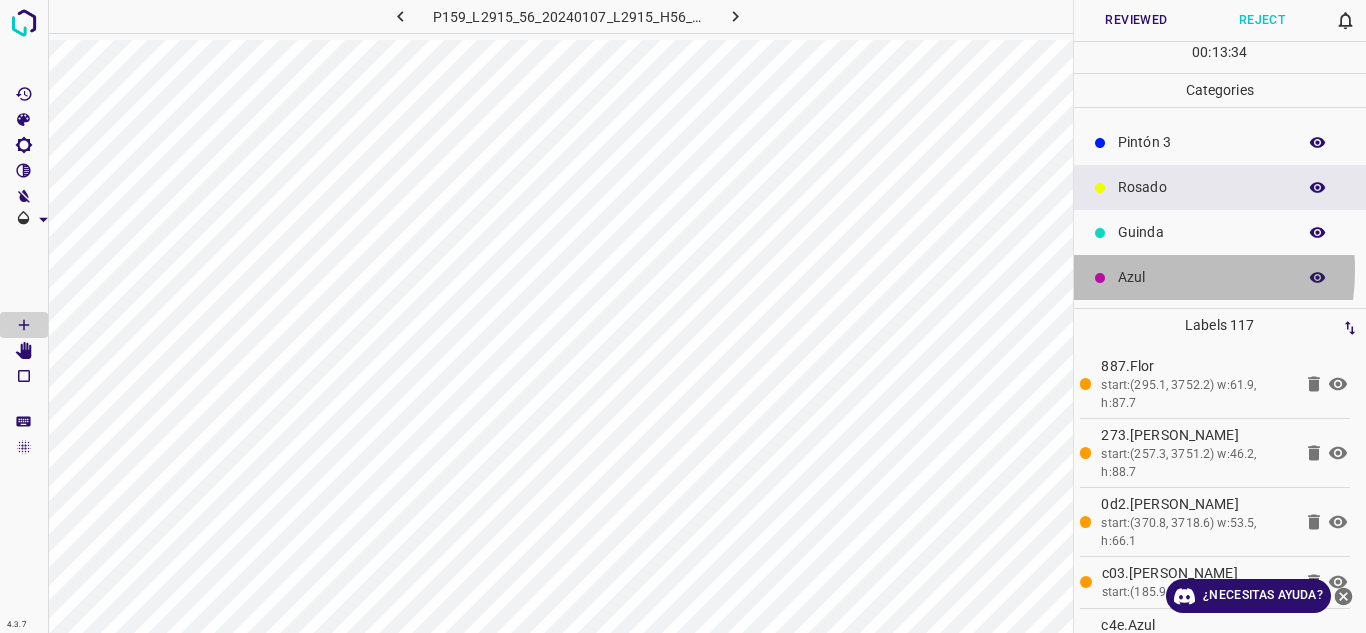 click on "Azul" at bounding box center [1202, 277] 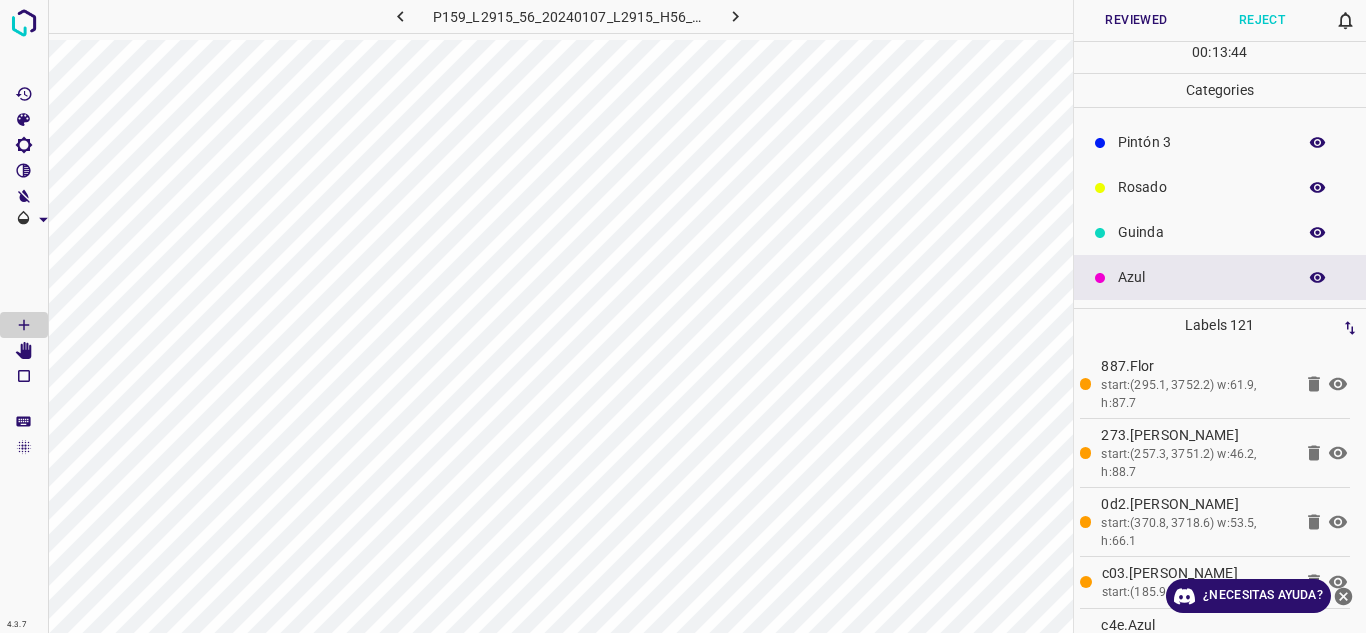 click on "Reviewed" at bounding box center (1137, 20) 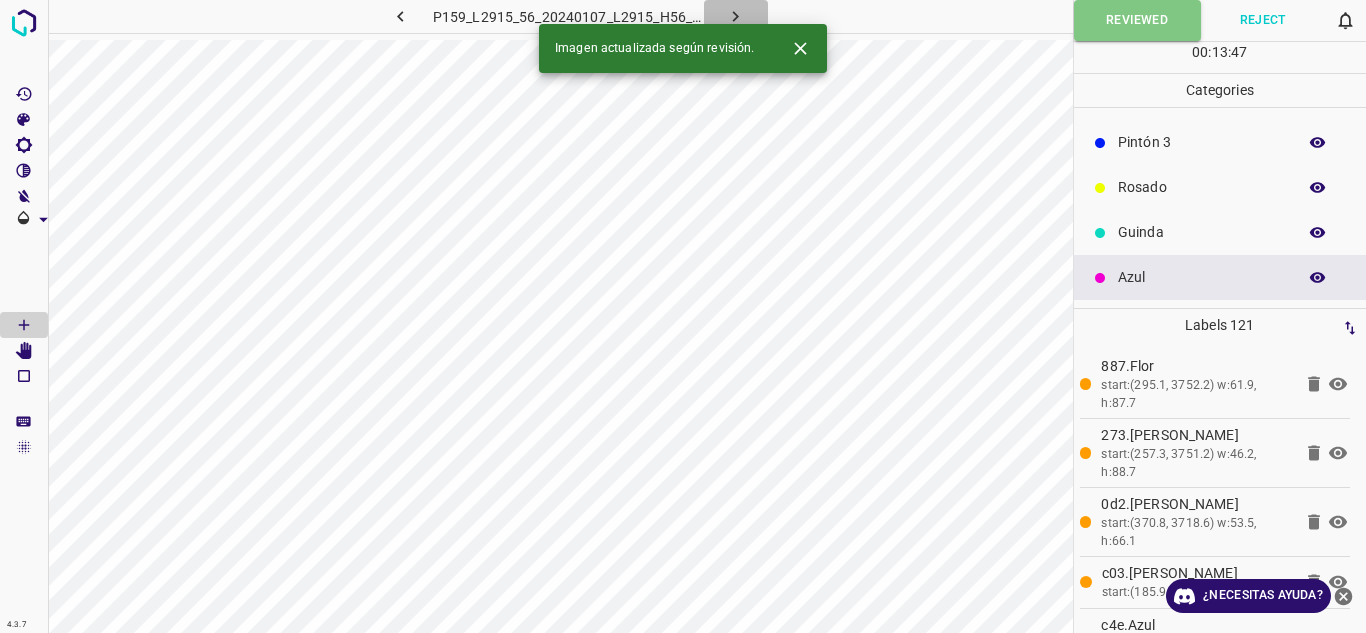 click 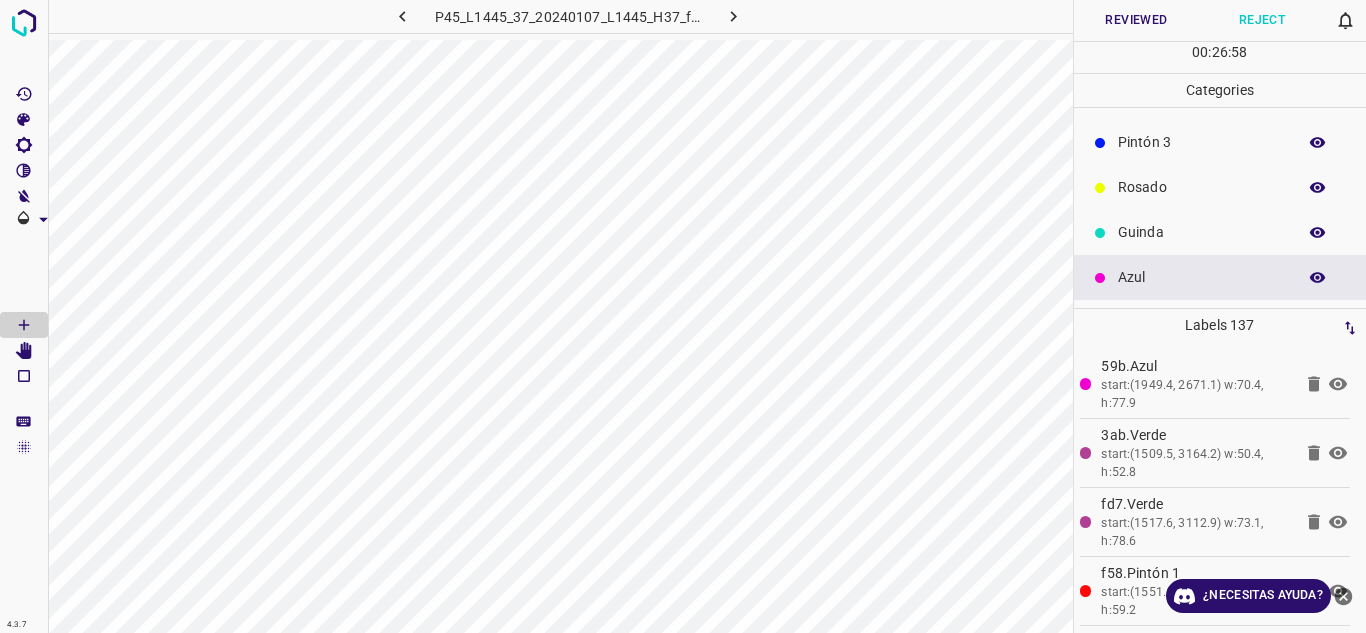 scroll, scrollTop: 0, scrollLeft: 0, axis: both 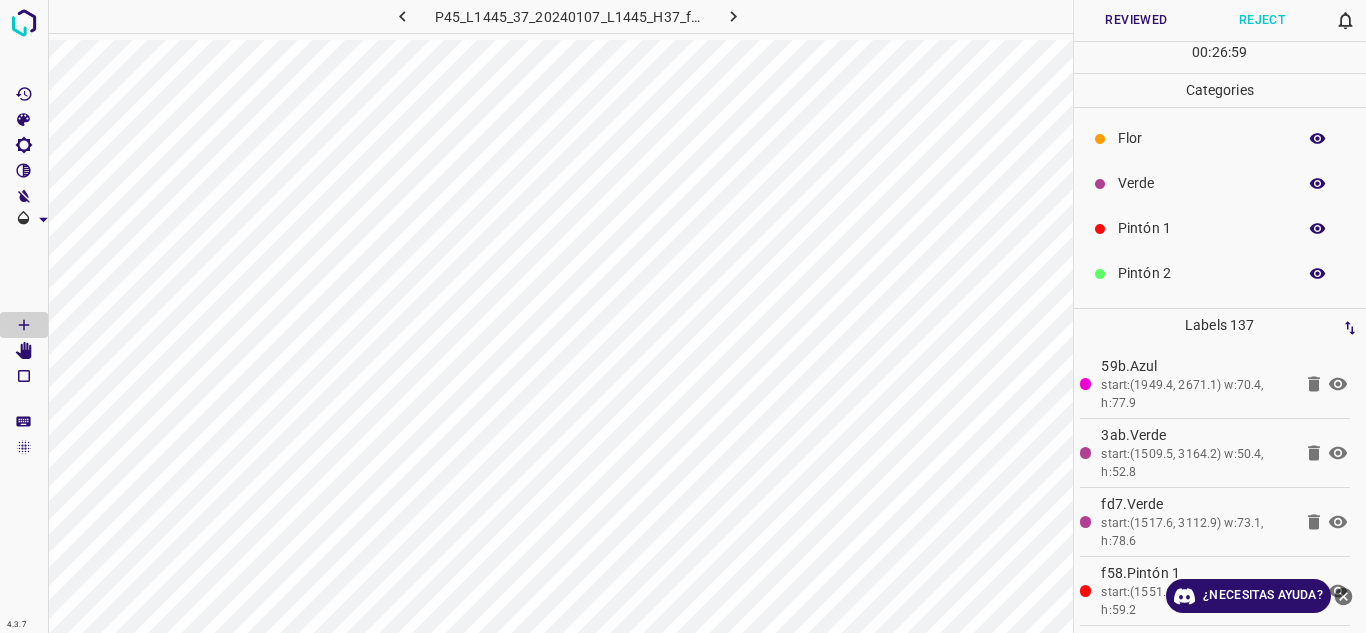 click on "Verde" at bounding box center [1220, 183] 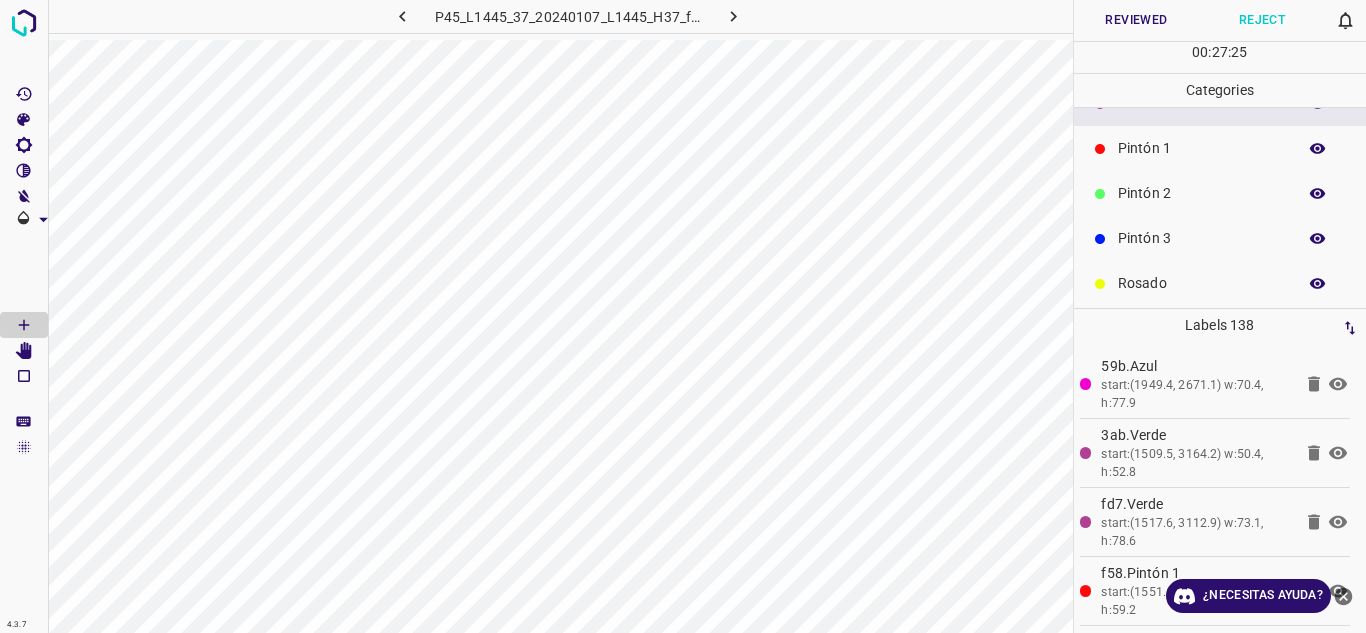 scroll, scrollTop: 176, scrollLeft: 0, axis: vertical 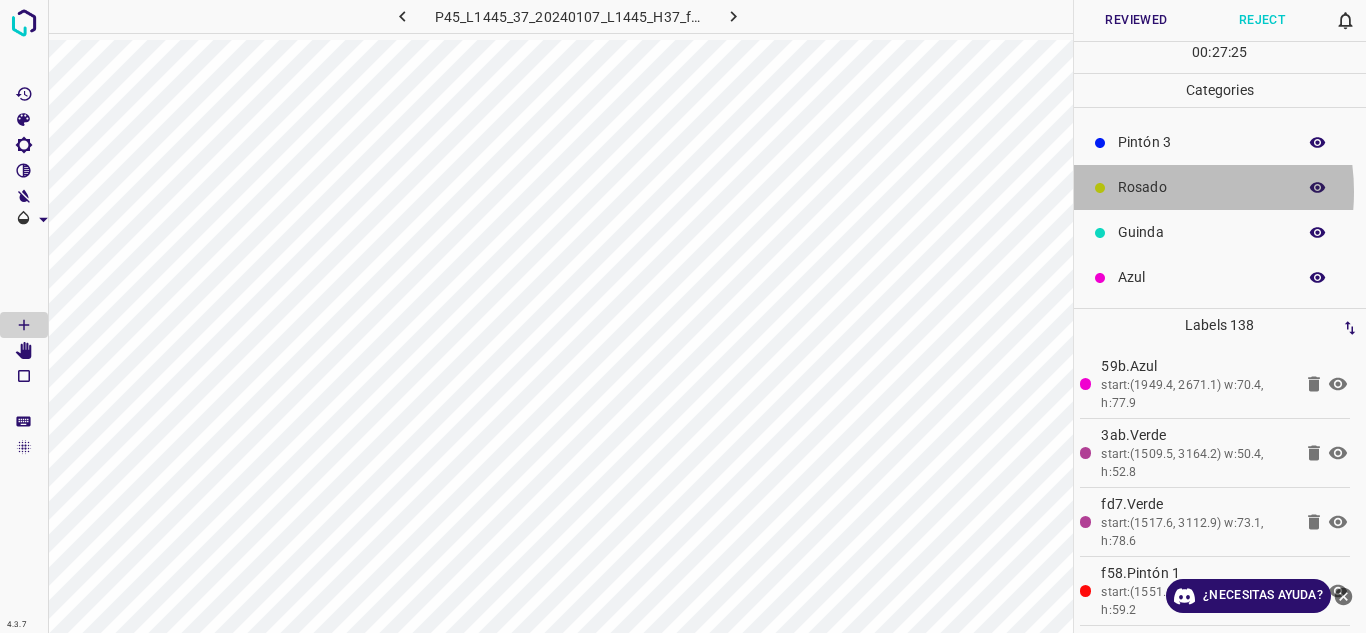 click on "Rosado" at bounding box center [1202, 187] 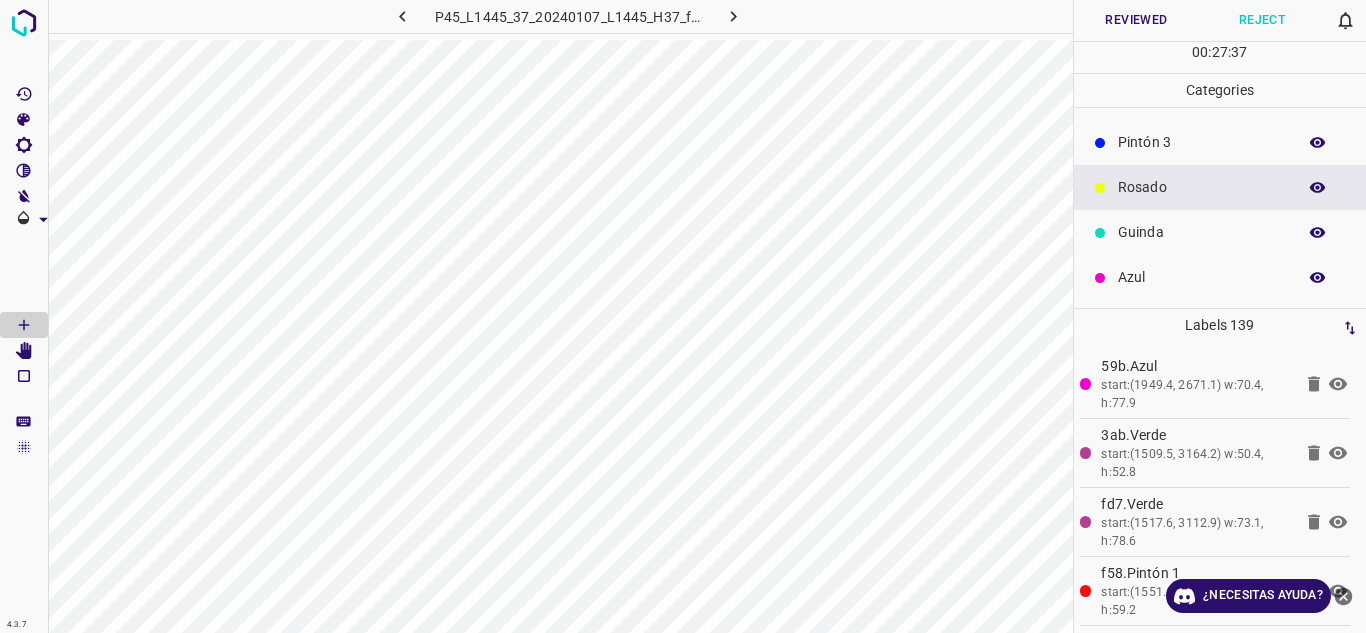 click on "Reviewed" at bounding box center [1137, 20] 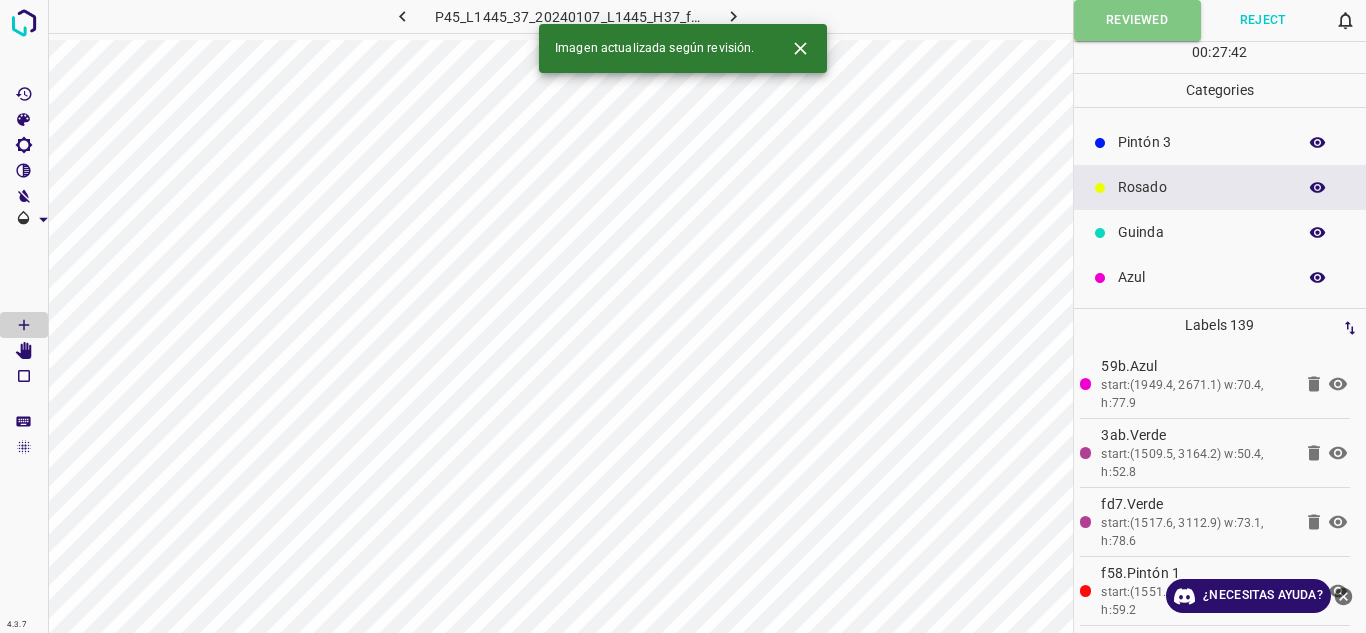 click at bounding box center [734, 16] 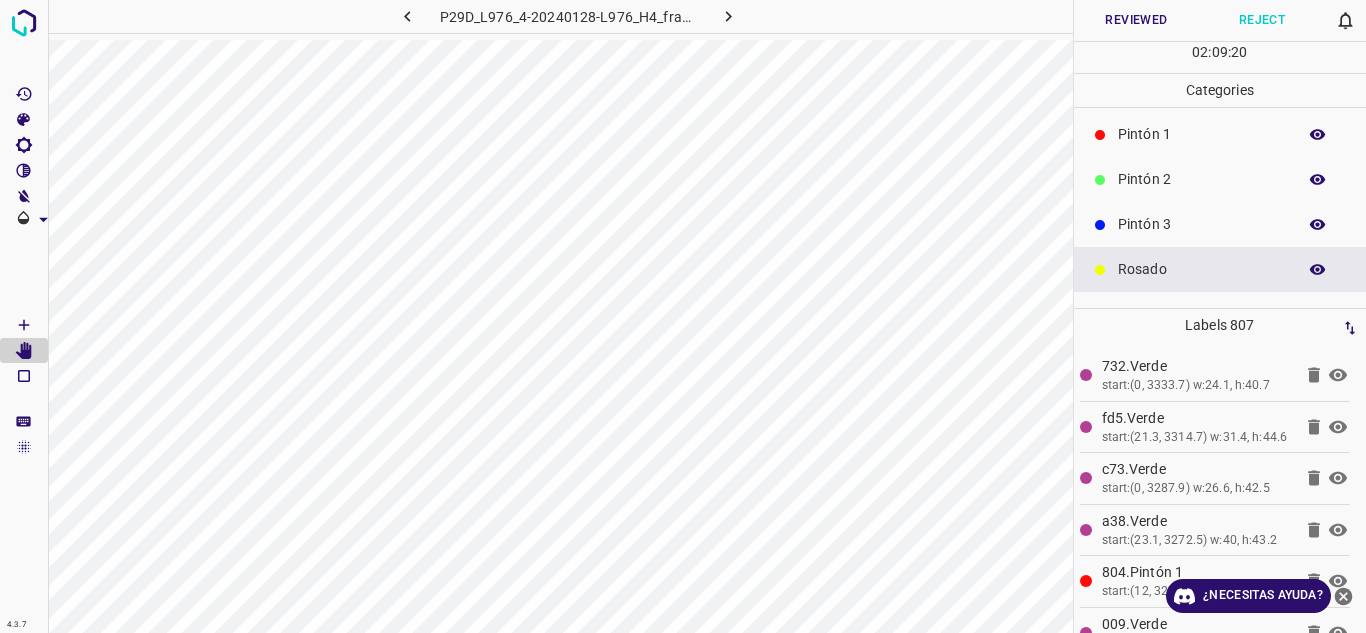 scroll, scrollTop: 0, scrollLeft: 0, axis: both 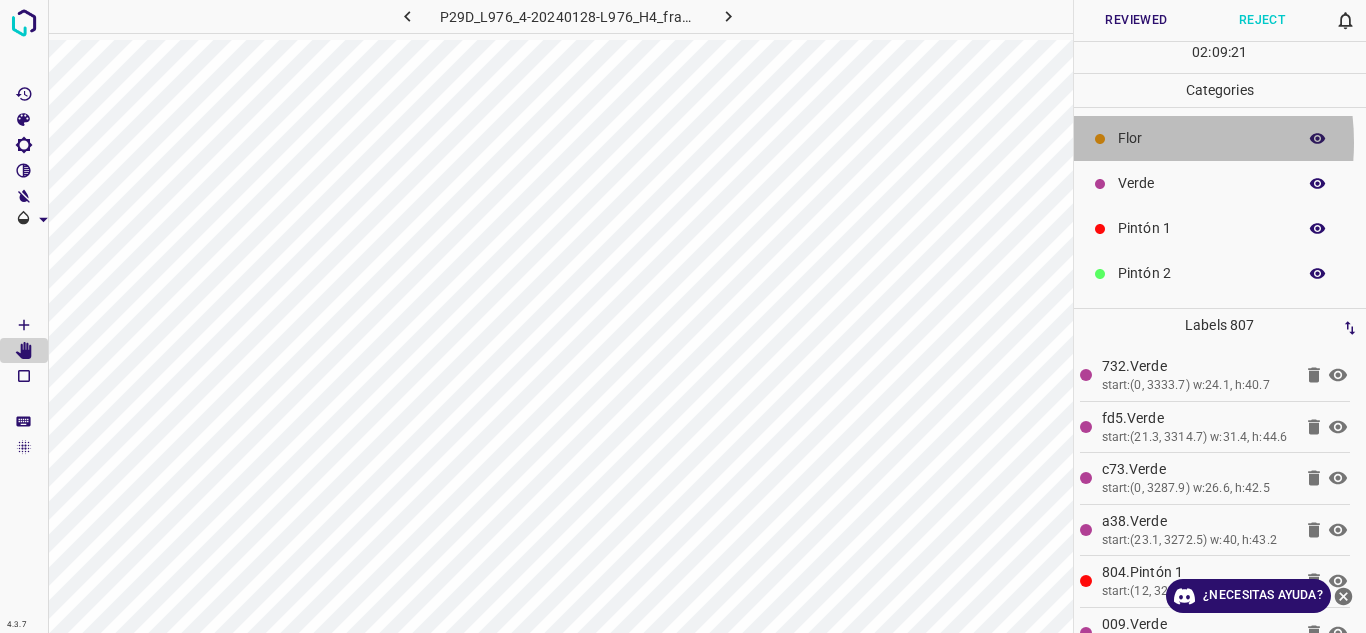 click on "Flor" at bounding box center (1220, 138) 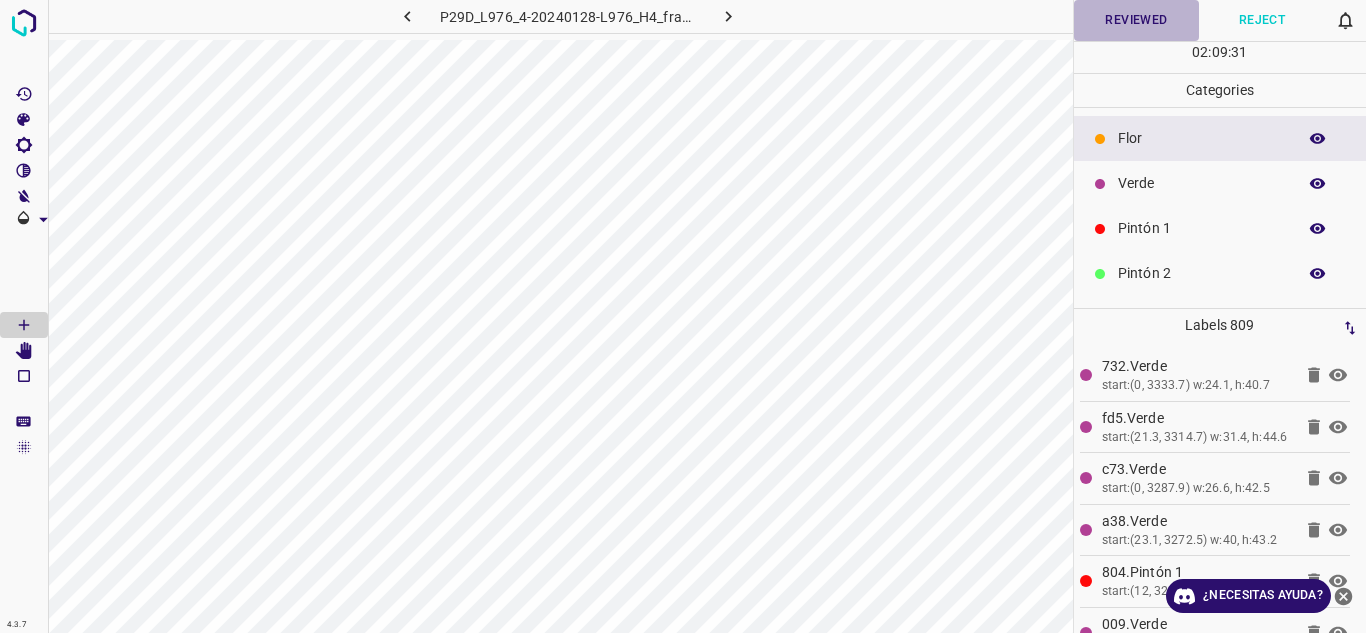 click on "Reviewed" at bounding box center [1137, 20] 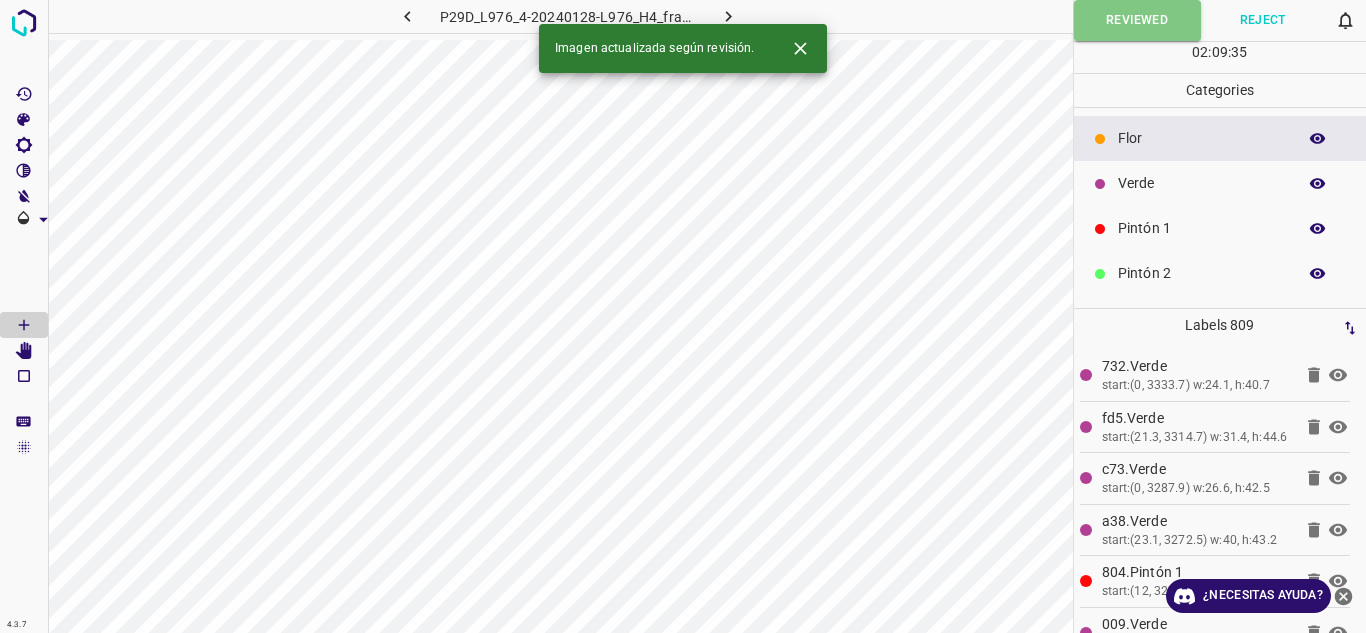 click at bounding box center [729, 16] 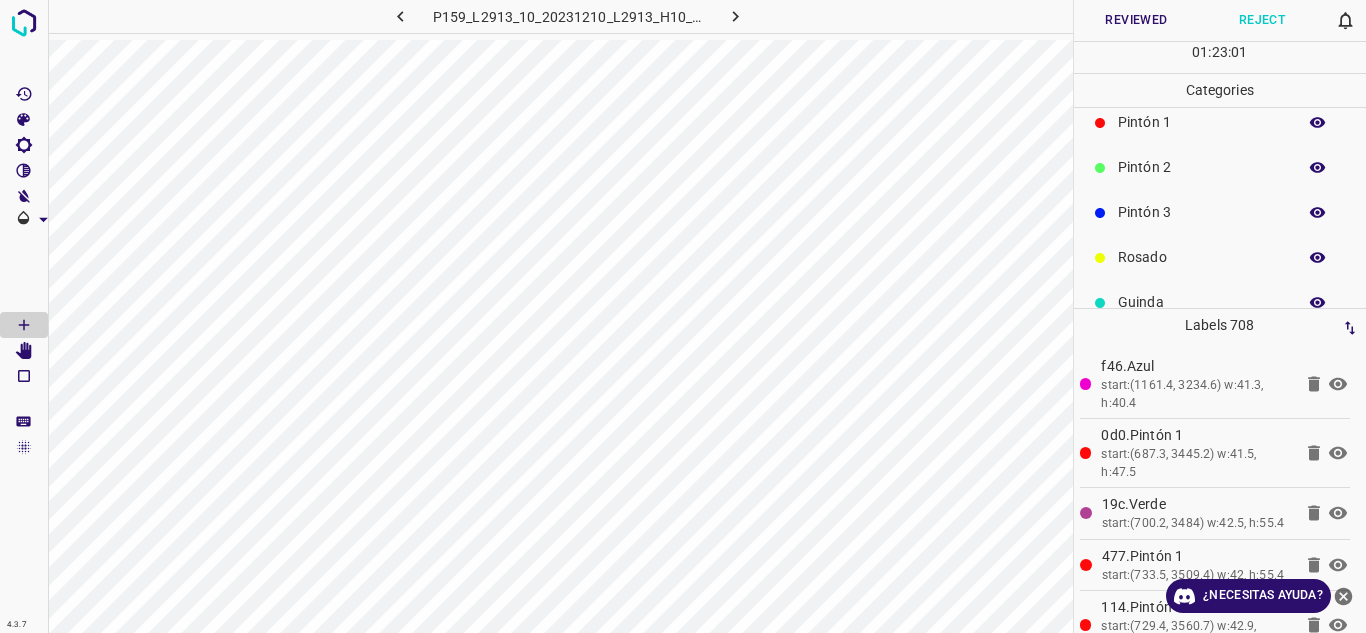 scroll, scrollTop: 176, scrollLeft: 0, axis: vertical 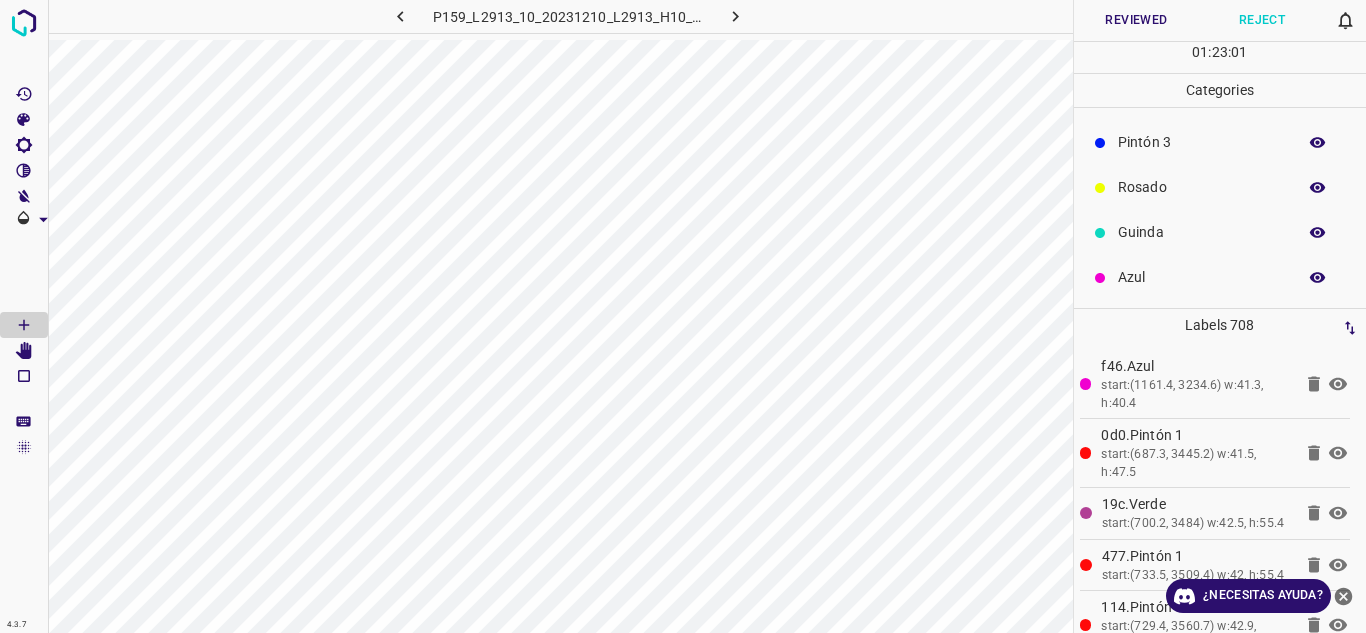 click on "Guinda" at bounding box center (1202, 232) 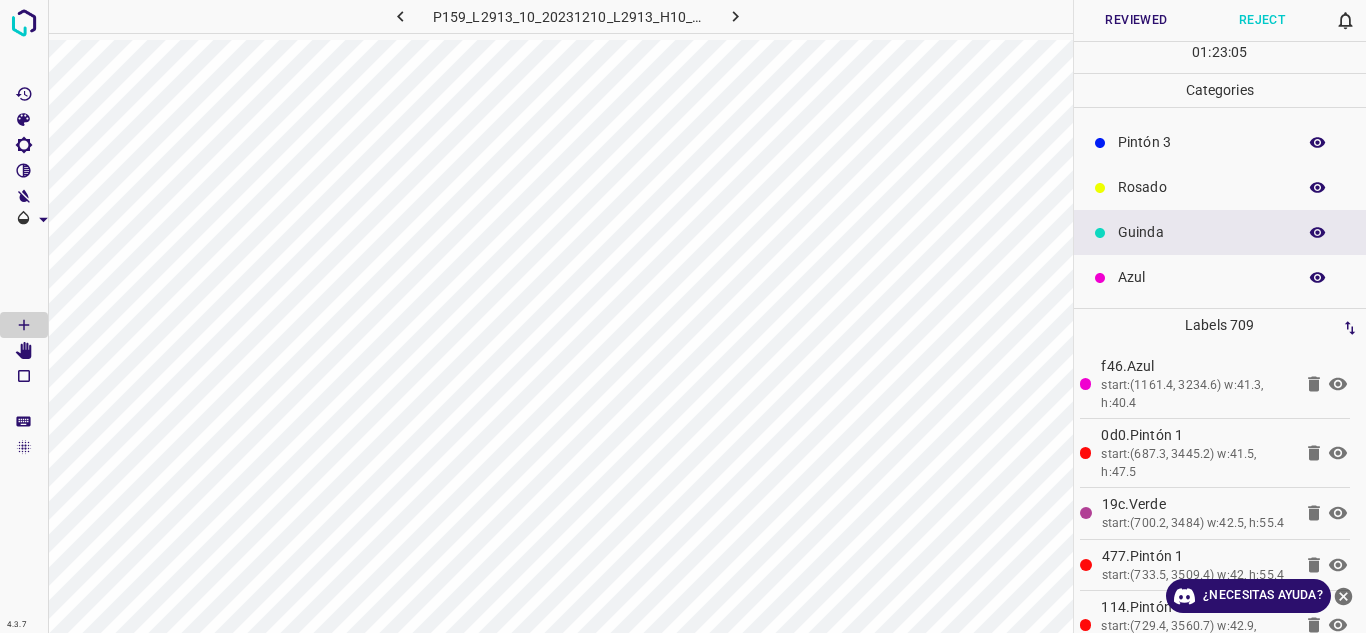 scroll, scrollTop: 0, scrollLeft: 0, axis: both 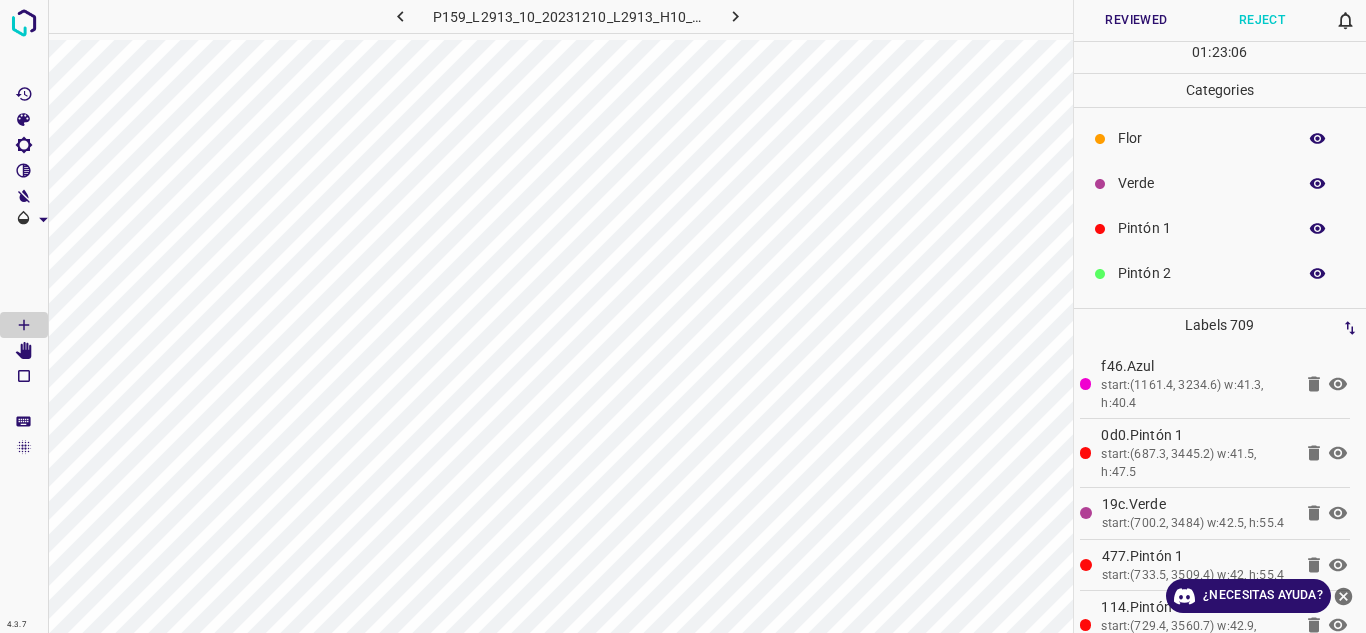 click on "Verde" at bounding box center [1202, 183] 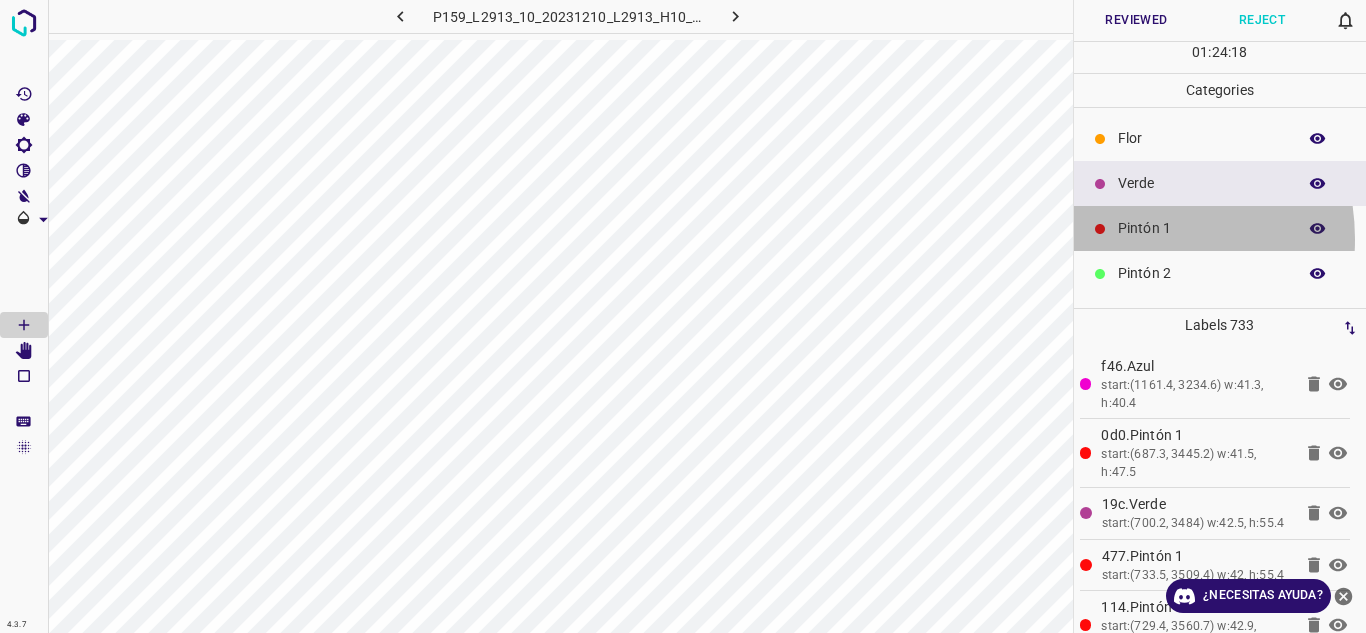 click on "Pintón 1" at bounding box center [1220, 228] 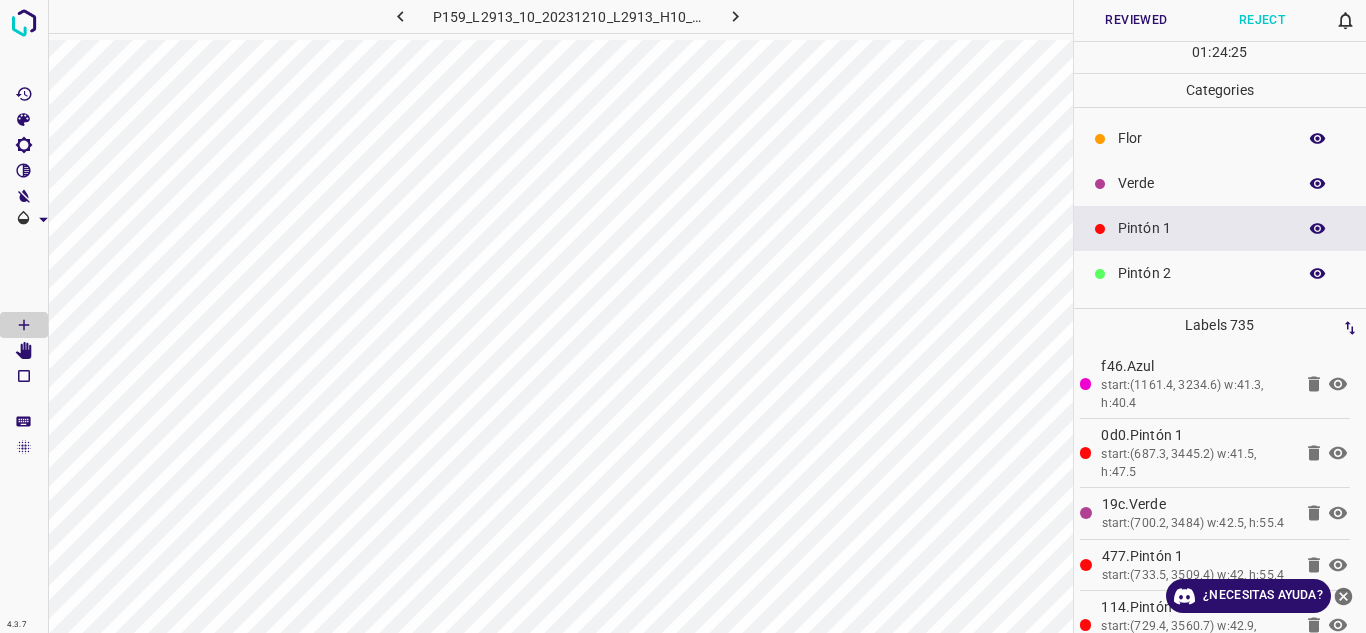 click on "Verde" at bounding box center (1220, 183) 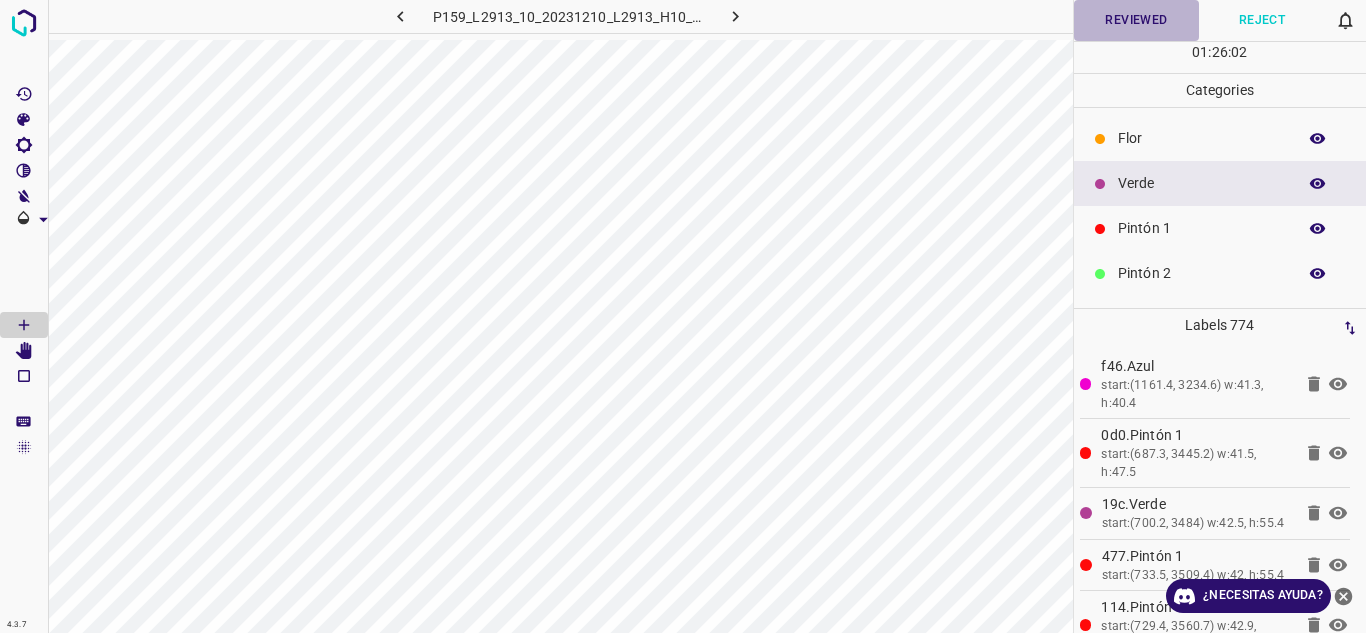 click on "Reviewed" at bounding box center (1137, 20) 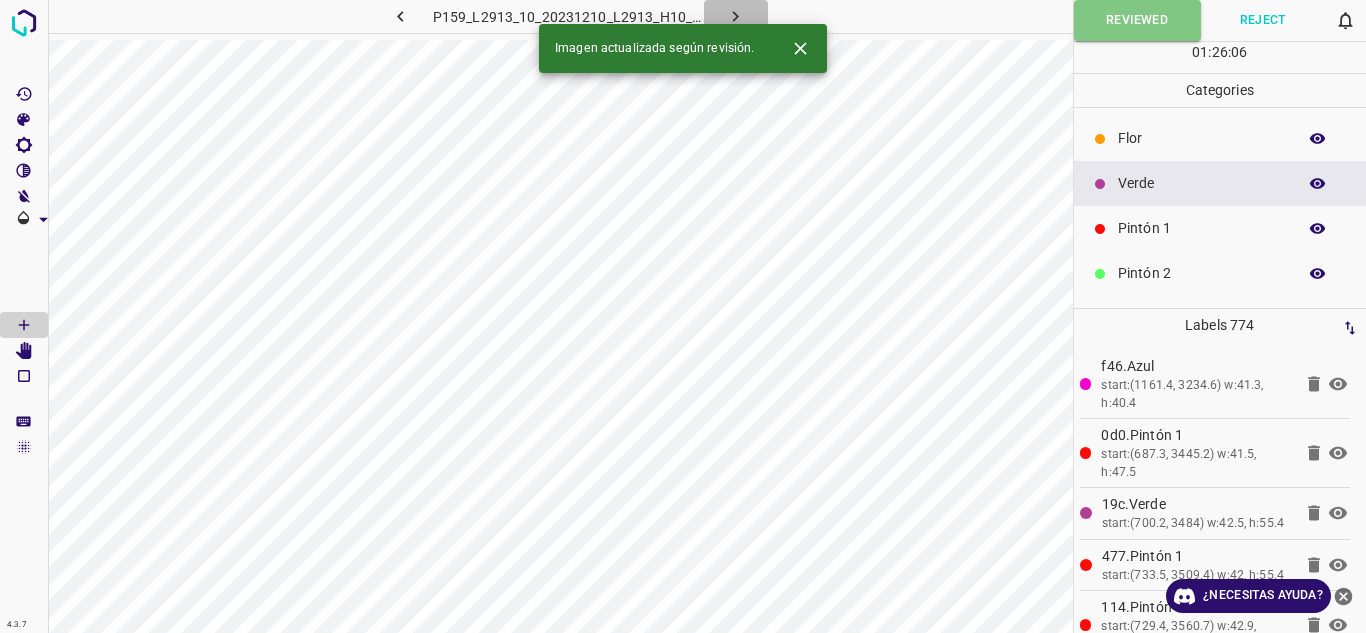 click 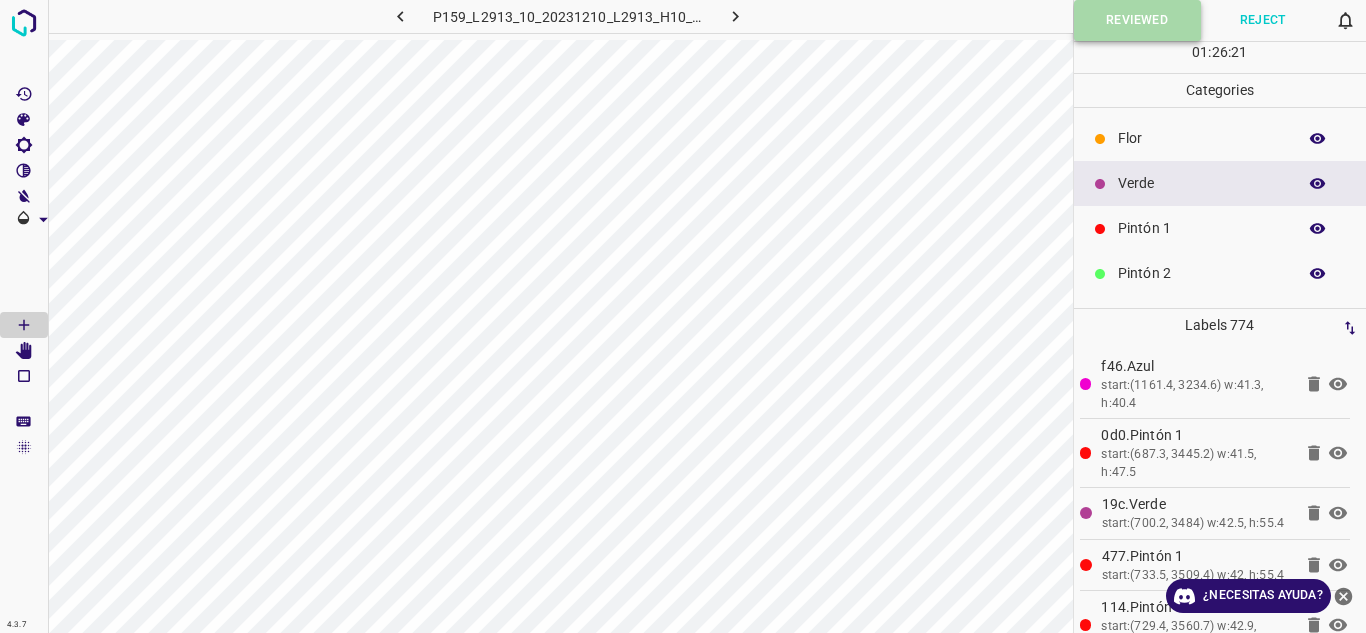 click on "Reviewed" at bounding box center [1137, 20] 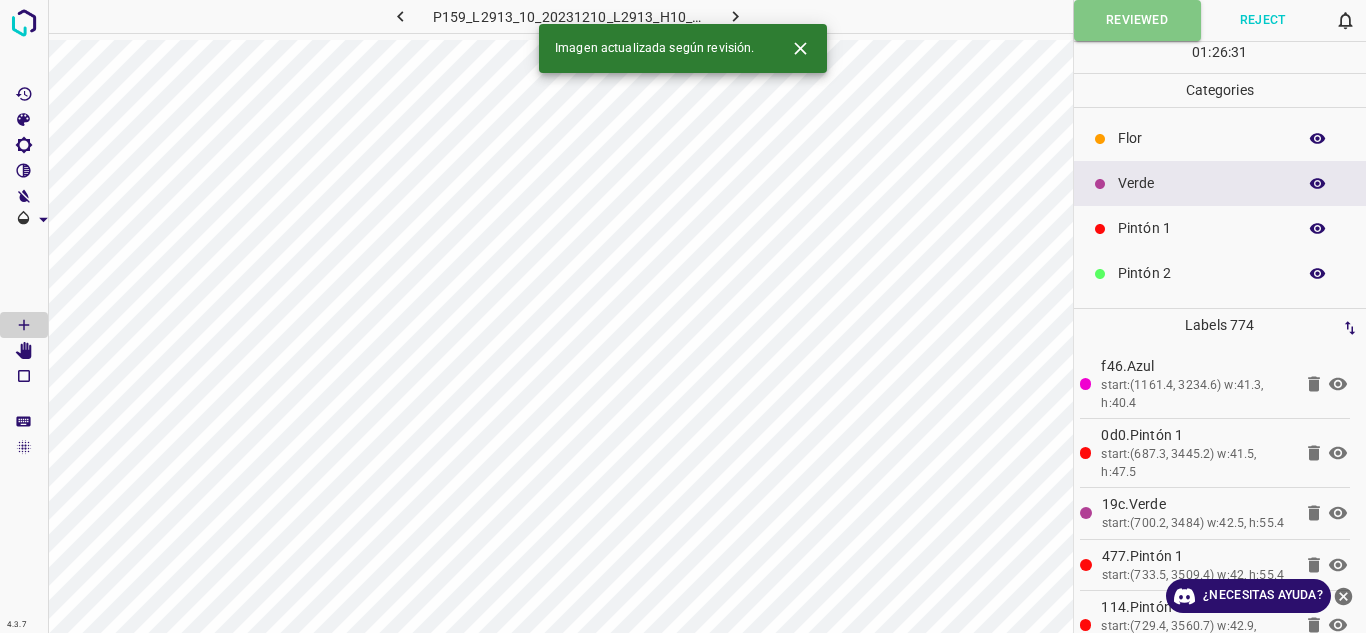 click 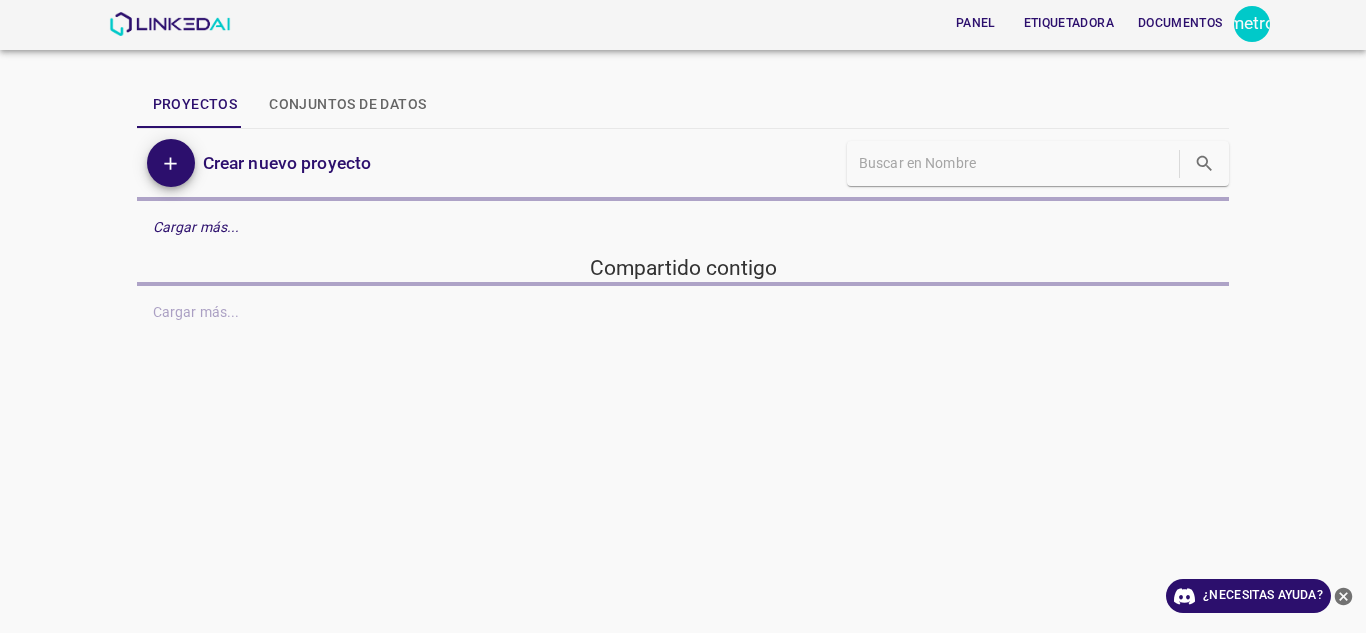 scroll, scrollTop: 0, scrollLeft: 0, axis: both 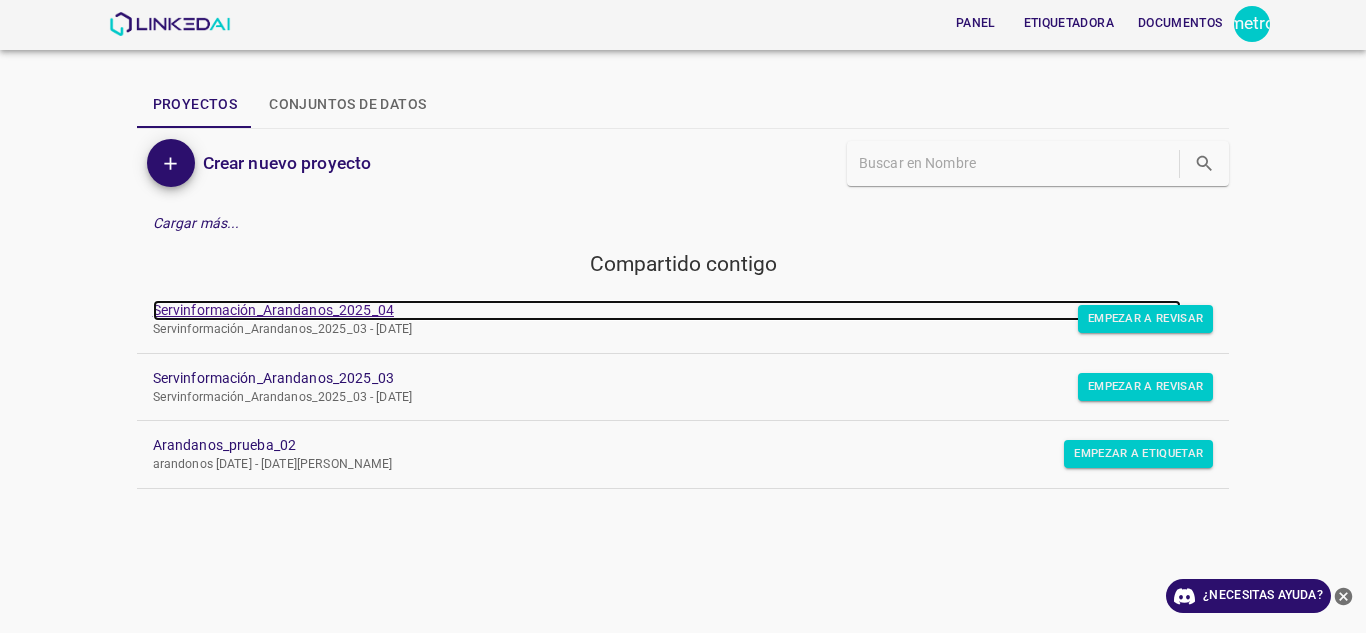 click on "Servinformación_Arandanos_2025_04" at bounding box center (273, 310) 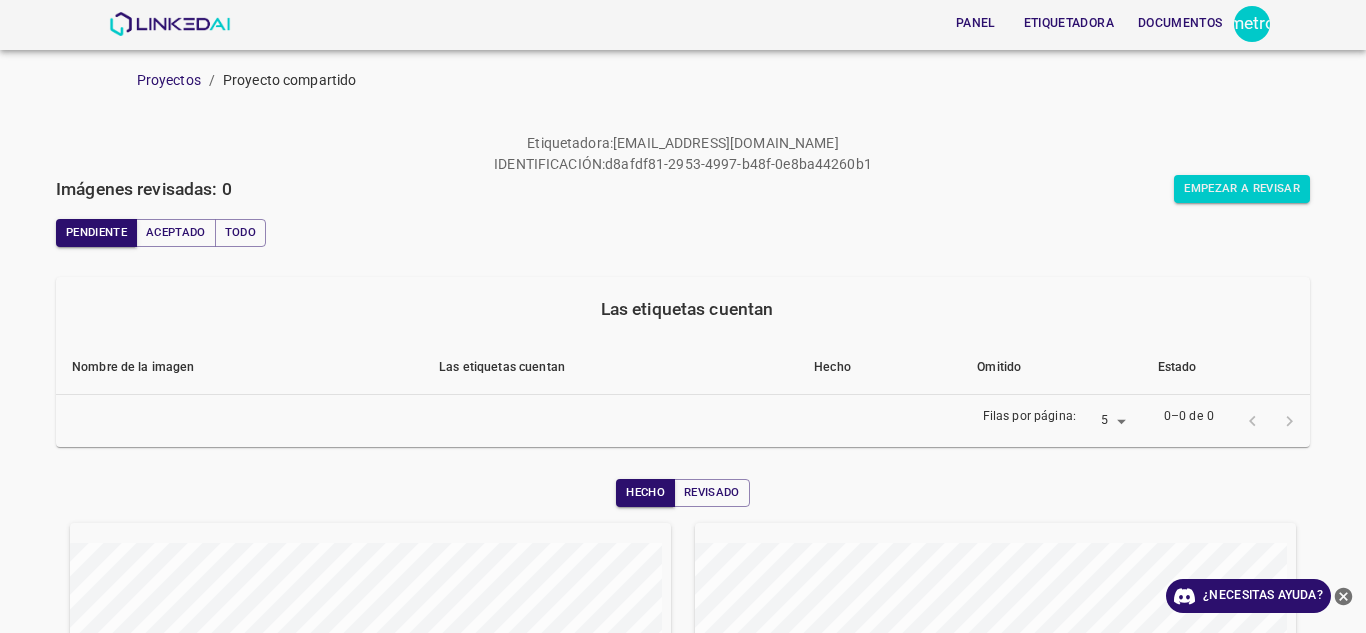 scroll, scrollTop: 0, scrollLeft: 0, axis: both 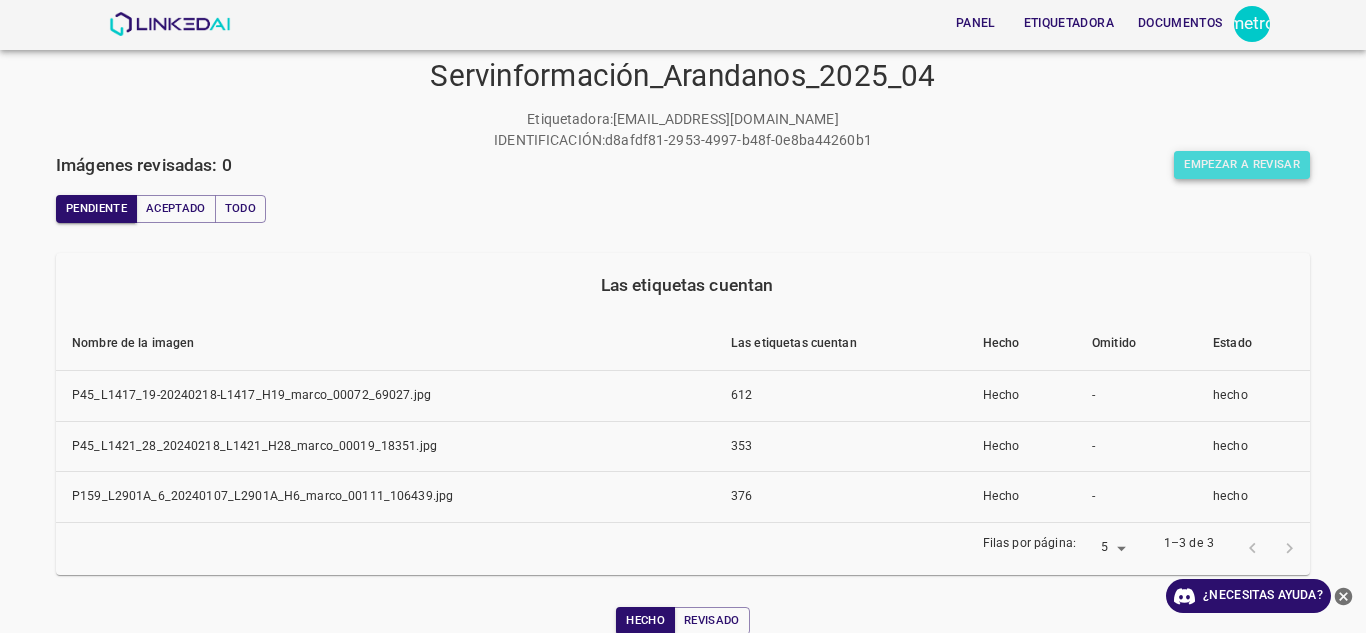 click on "Empezar a revisar" at bounding box center (1242, 164) 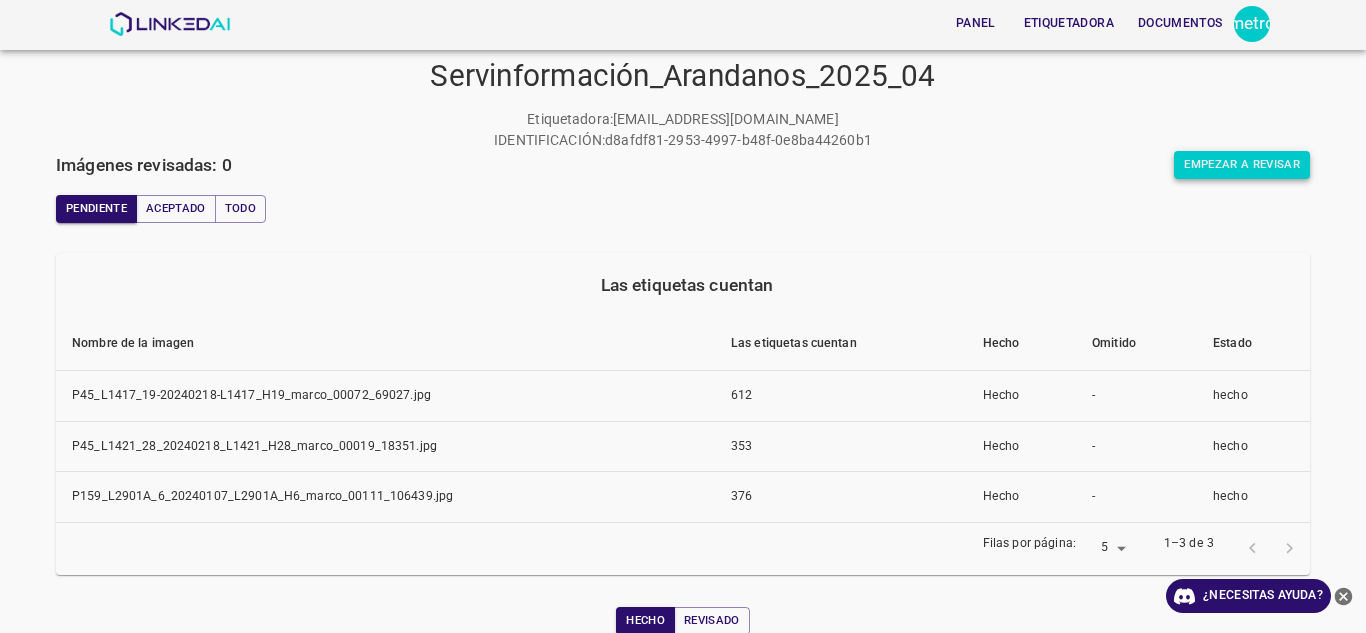 scroll, scrollTop: 0, scrollLeft: 0, axis: both 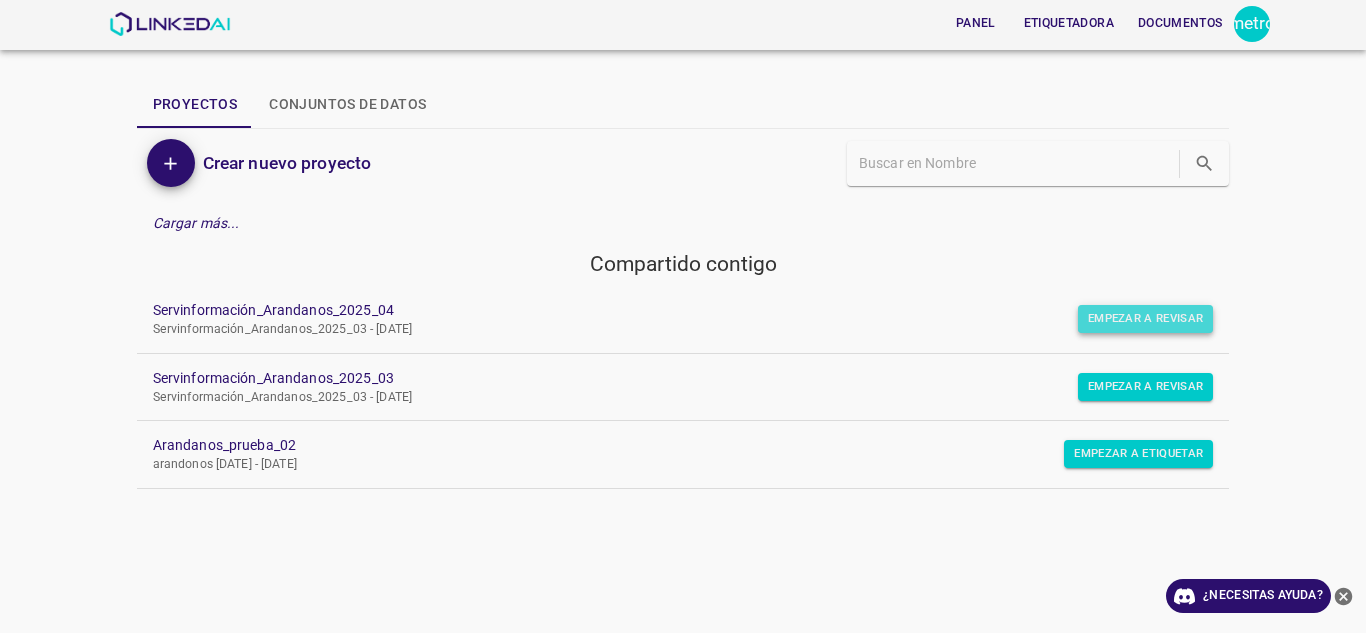 click on "Empezar a revisar" at bounding box center (1146, 318) 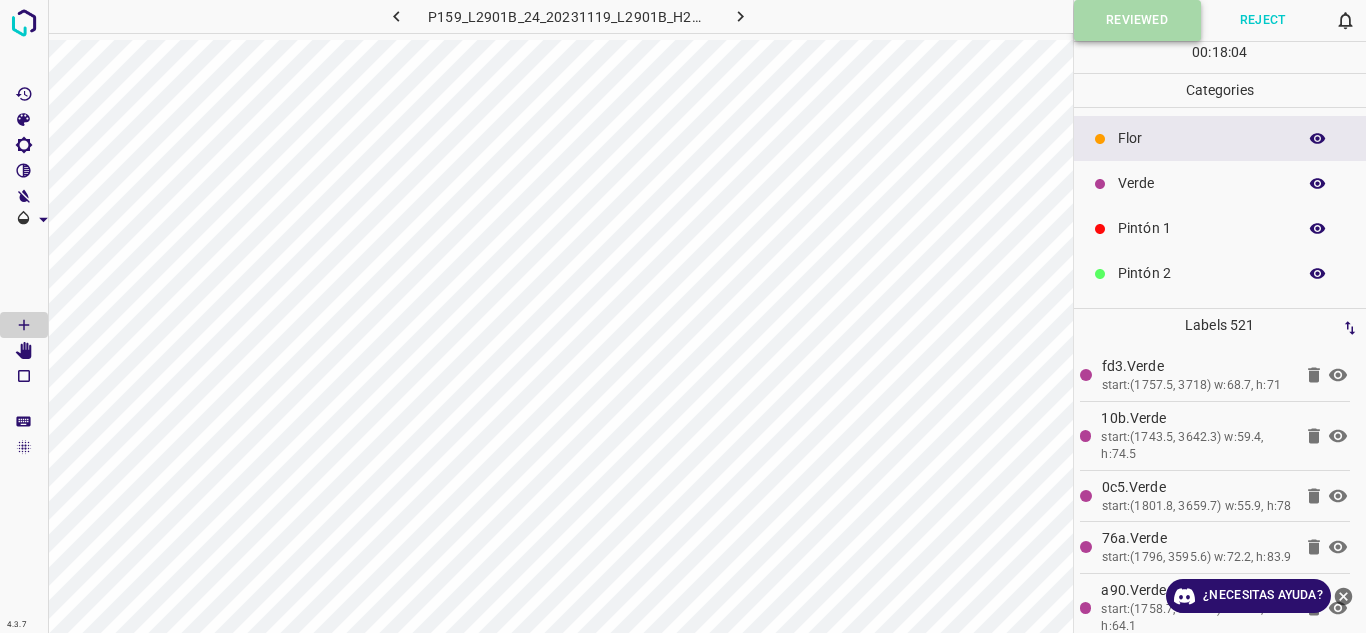 click on "Reviewed" at bounding box center (1137, 20) 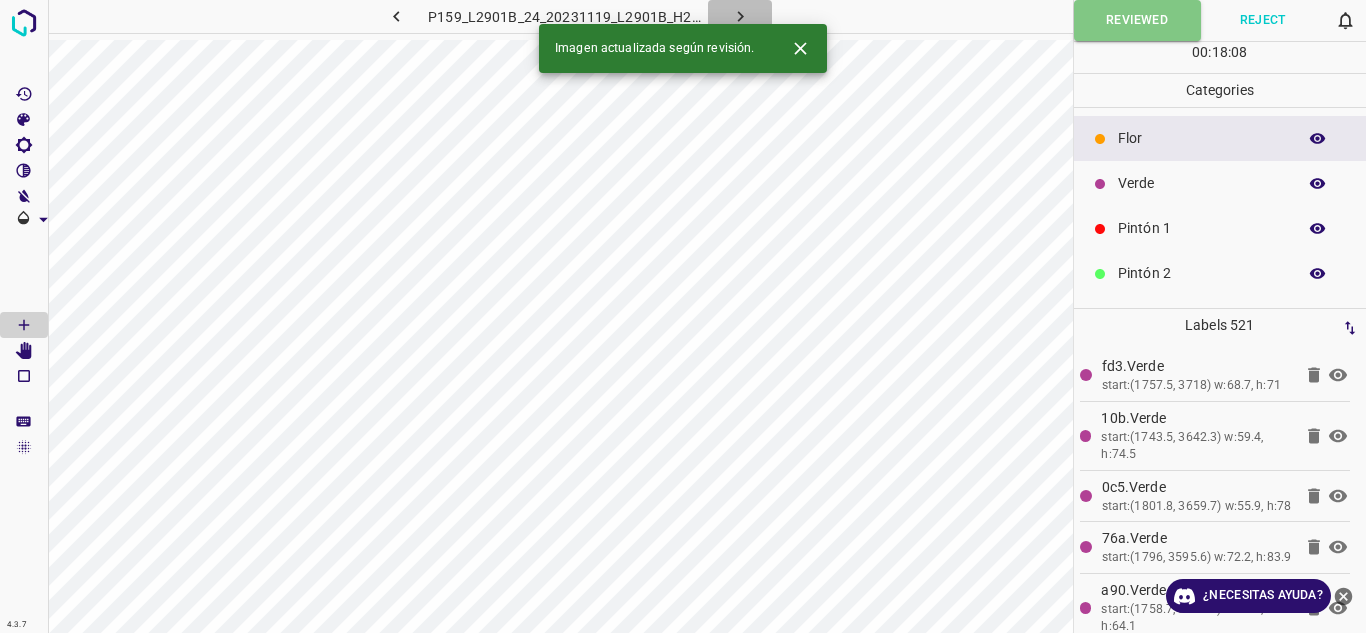 click 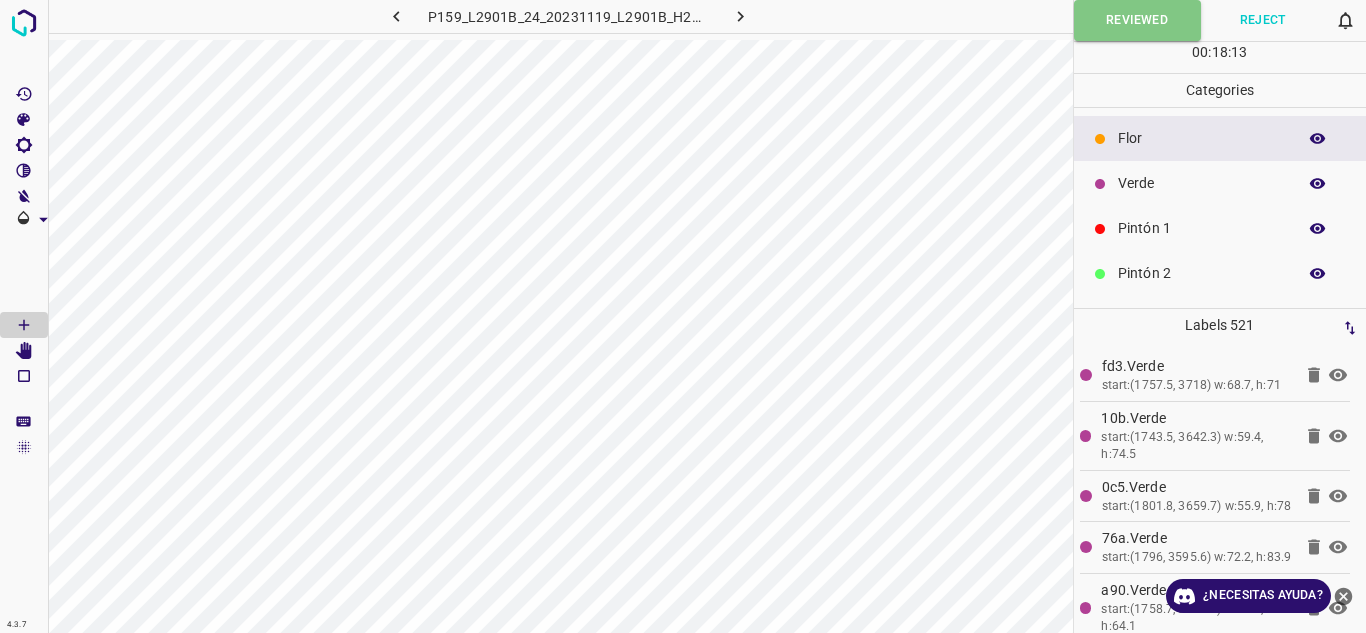 click at bounding box center (740, 16) 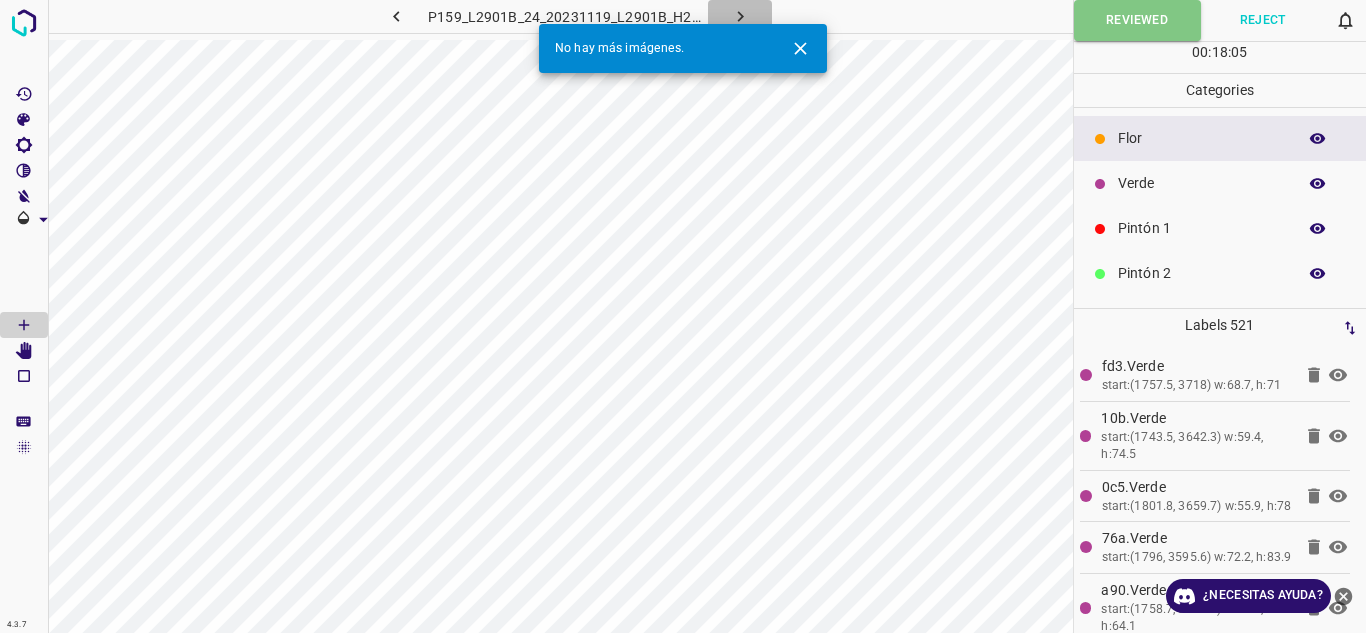 click at bounding box center (740, 16) 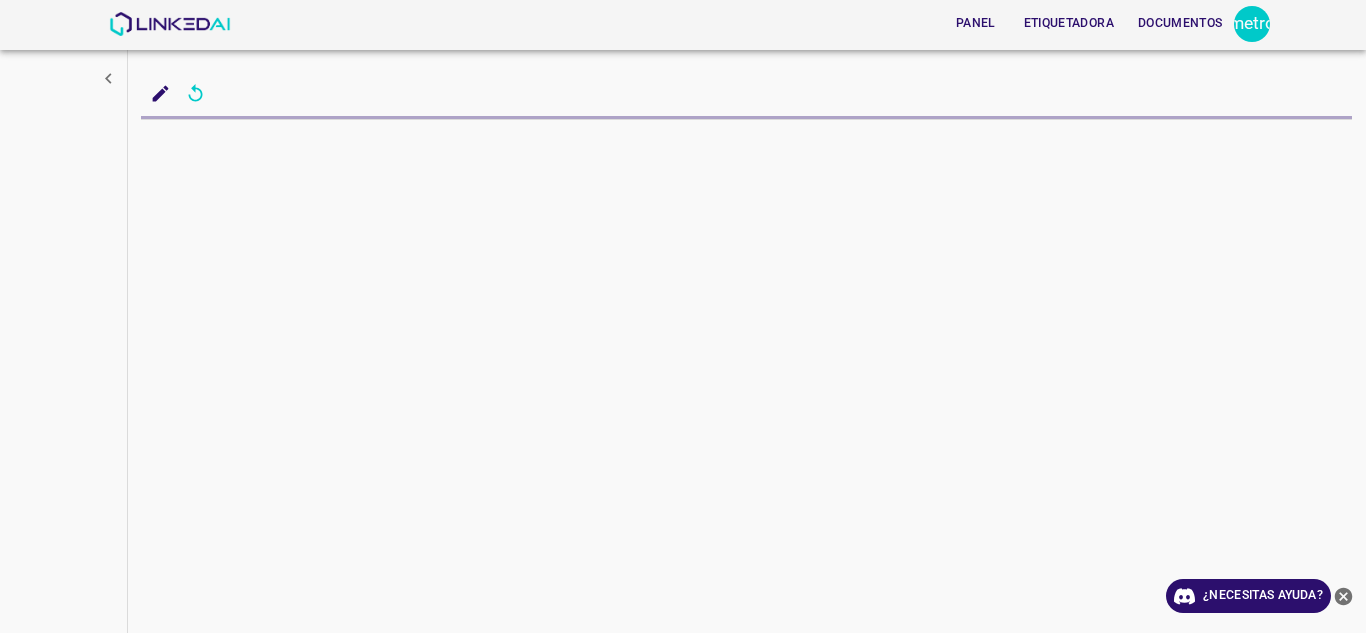 scroll, scrollTop: 0, scrollLeft: 0, axis: both 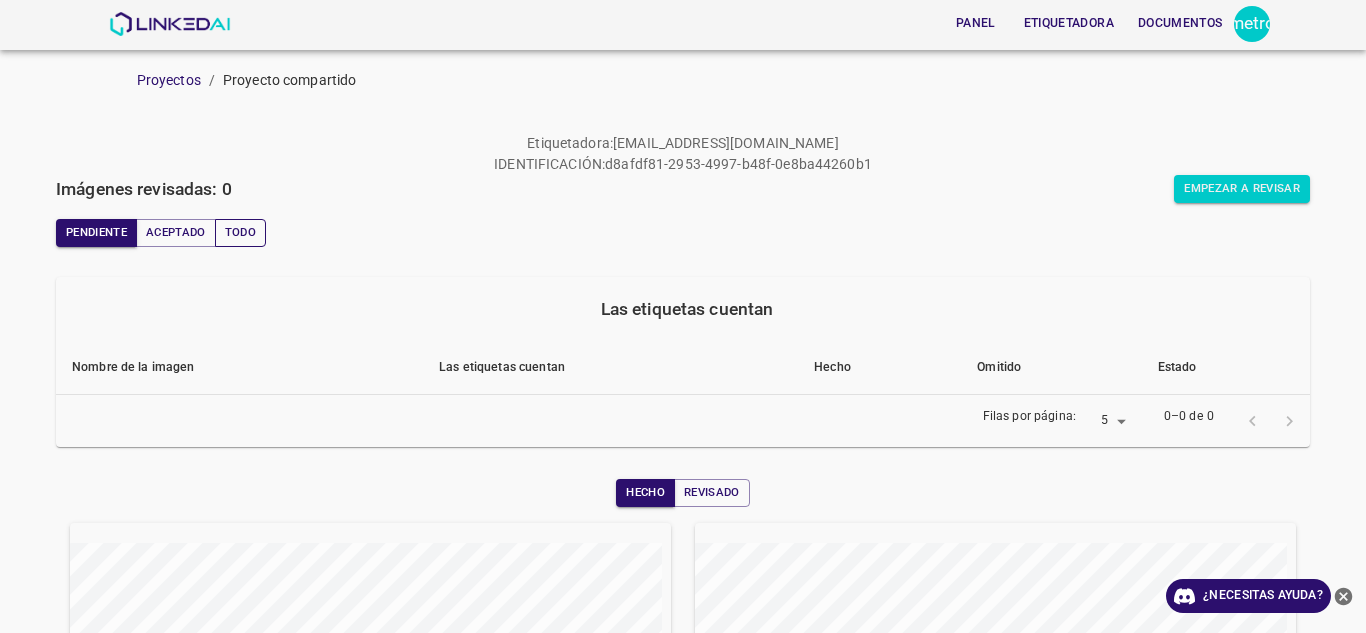 click on "Todo" at bounding box center (240, 232) 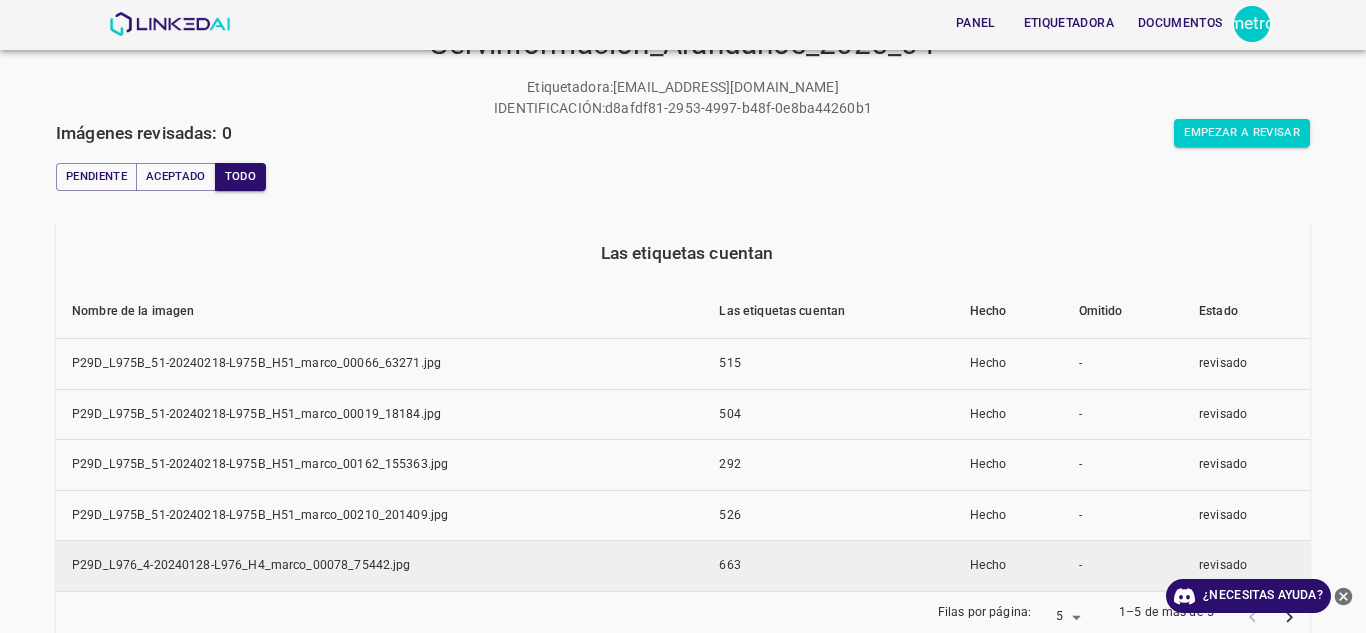 scroll, scrollTop: 300, scrollLeft: 0, axis: vertical 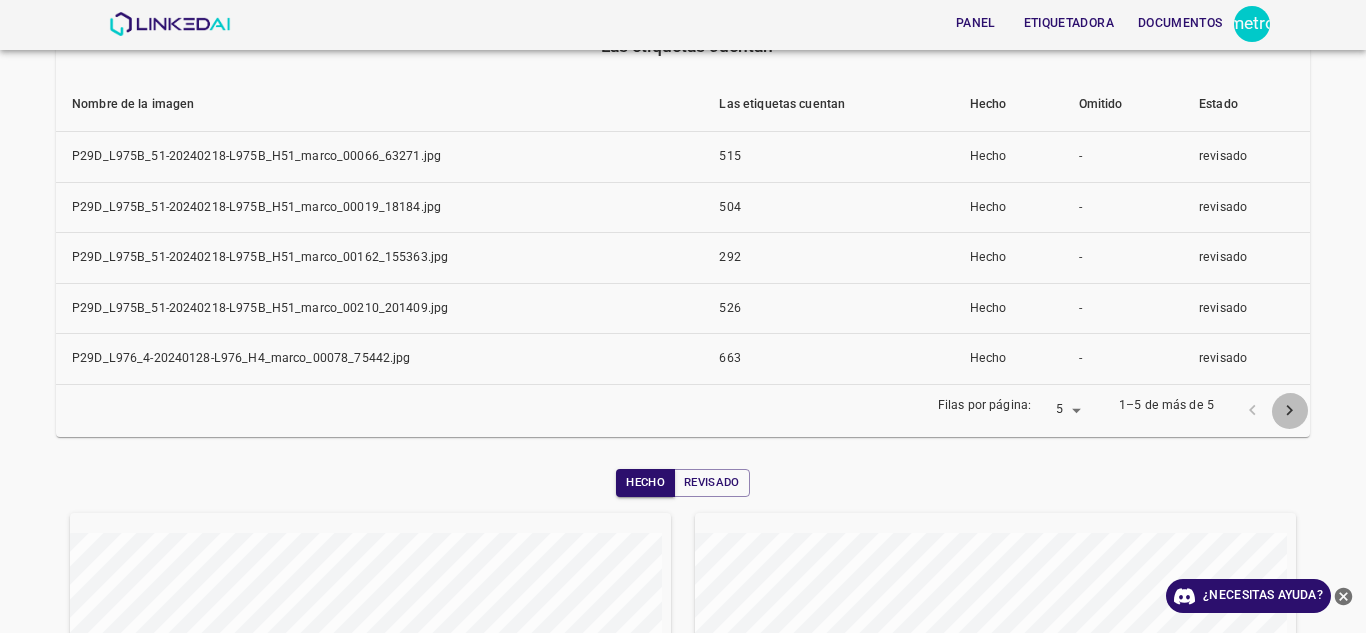 click 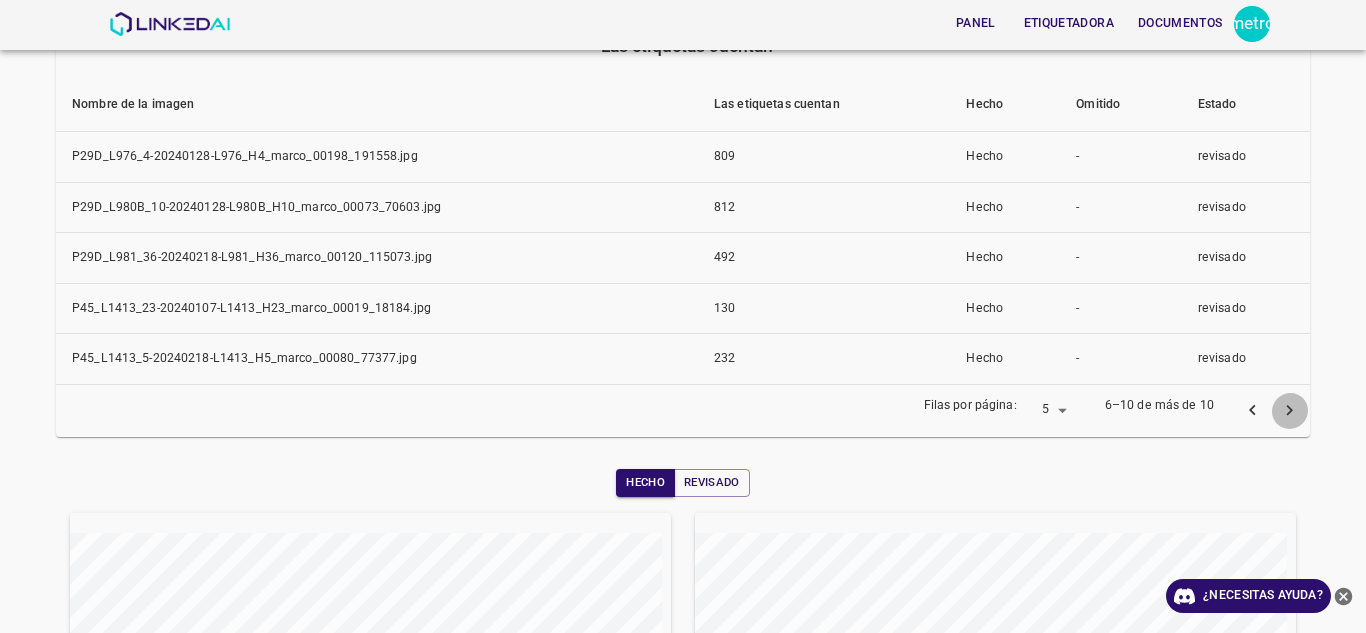 click 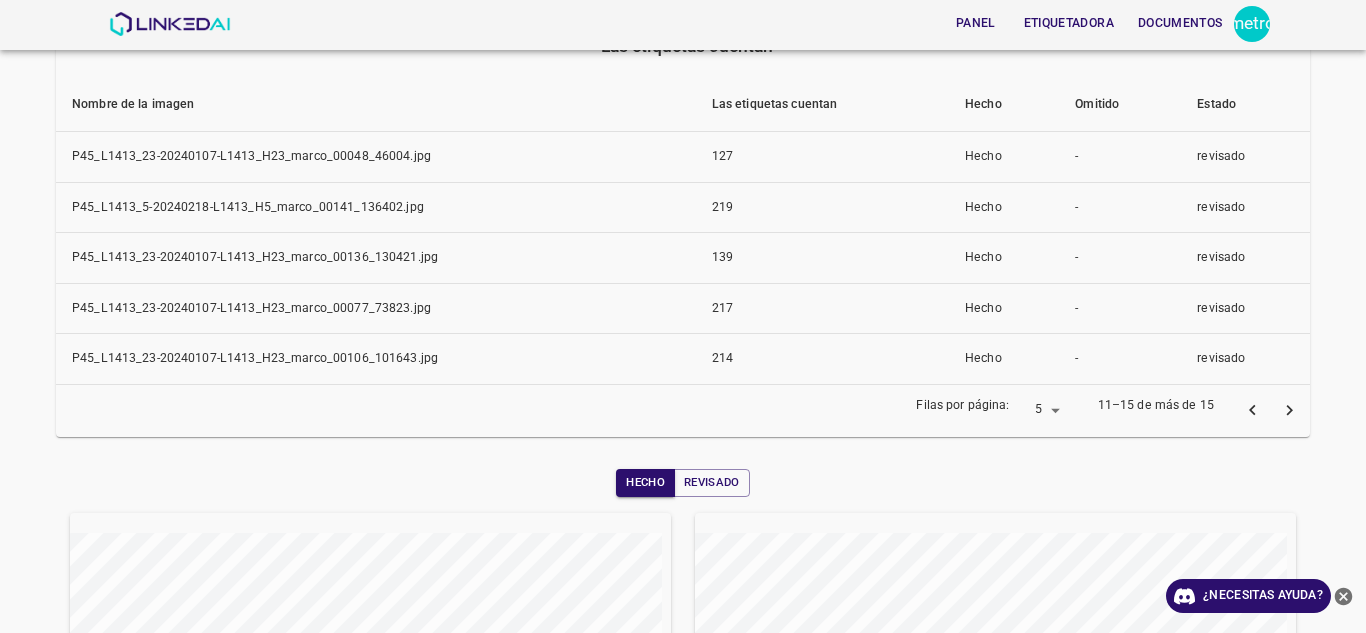 click 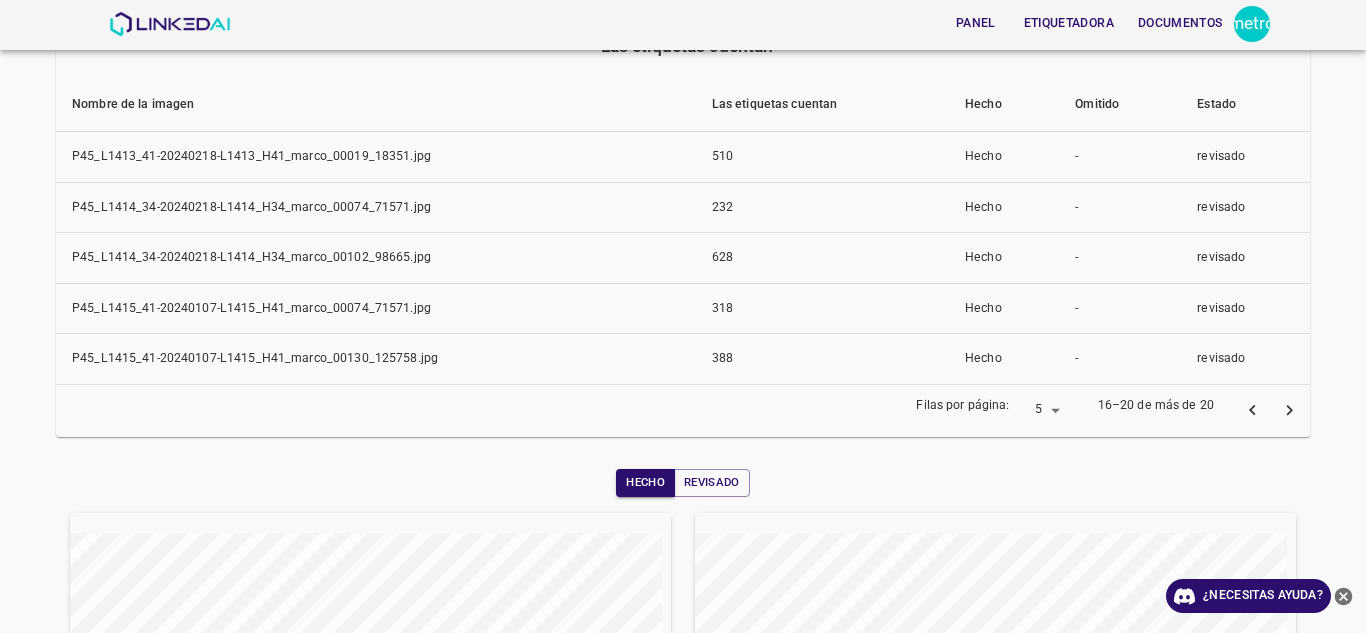 click 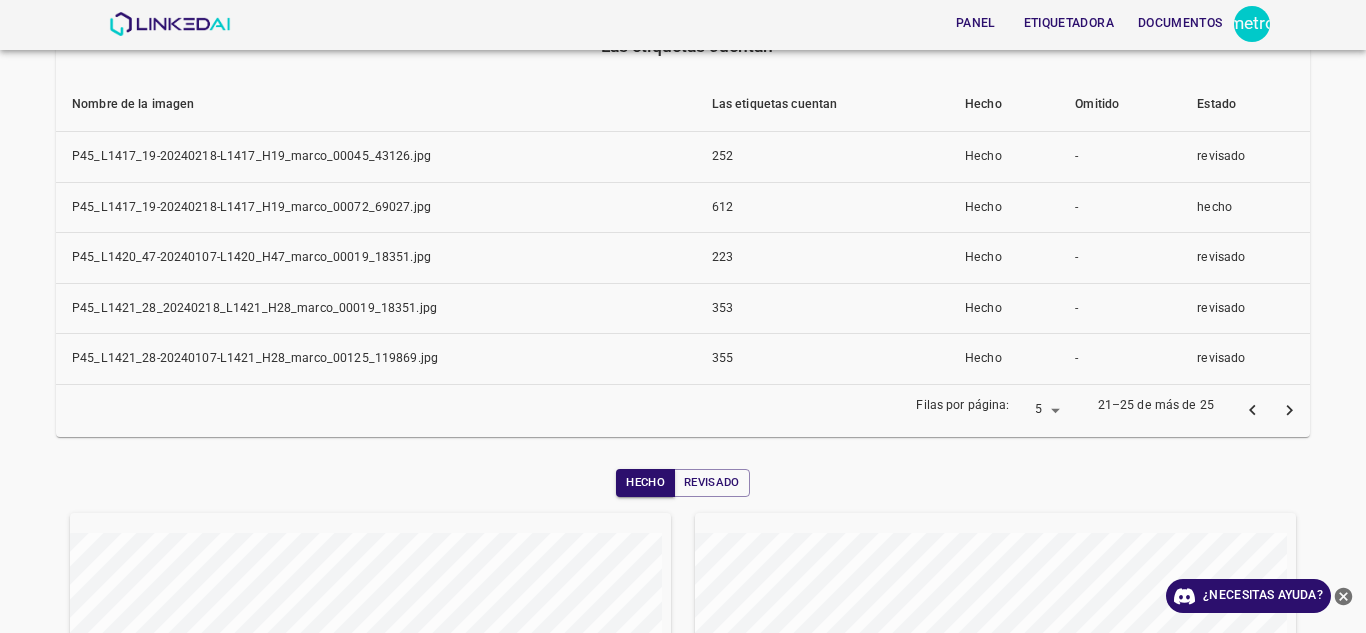 click 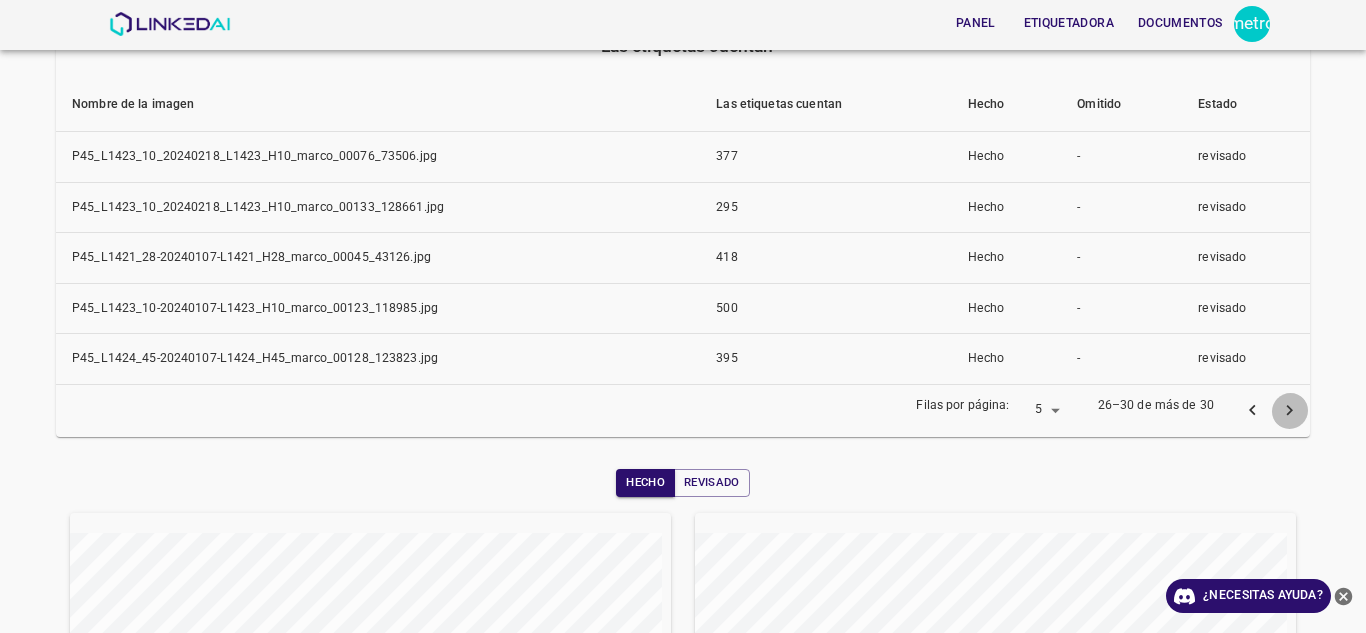 click 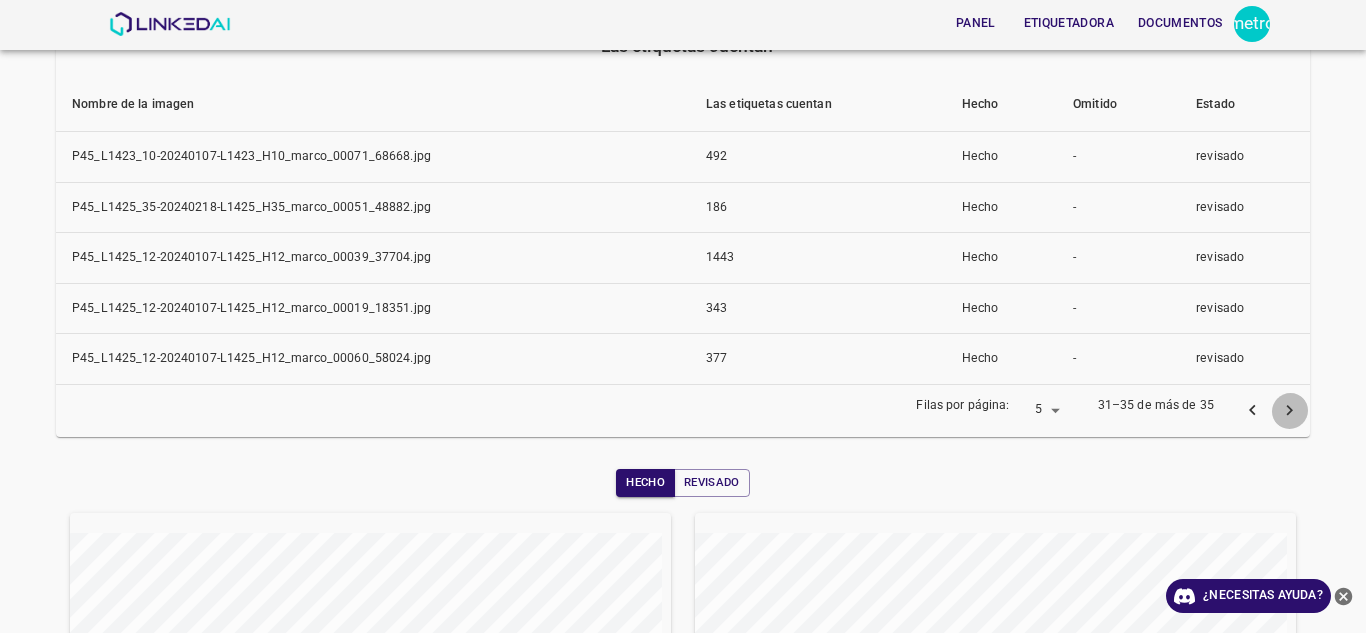 click 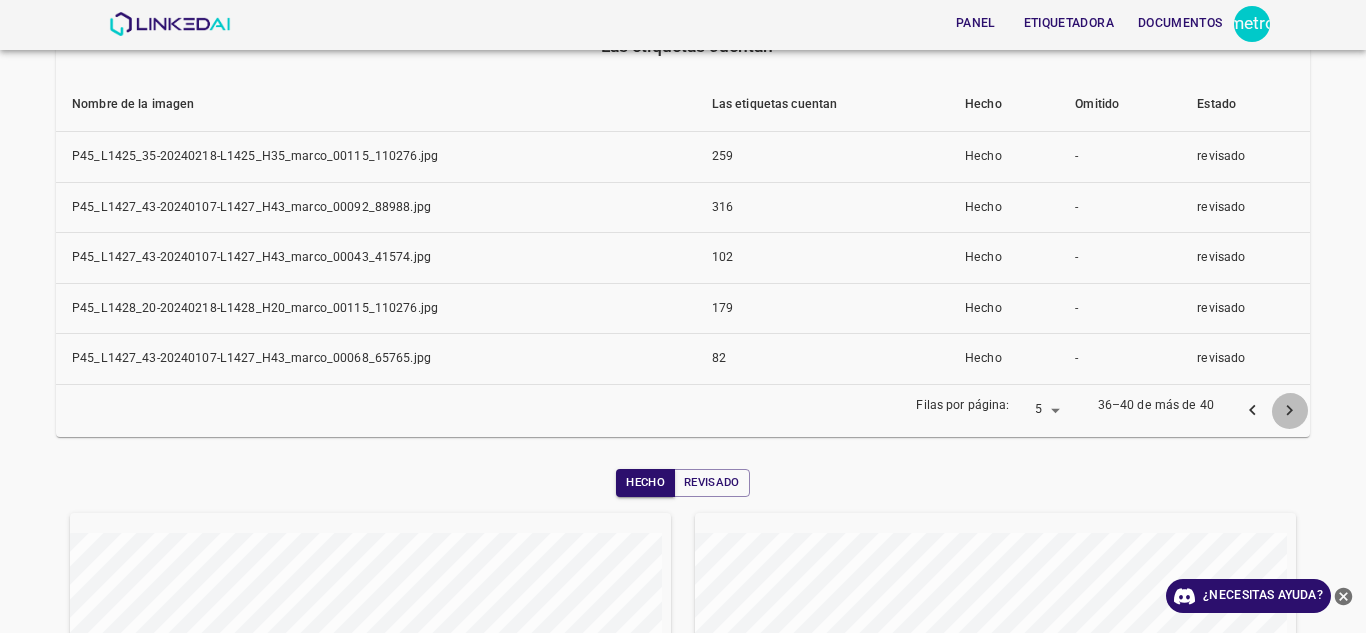 click 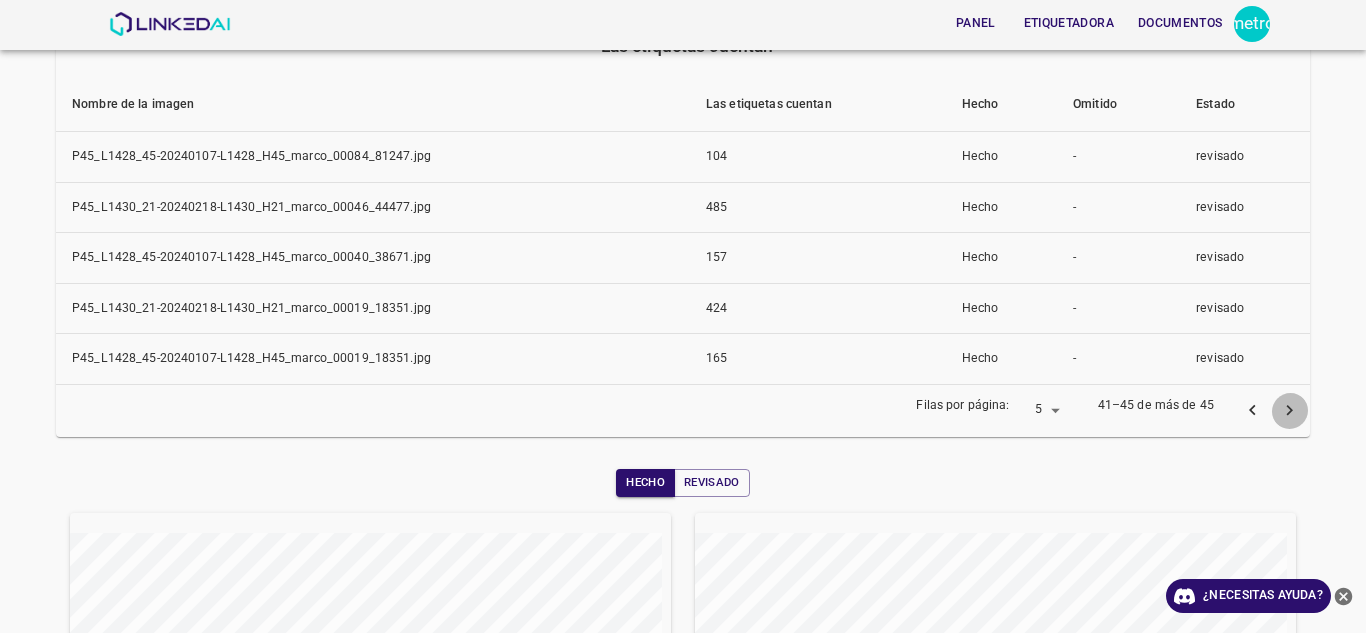 click 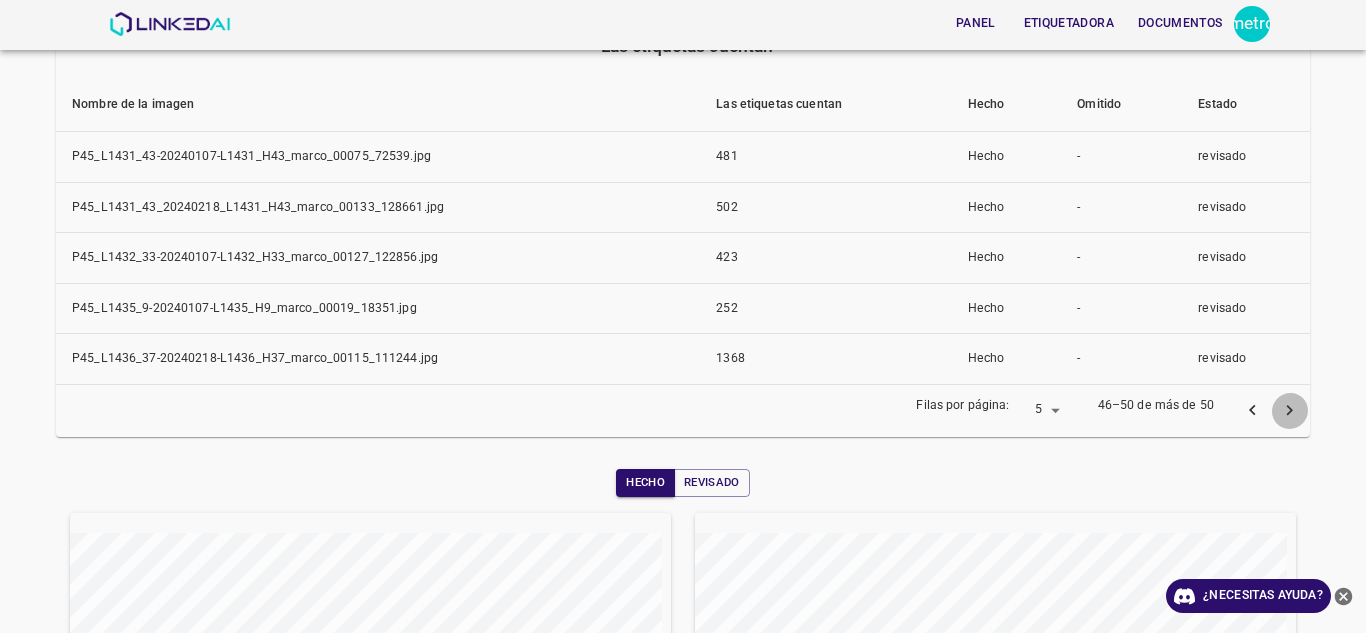 click 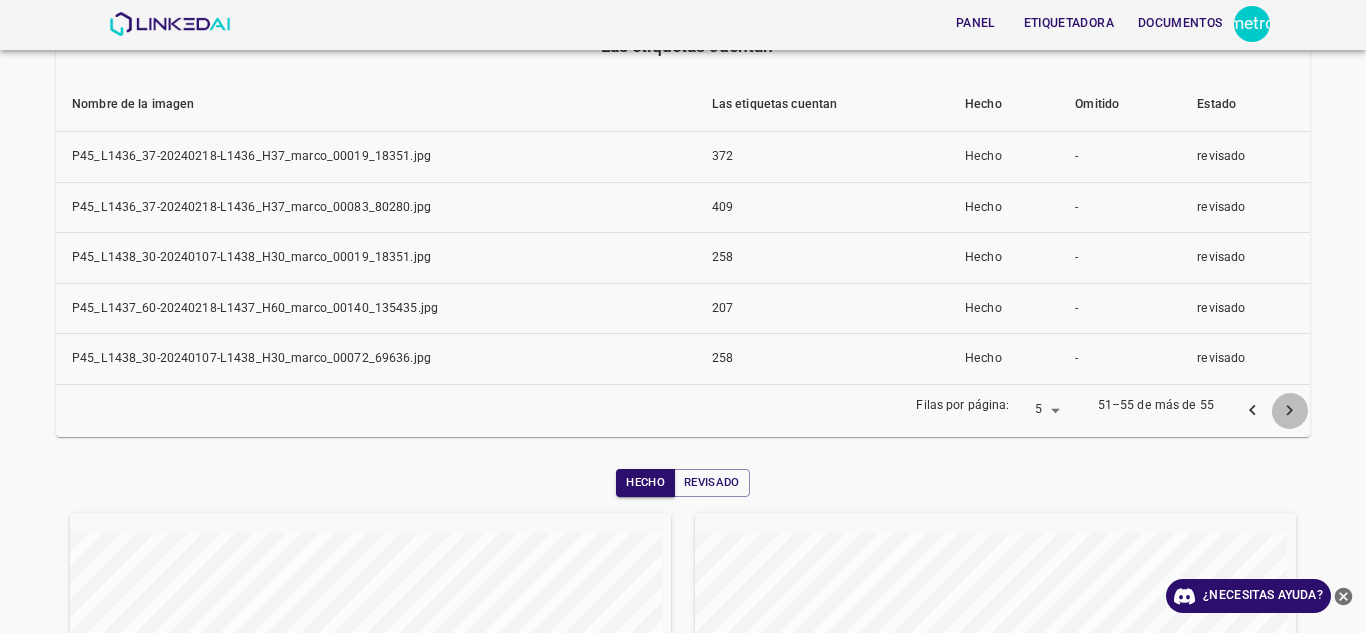 click 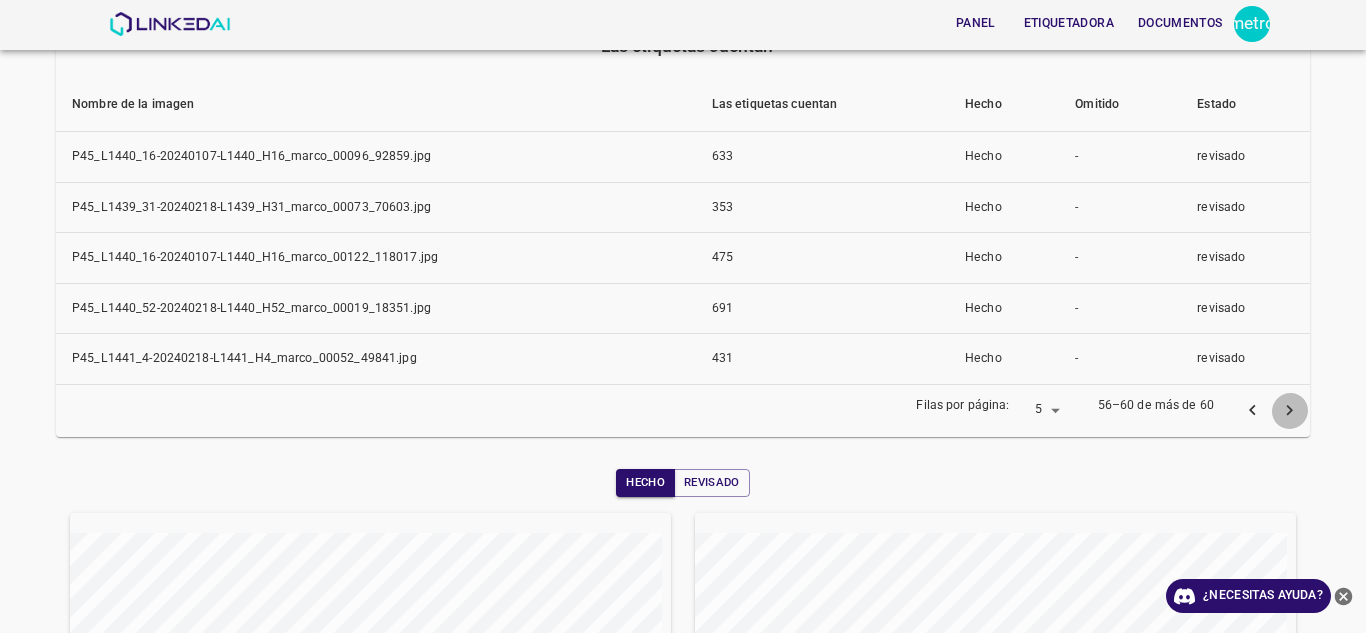 click 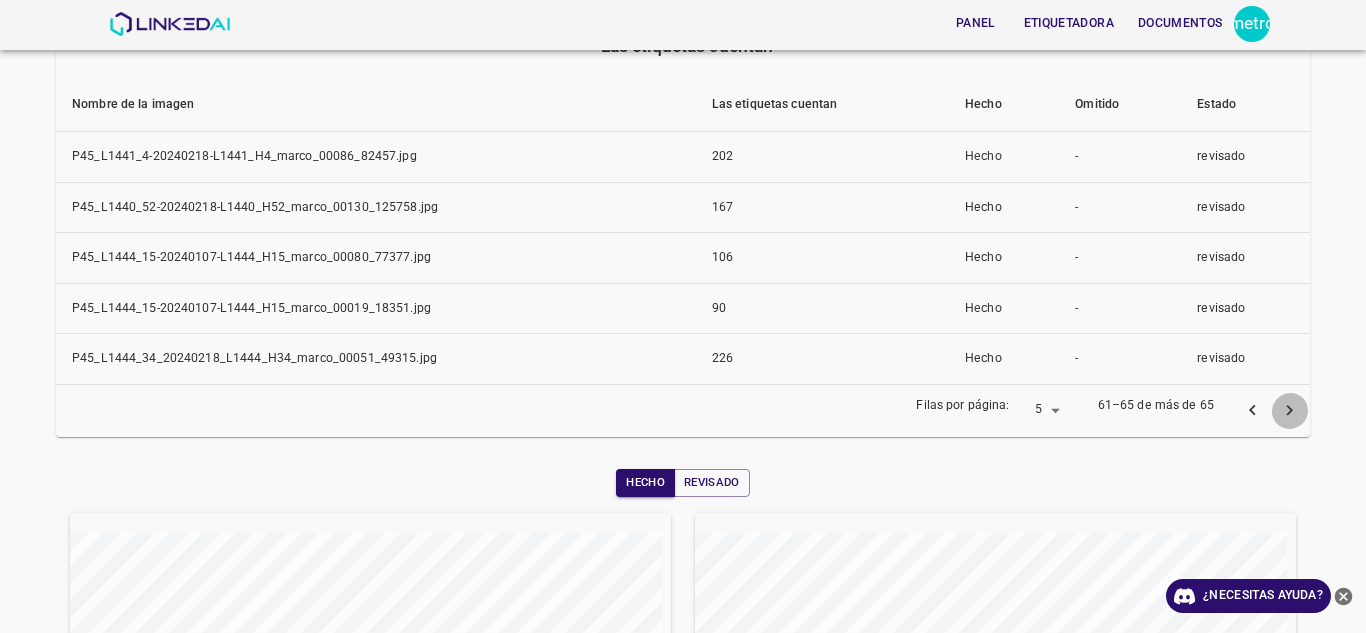 click 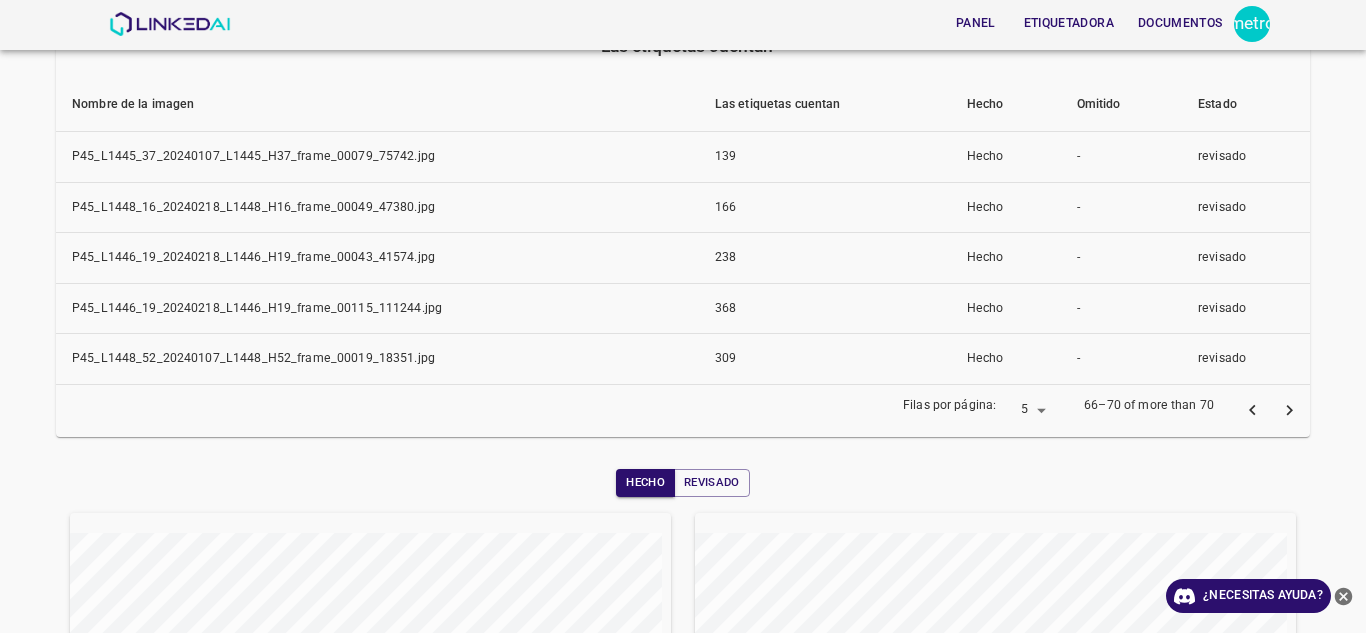 click 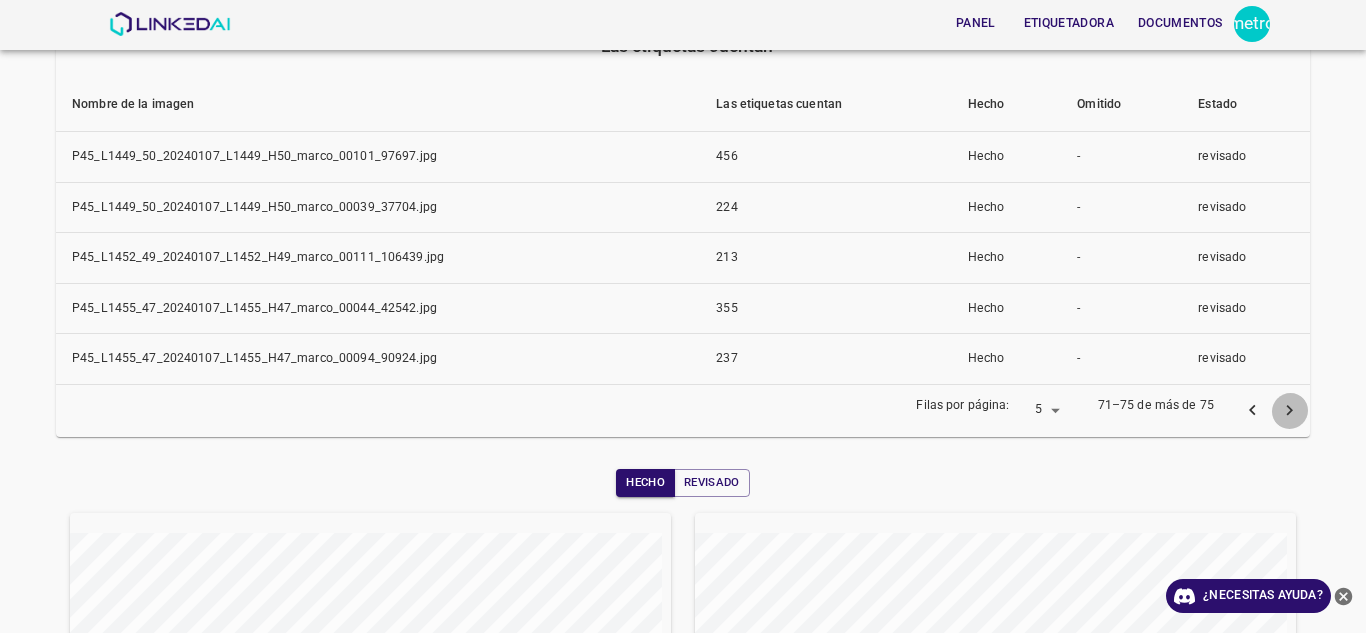 click 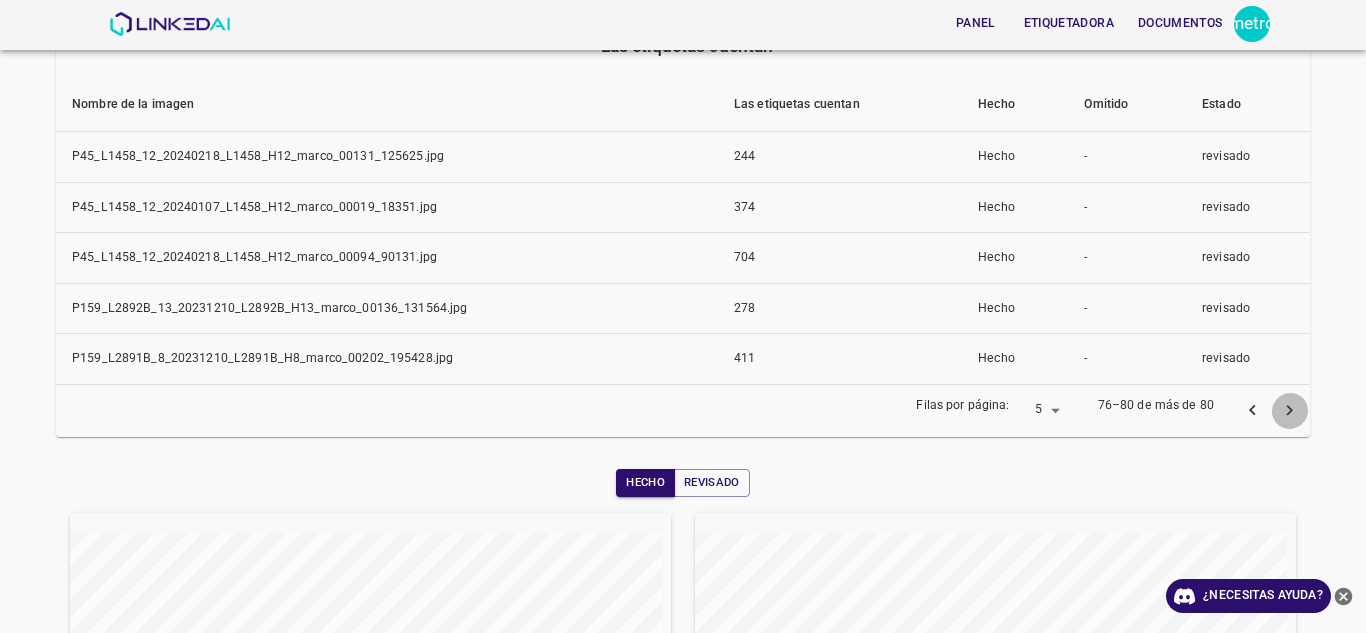 click 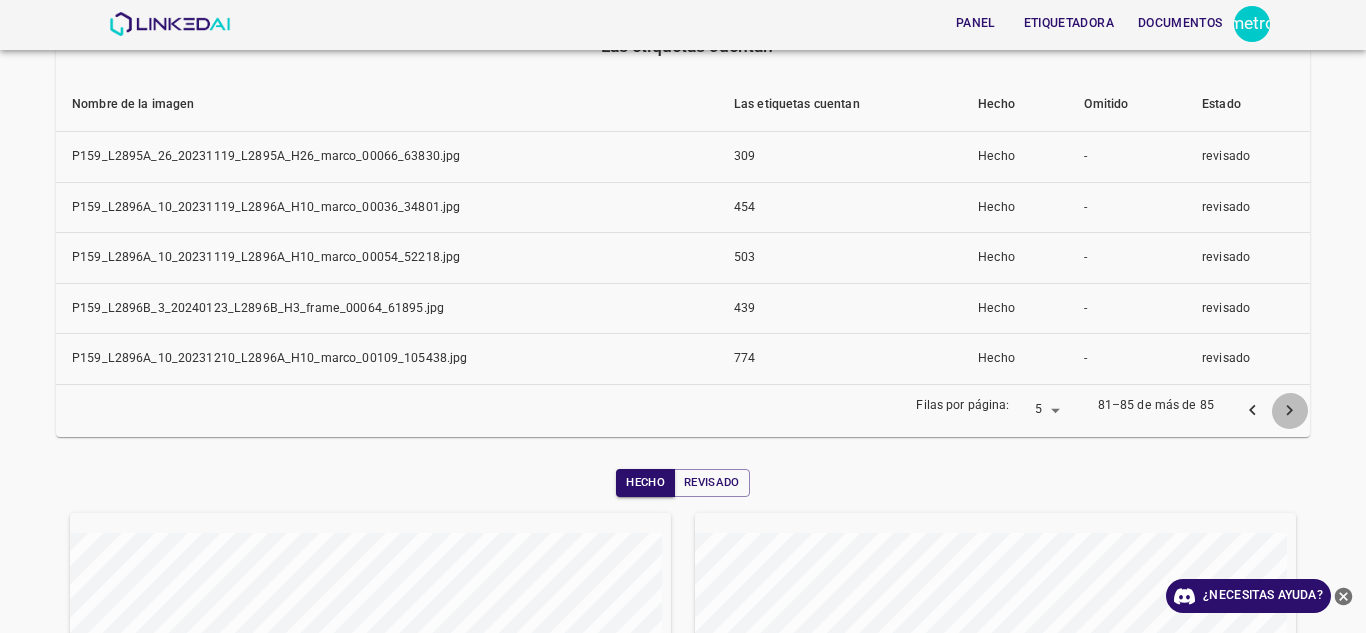 click 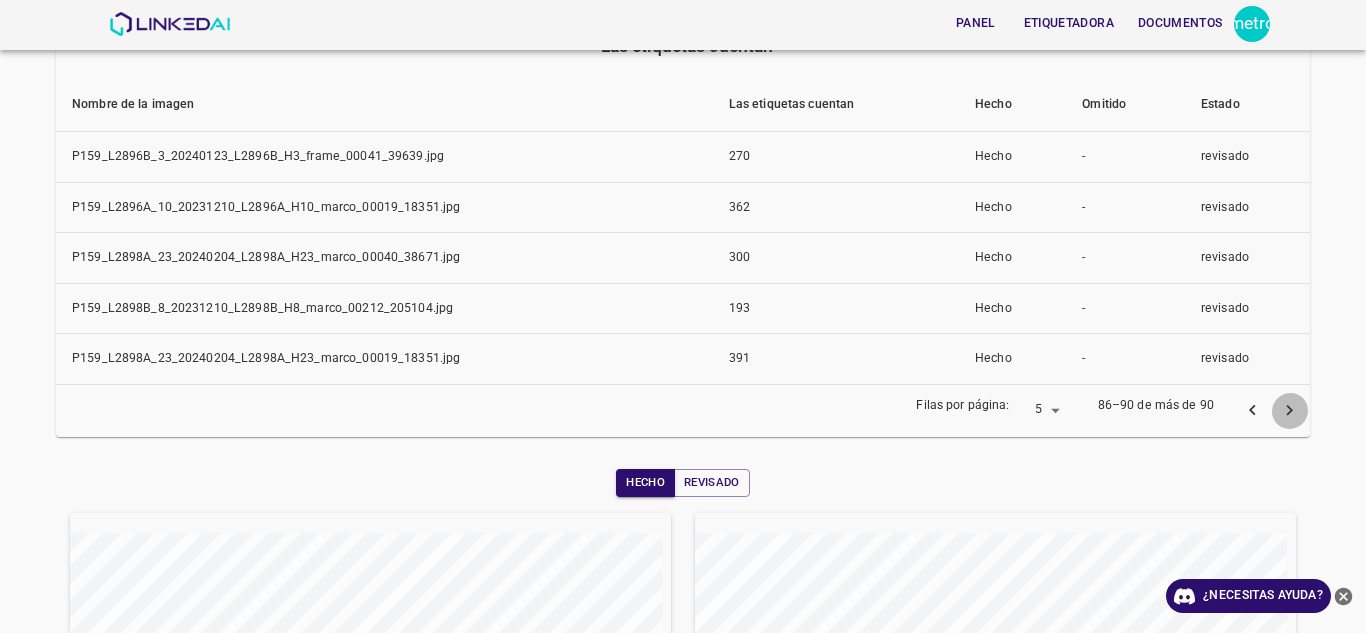 click 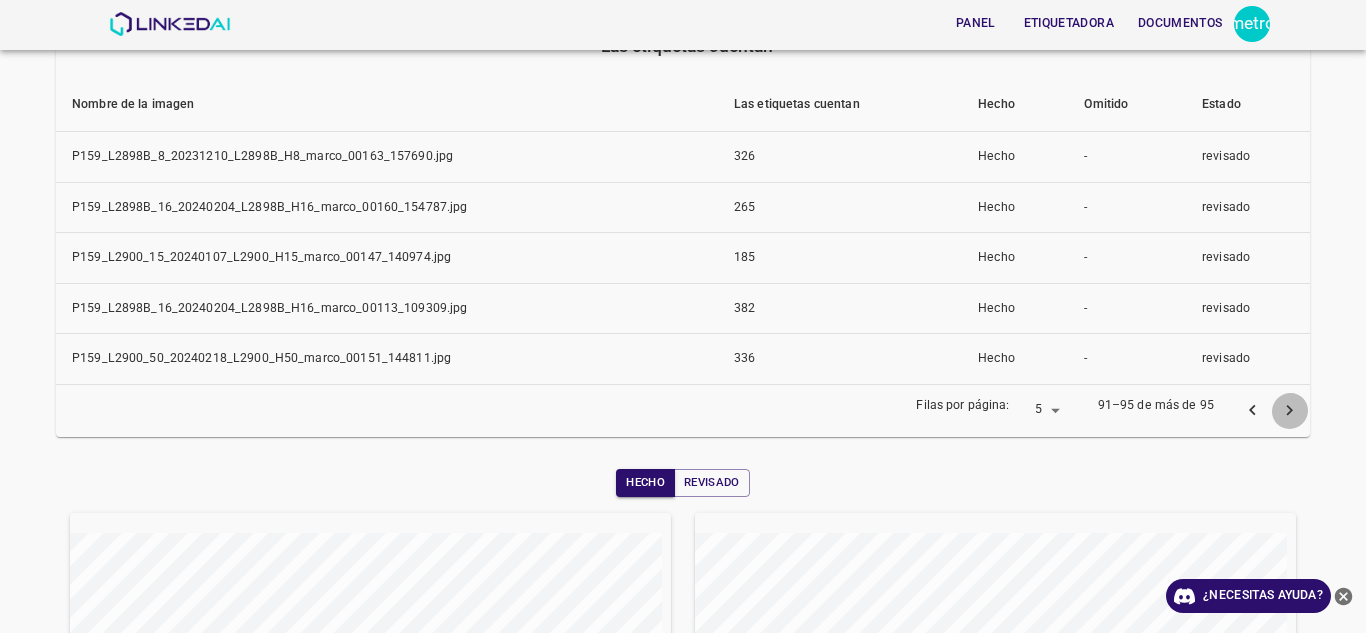 click 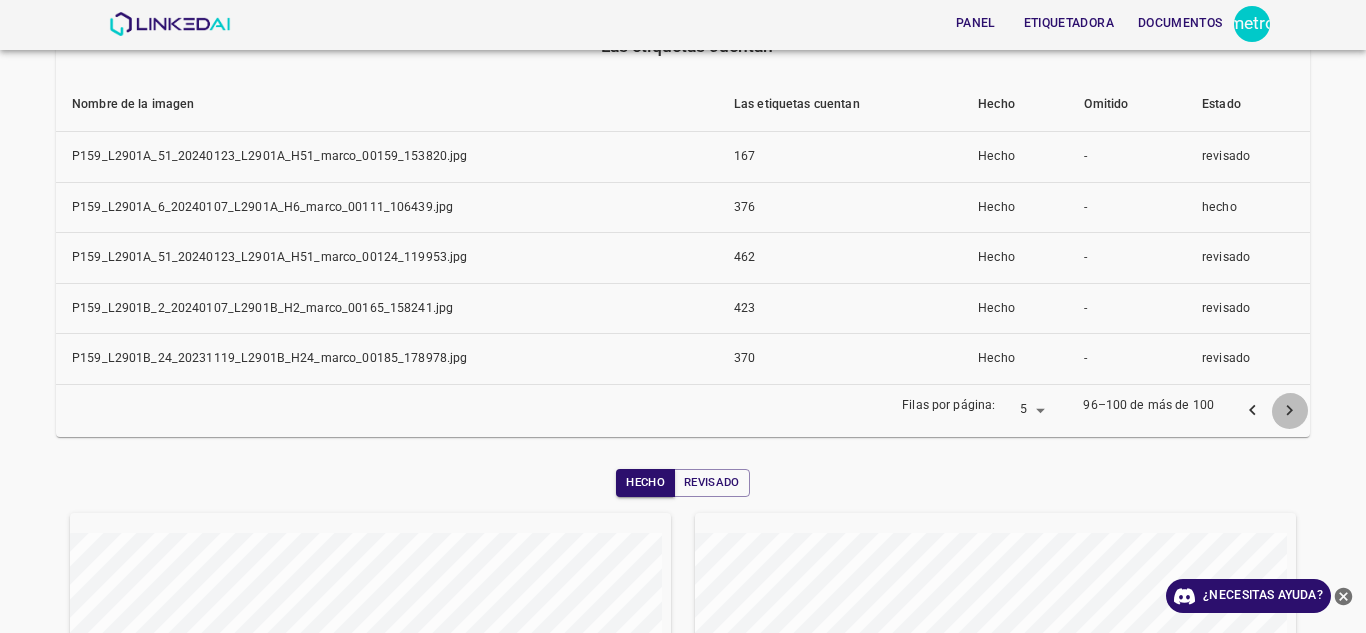 click 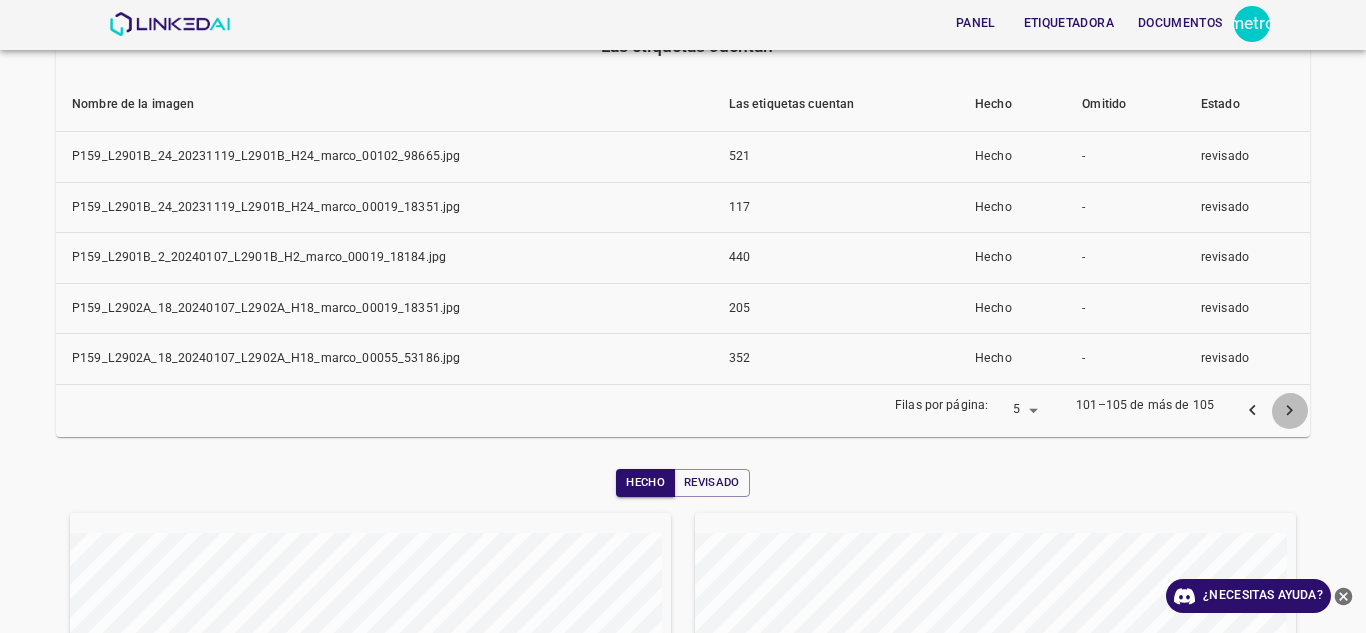 click 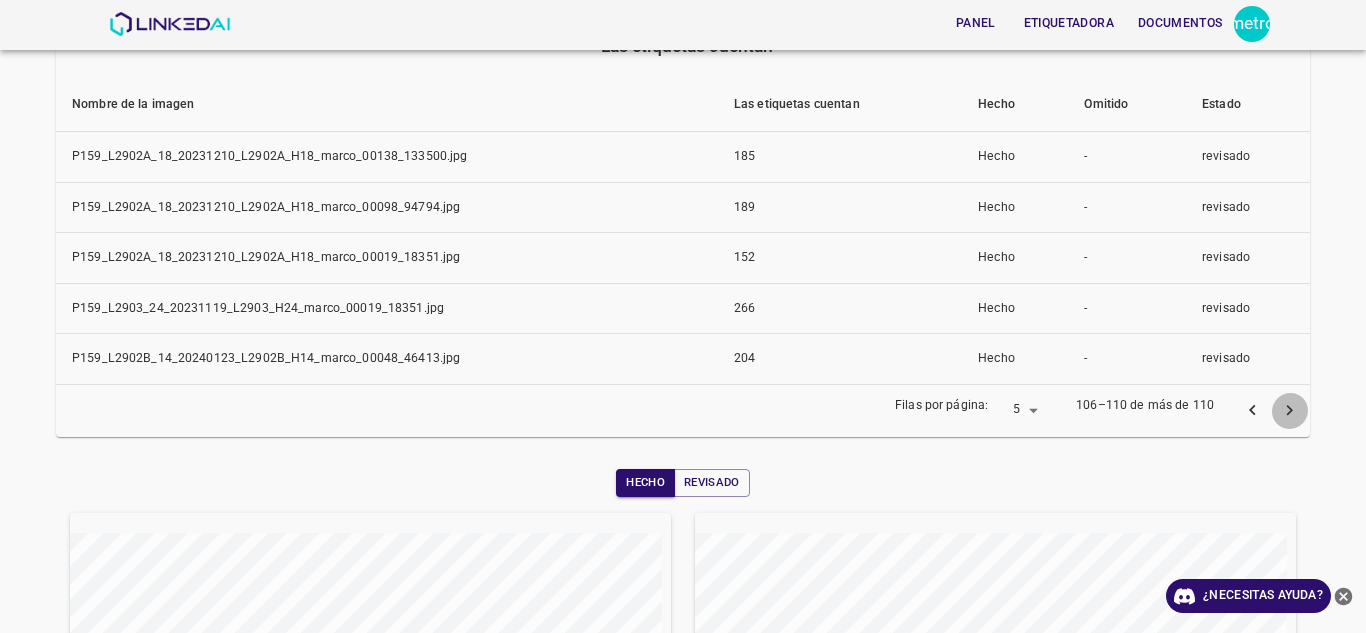 click 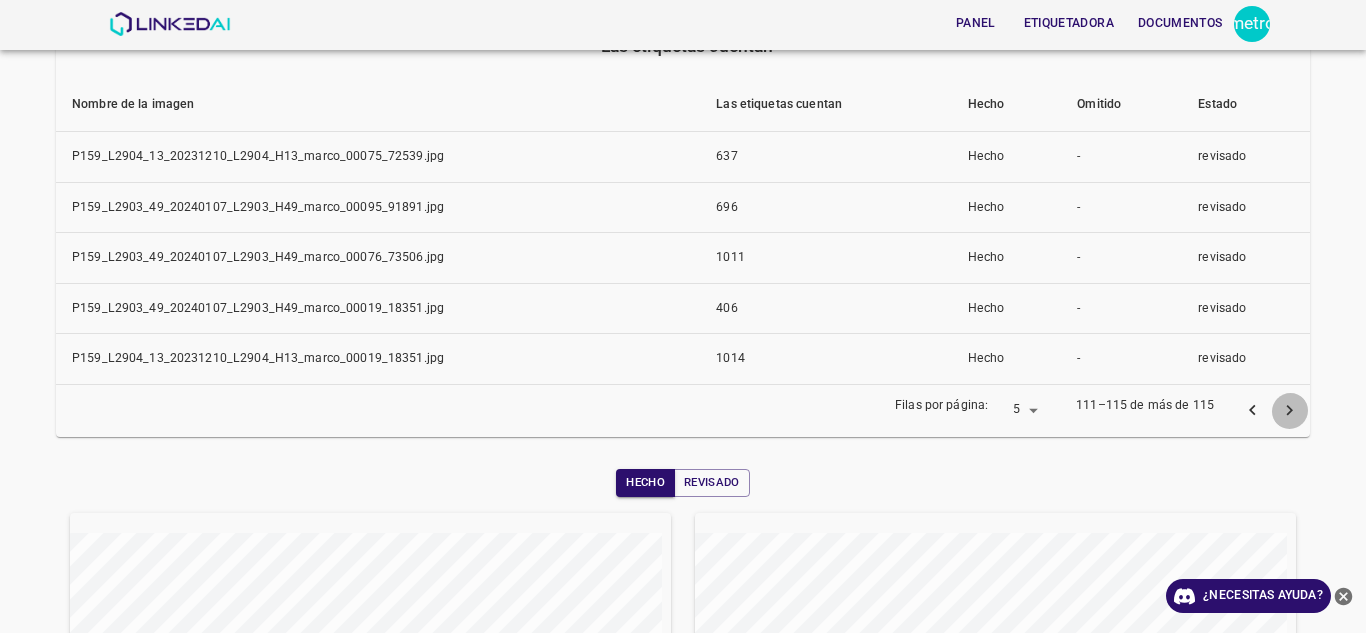 click 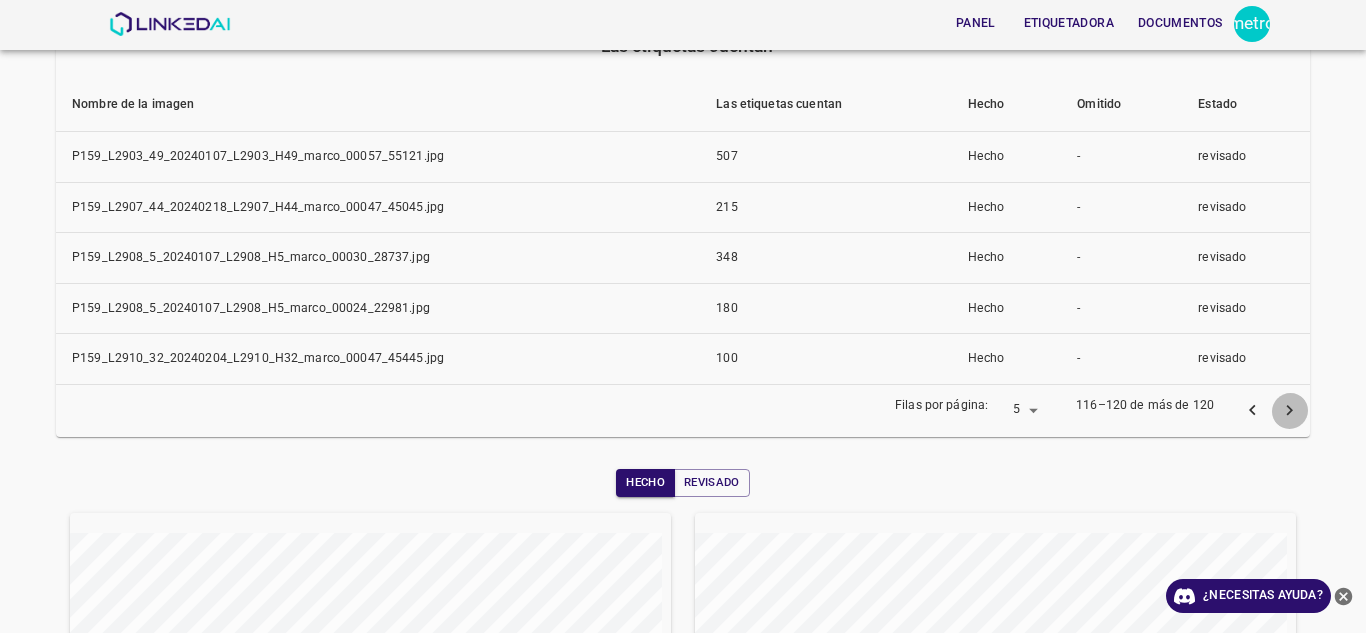 click 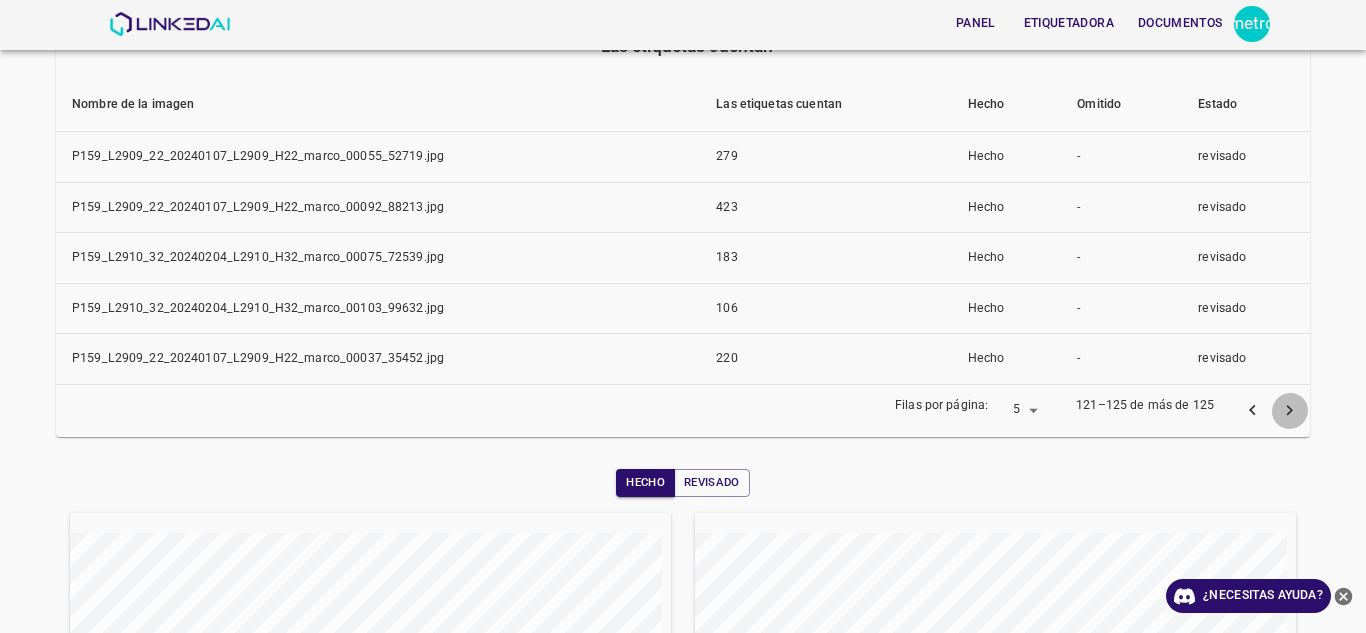 click 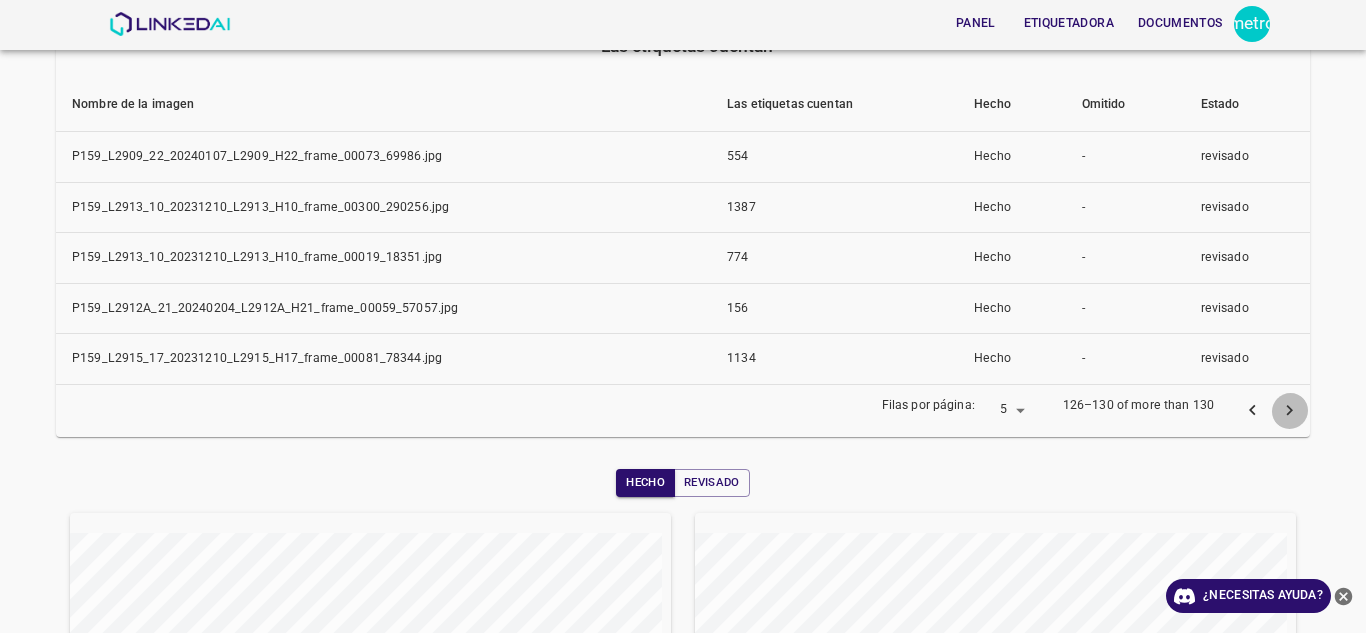 click 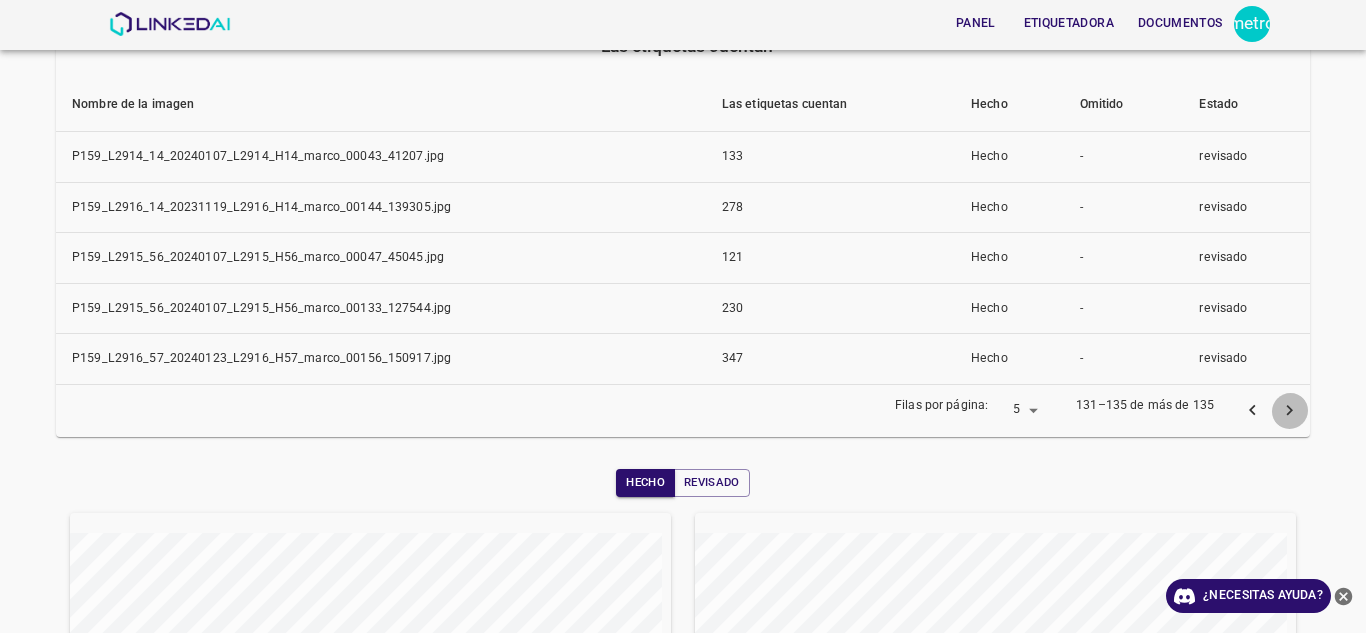 click 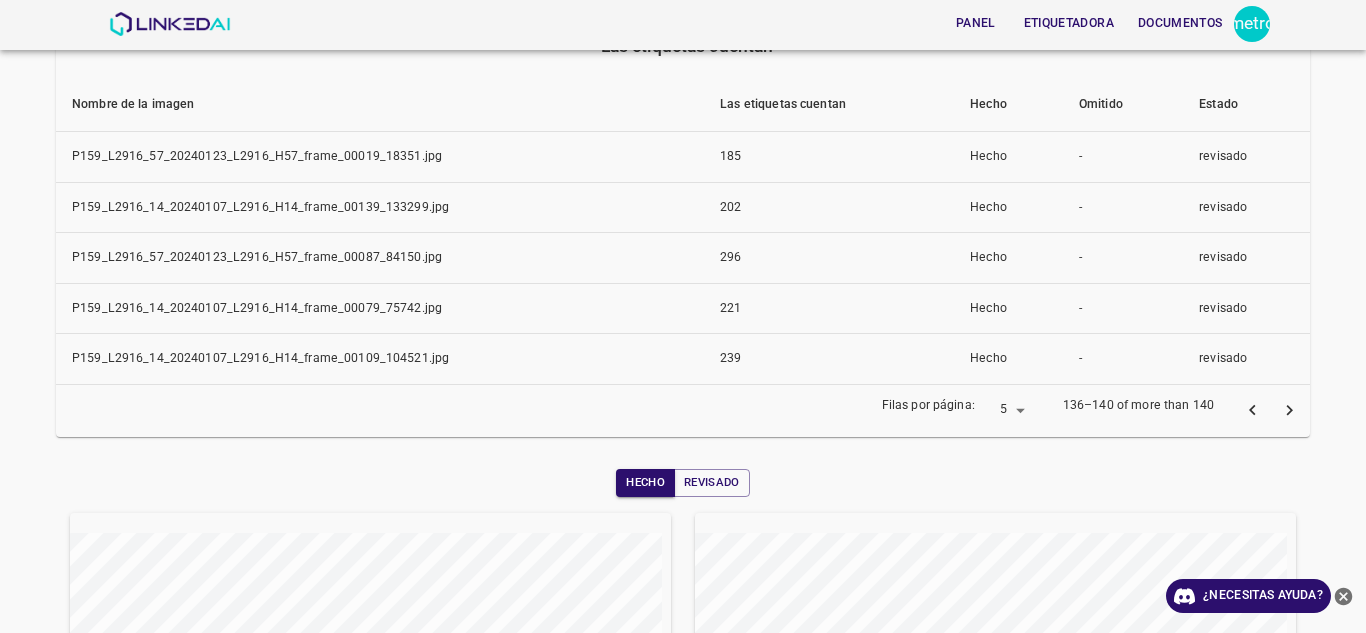 click 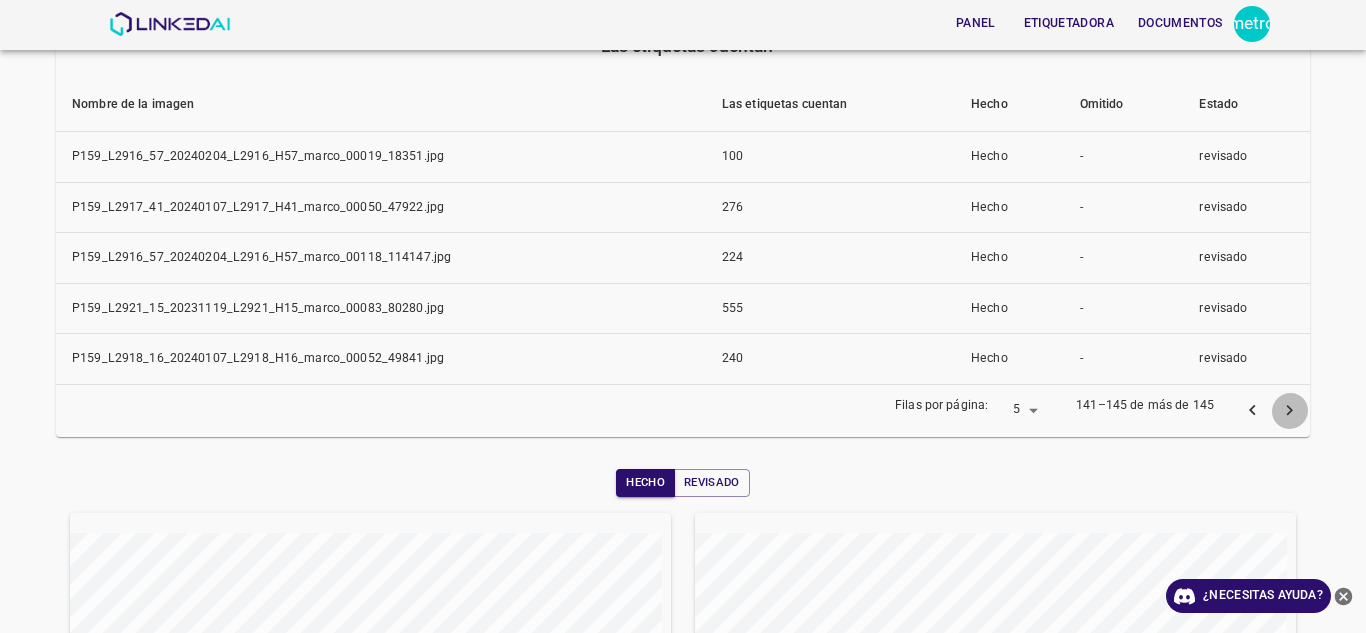 click 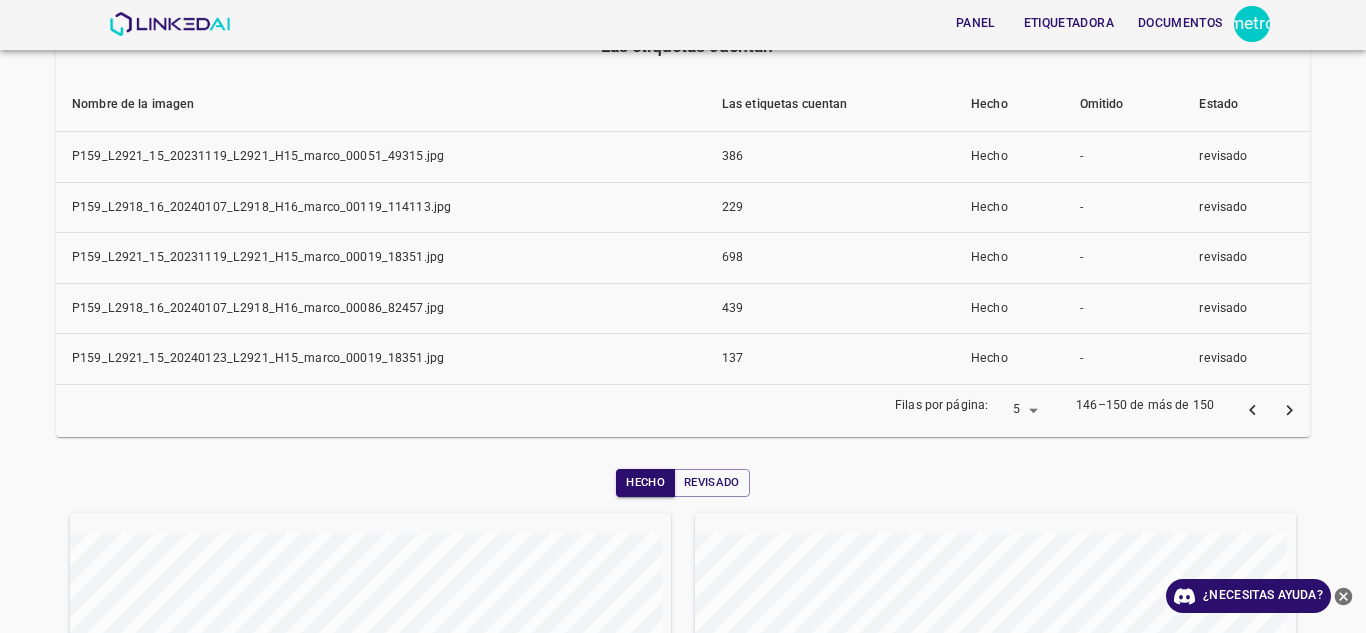 click 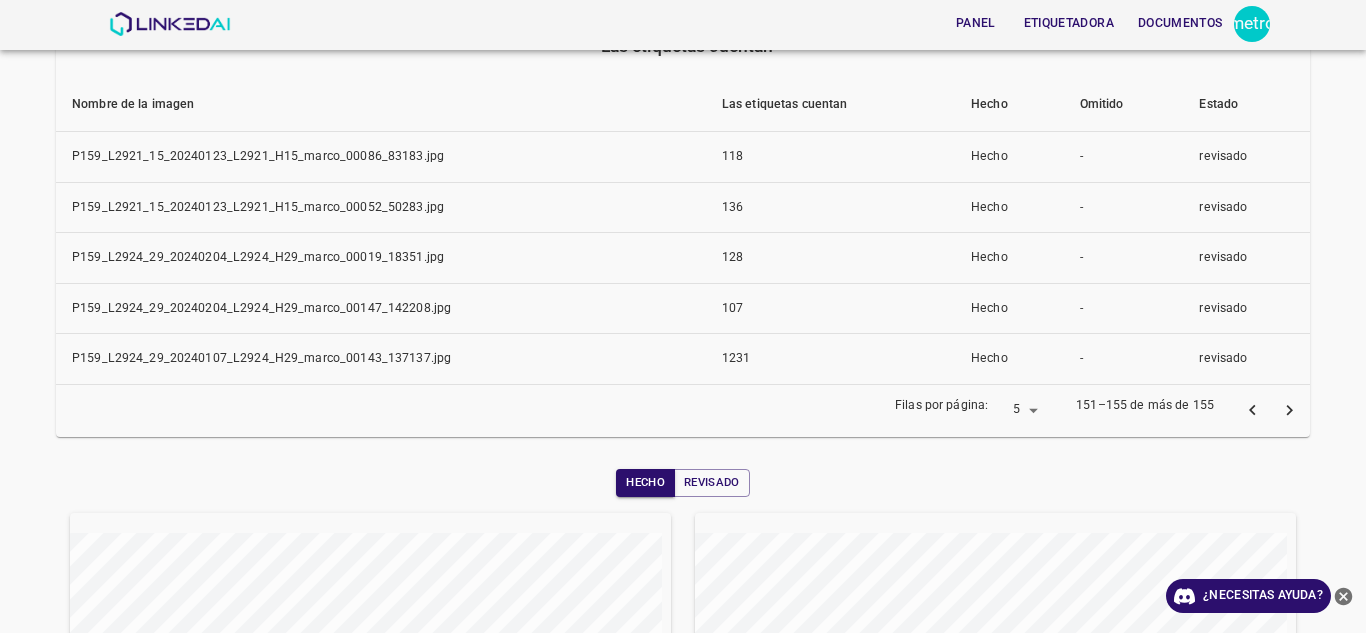 click 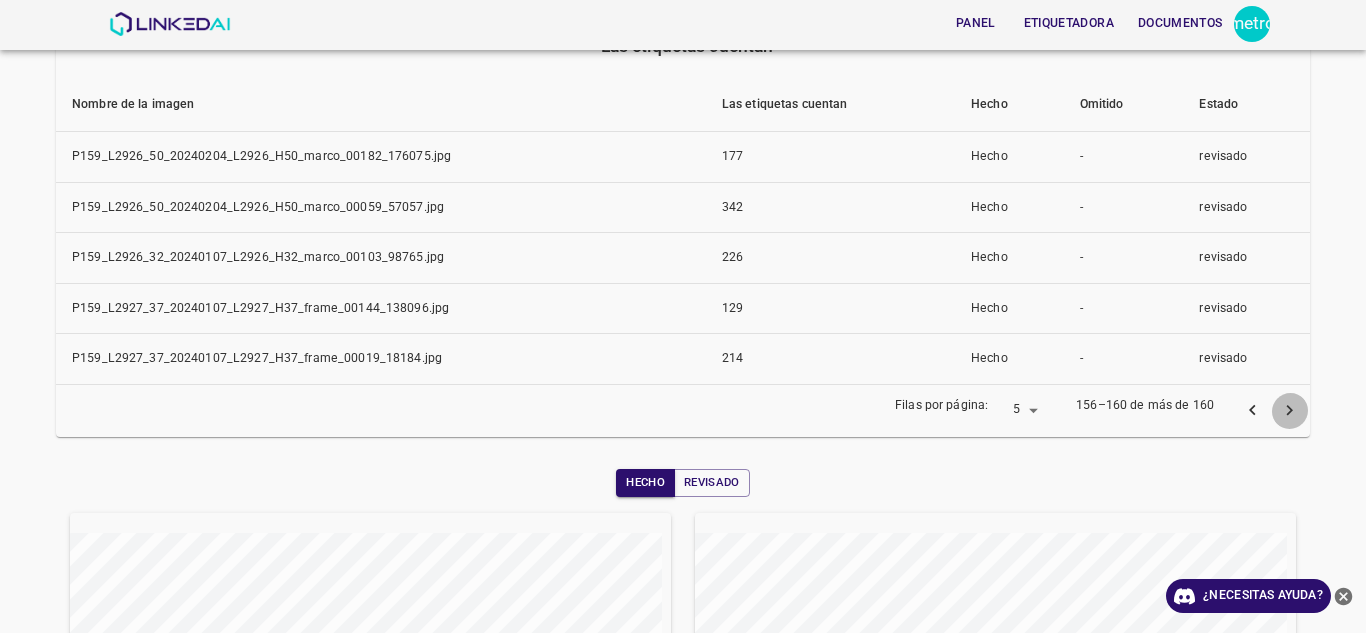 click 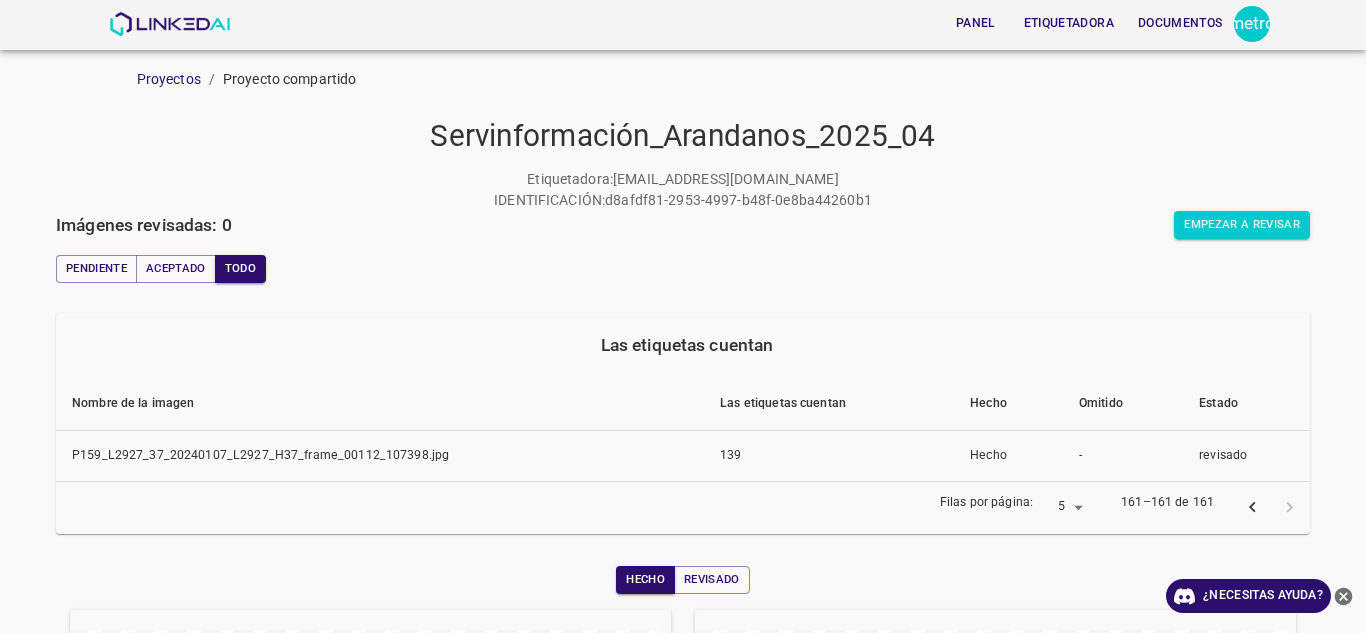 scroll, scrollTop: 0, scrollLeft: 0, axis: both 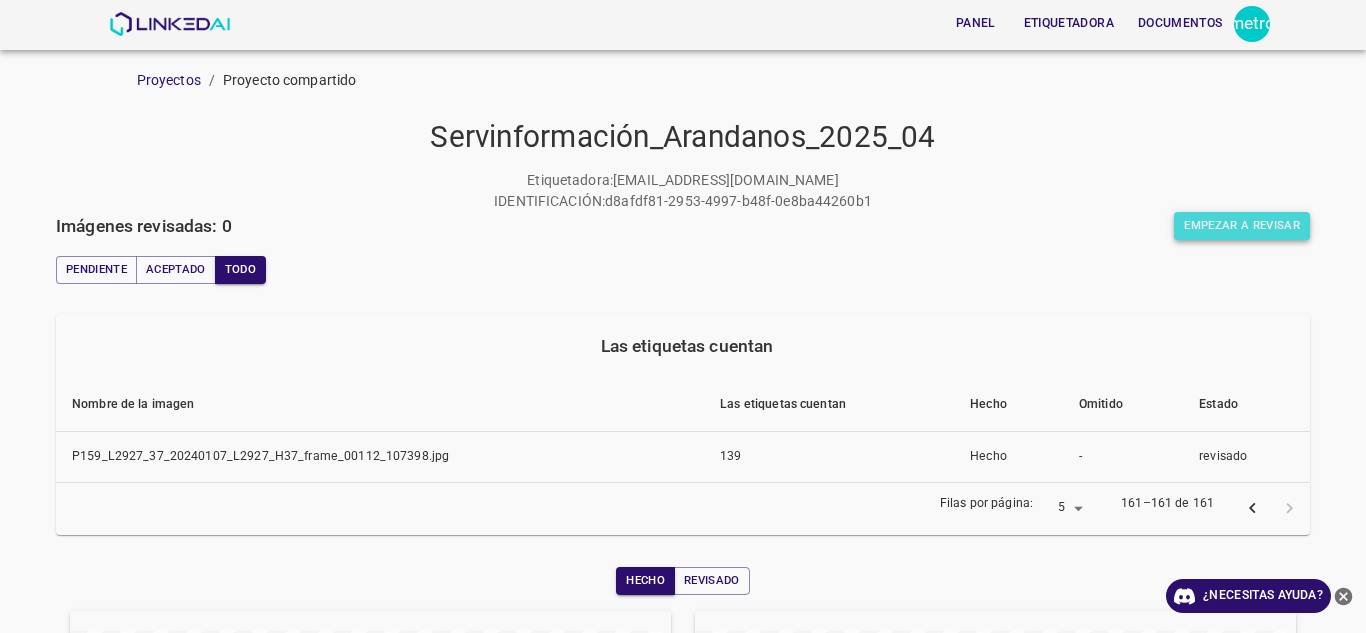 click on "Empezar a revisar" at bounding box center (1242, 225) 